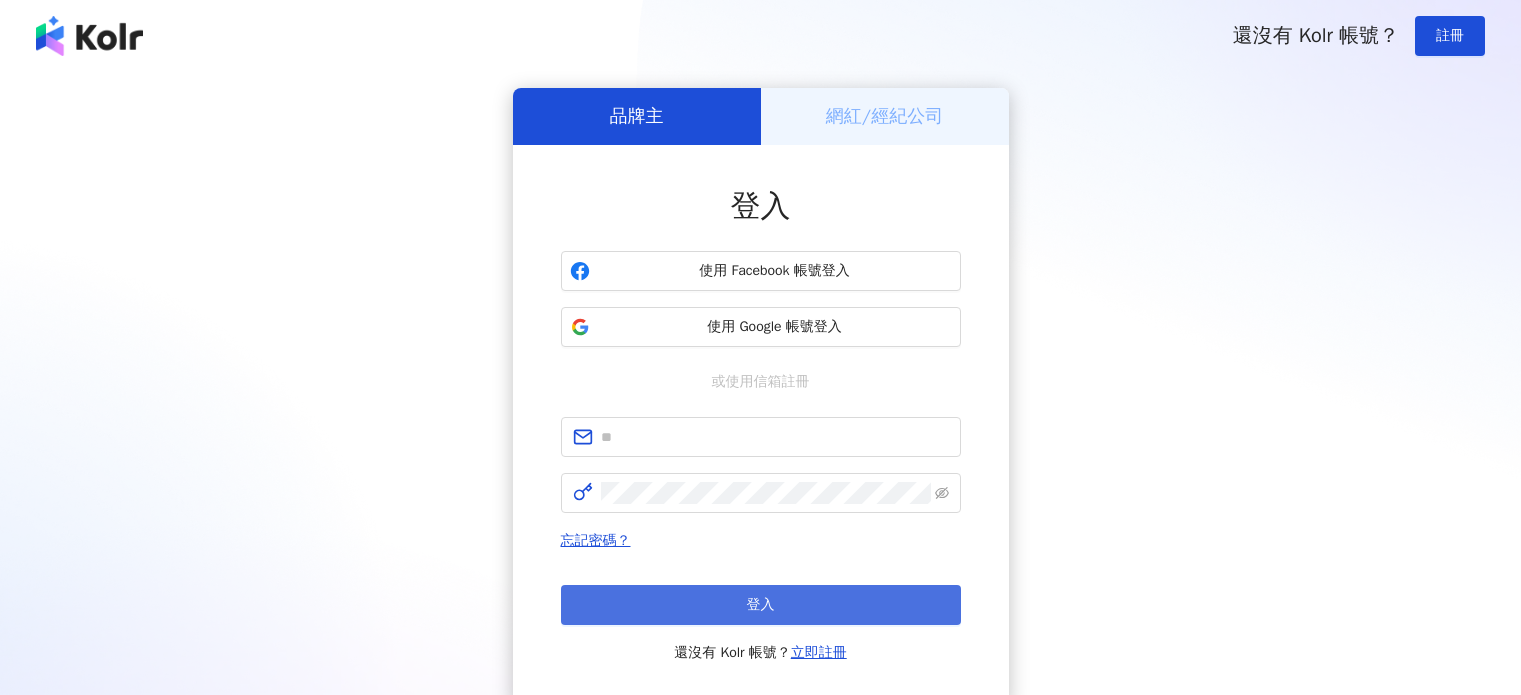 scroll, scrollTop: 0, scrollLeft: 0, axis: both 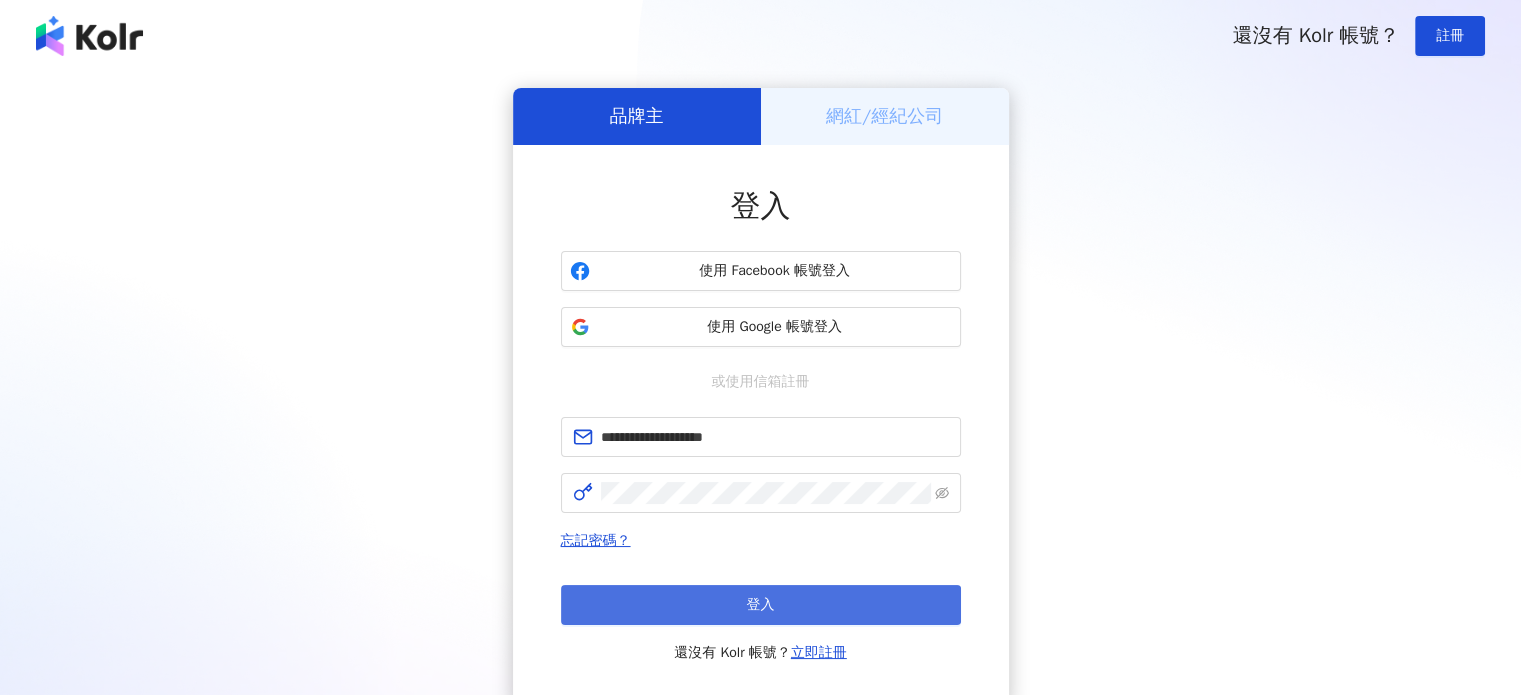 click on "登入" at bounding box center (761, 605) 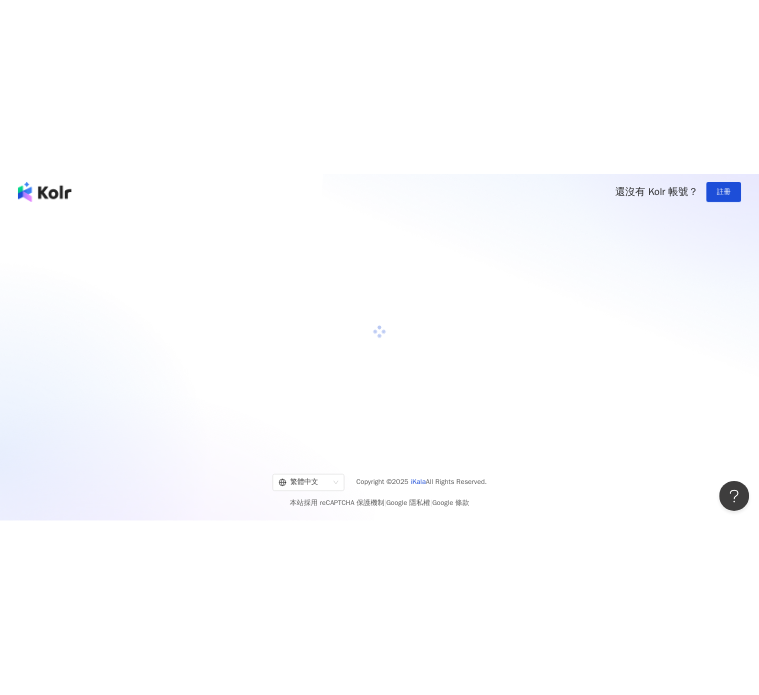 scroll, scrollTop: 0, scrollLeft: 0, axis: both 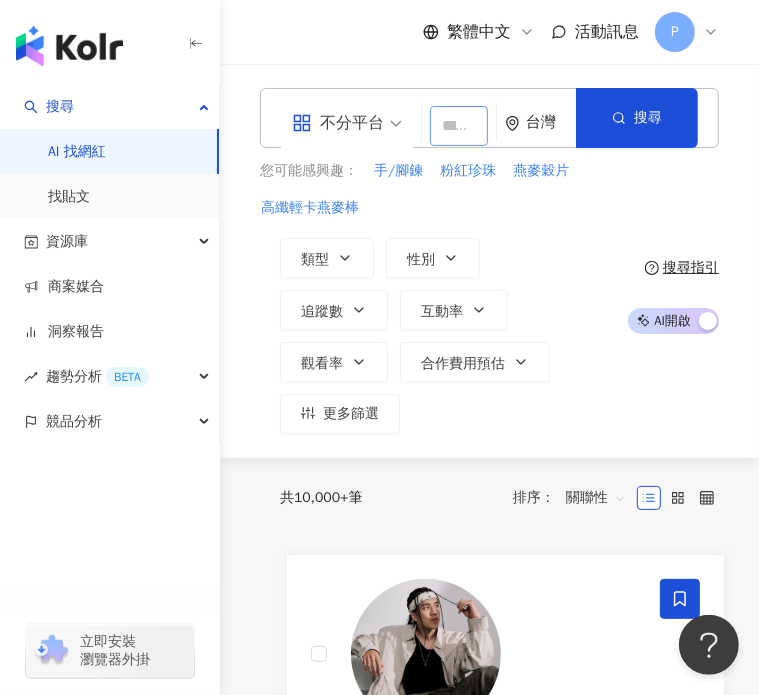 click at bounding box center (459, 126) 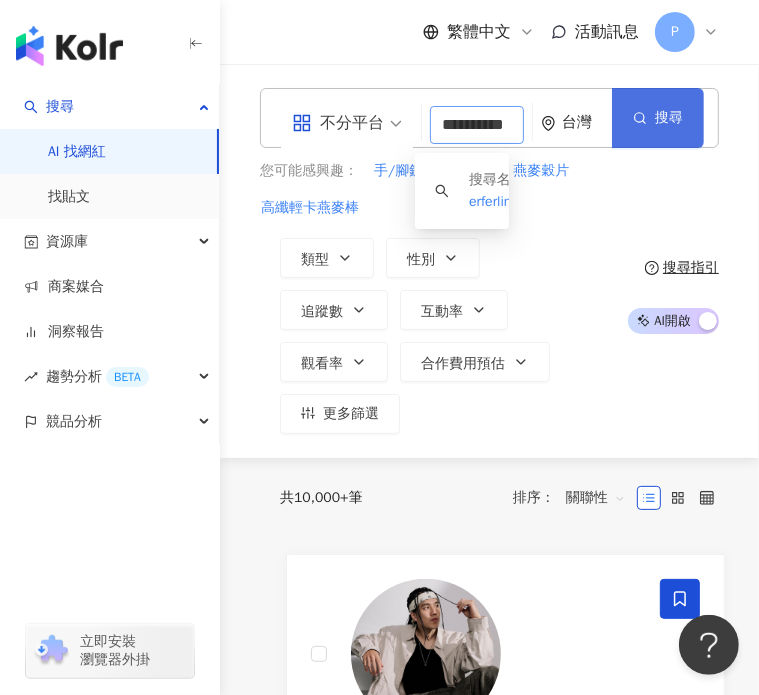 type on "**********" 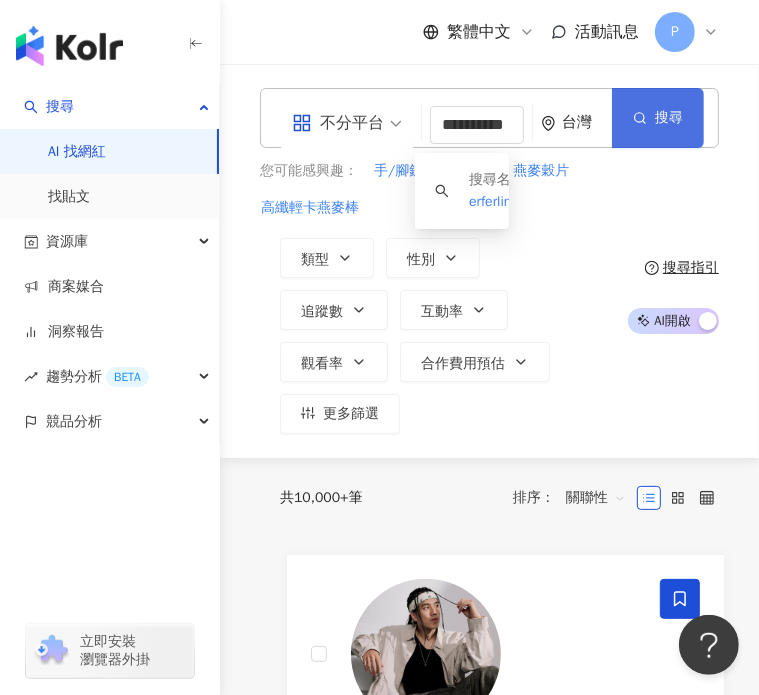 click on "搜尋" at bounding box center (658, 118) 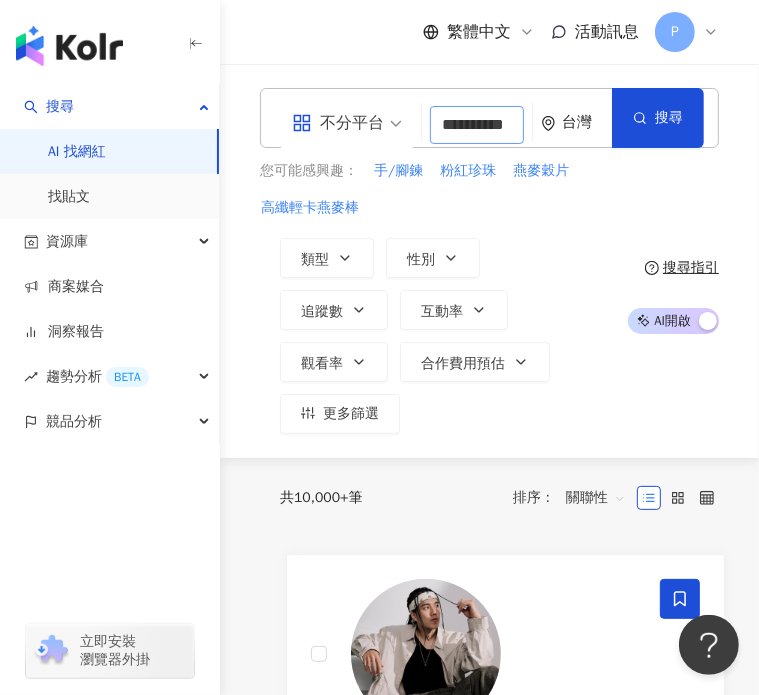 scroll, scrollTop: 0, scrollLeft: 0, axis: both 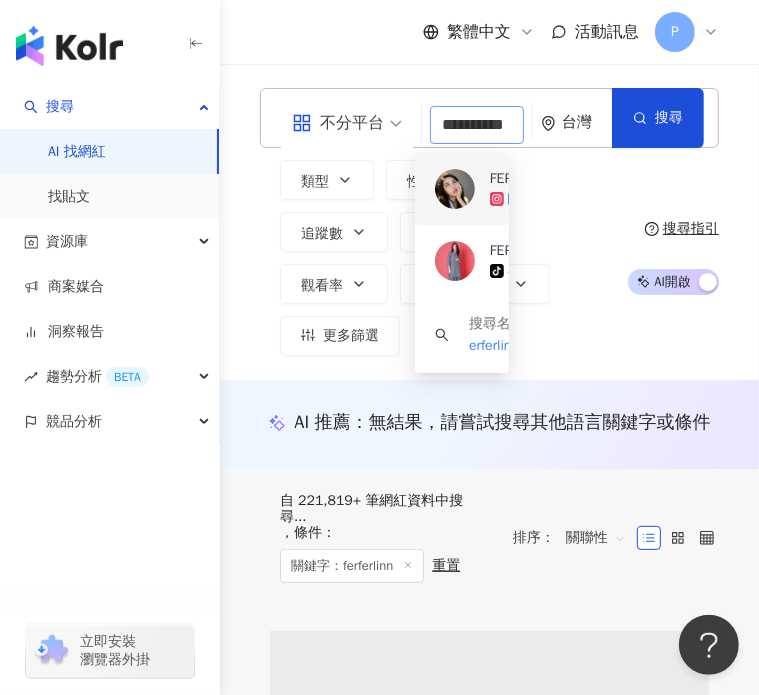 click on "FER FER 159,798   追蹤者 找相似" at bounding box center (462, 189) 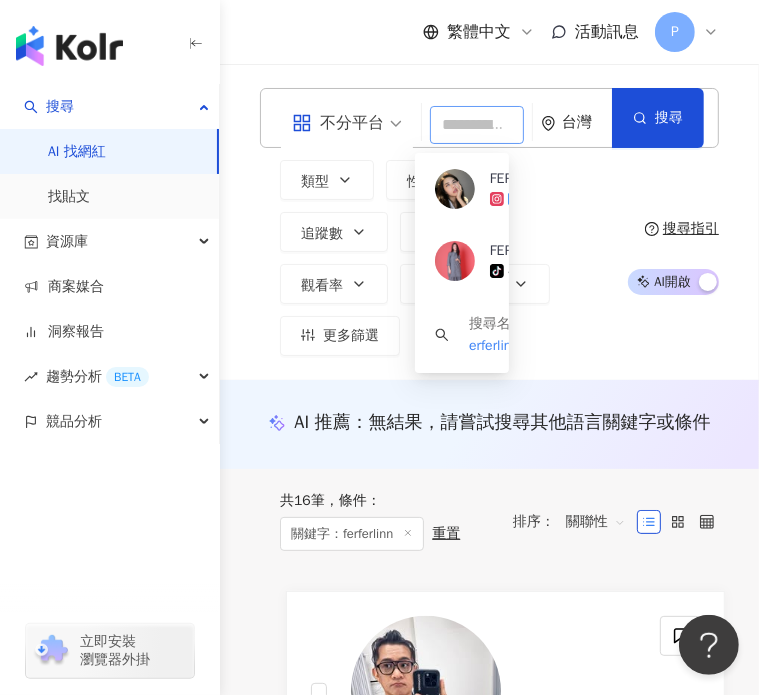 scroll, scrollTop: 0, scrollLeft: 0, axis: both 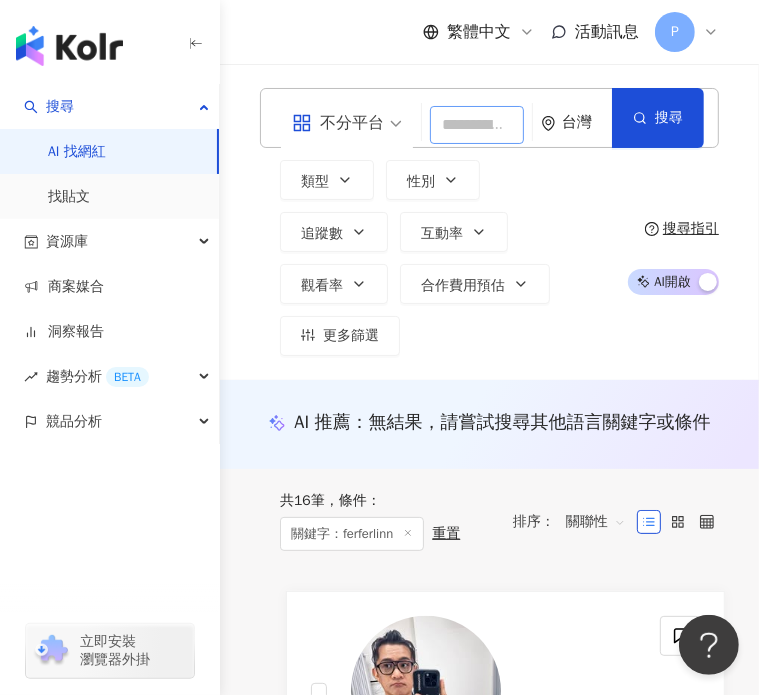 click at bounding box center [477, 125] 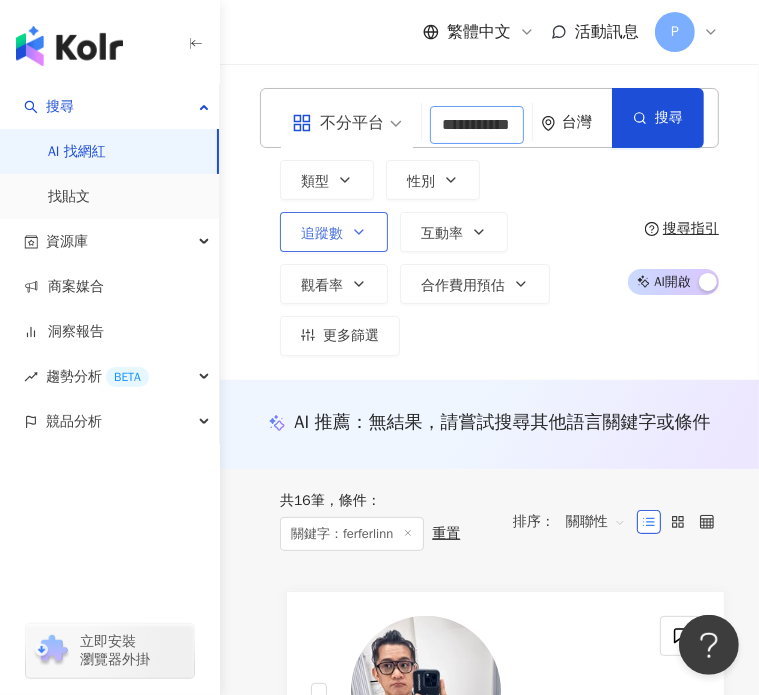 scroll, scrollTop: 0, scrollLeft: 28, axis: horizontal 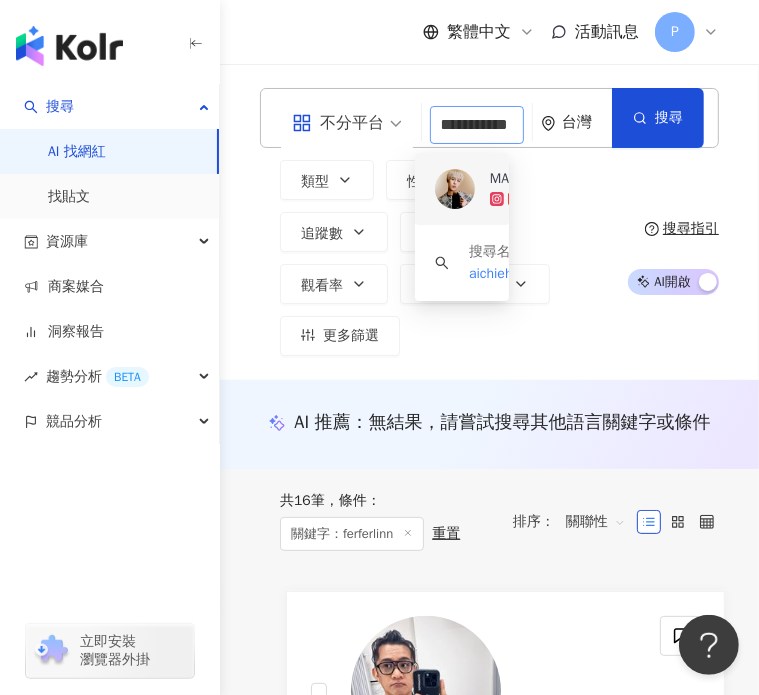 click on "MAI 孫麥傑 273,850   追蹤者 找相似" at bounding box center [462, 189] 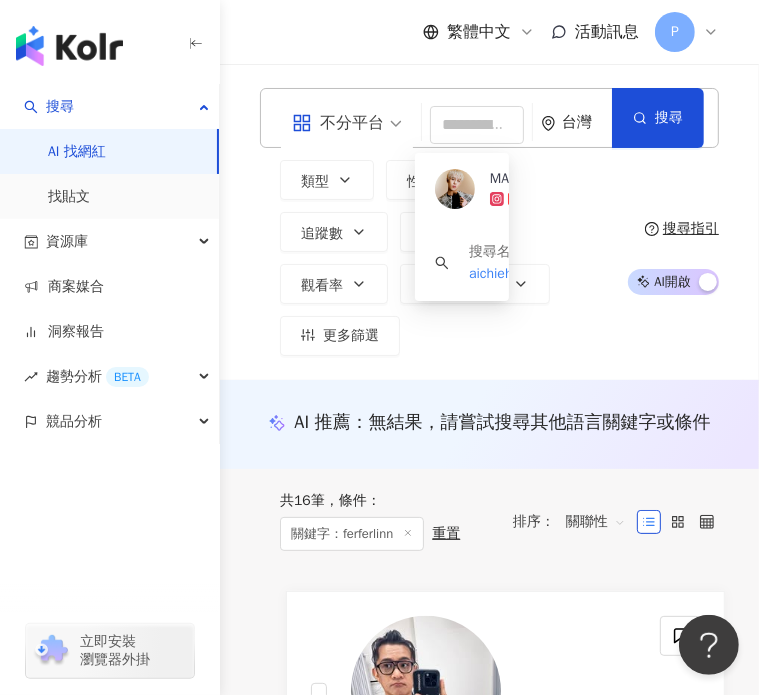 scroll, scrollTop: 0, scrollLeft: 0, axis: both 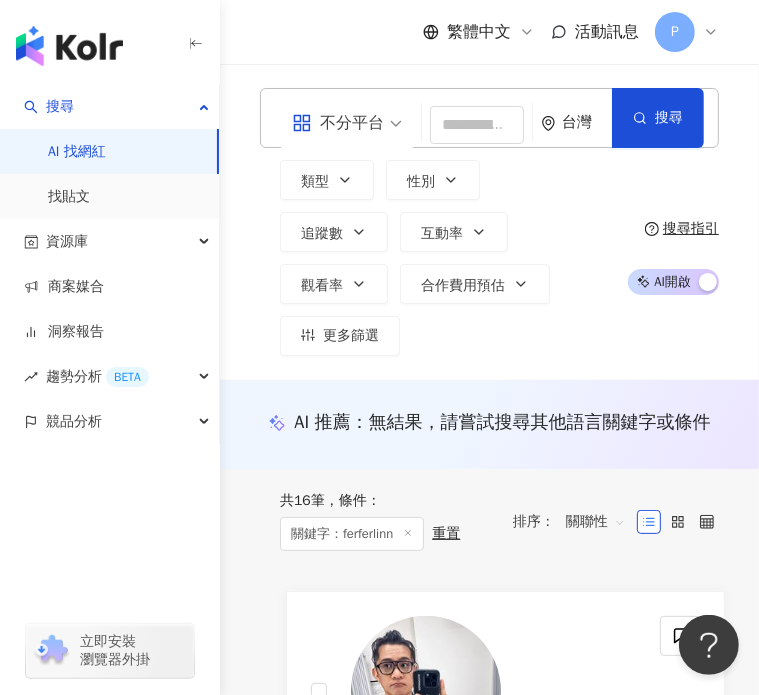 click on "台灣" at bounding box center (587, 122) 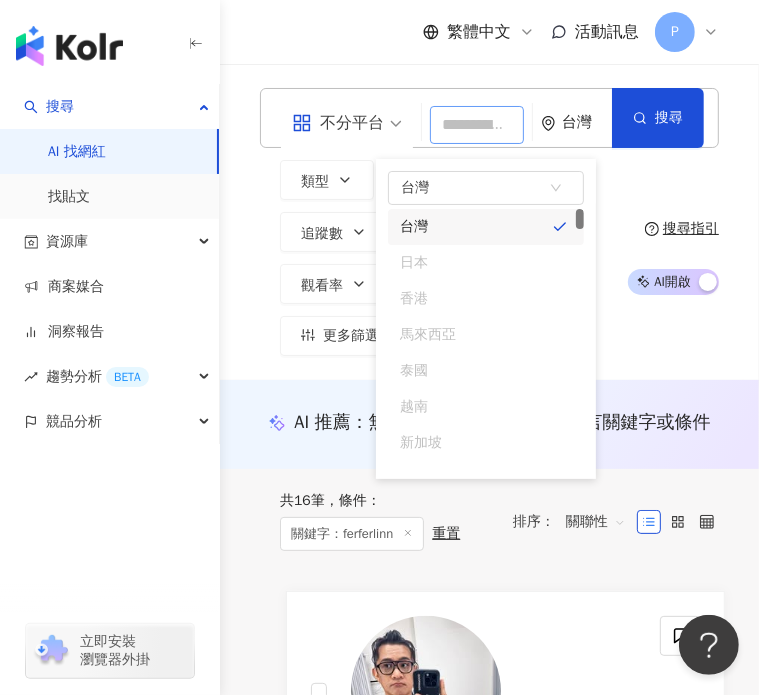 click at bounding box center (477, 125) 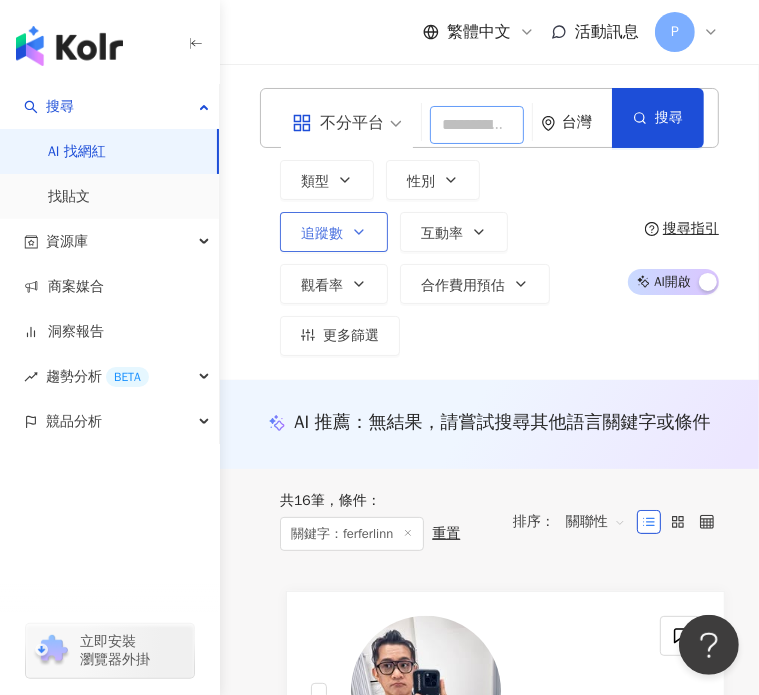 paste on "******" 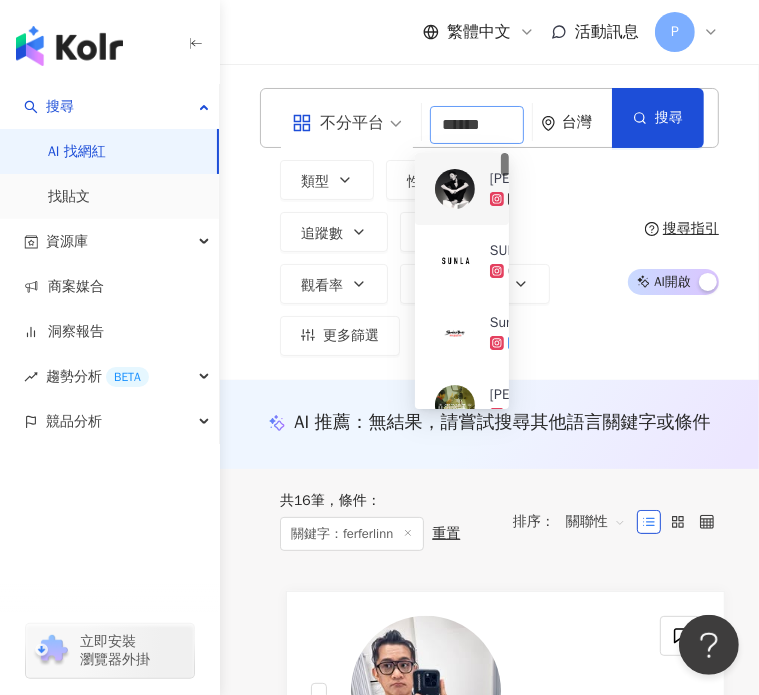 click on "Leslie Sun 孫怡" at bounding box center (609, 179) 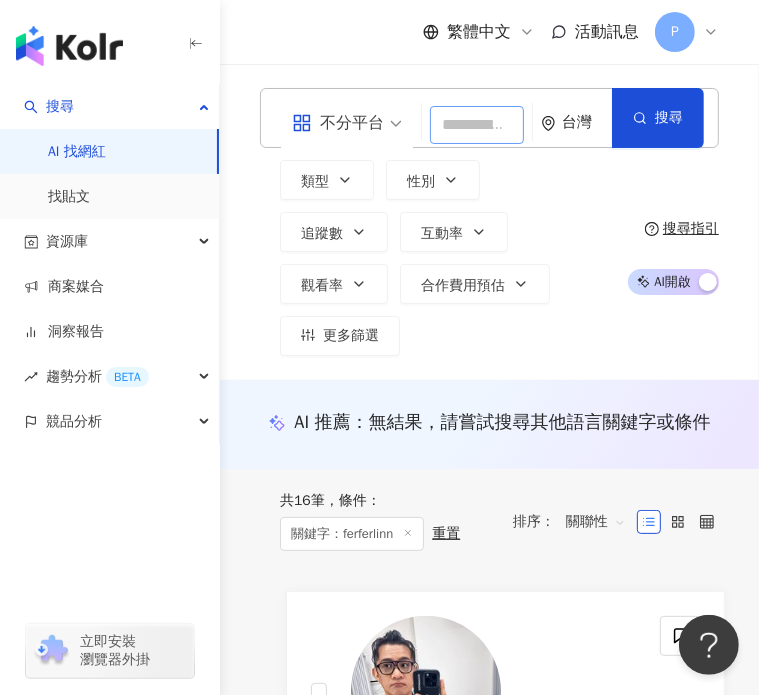 click at bounding box center (477, 125) 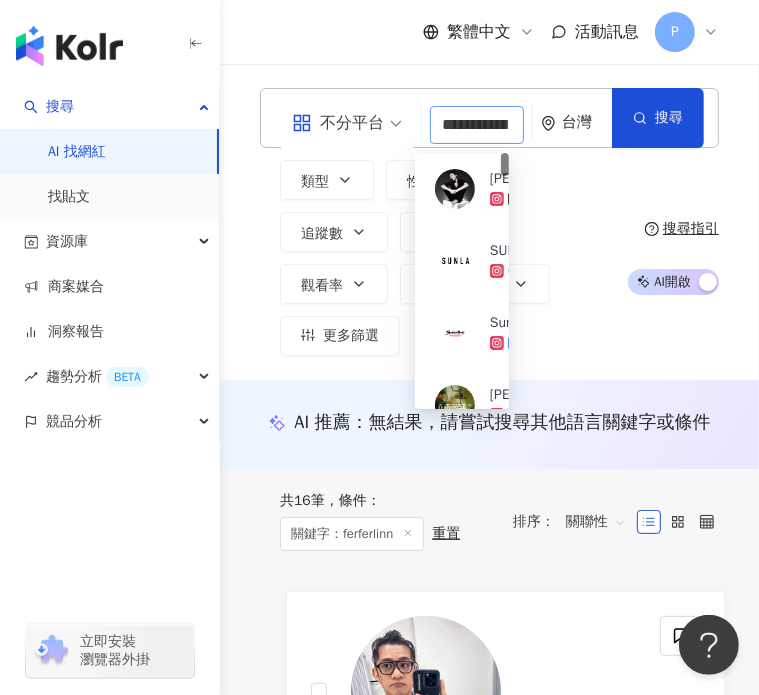 scroll, scrollTop: 0, scrollLeft: 24, axis: horizontal 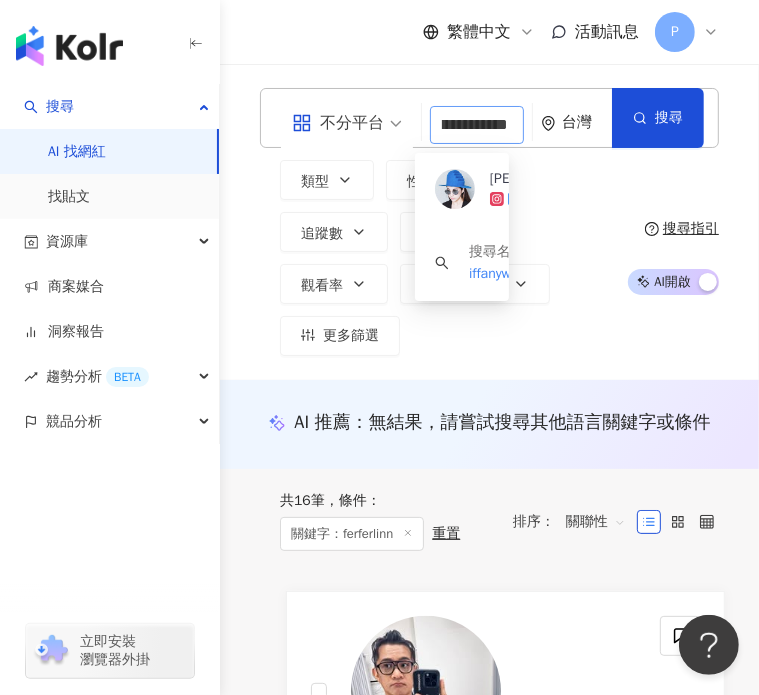 click on "羅雯 233,268   追蹤者 找相似" at bounding box center [462, 189] 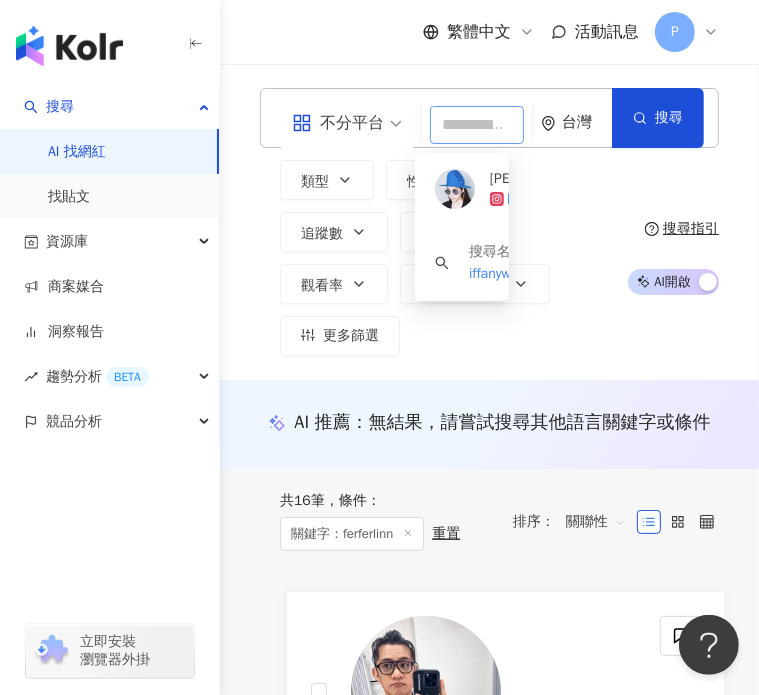 scroll, scrollTop: 0, scrollLeft: 0, axis: both 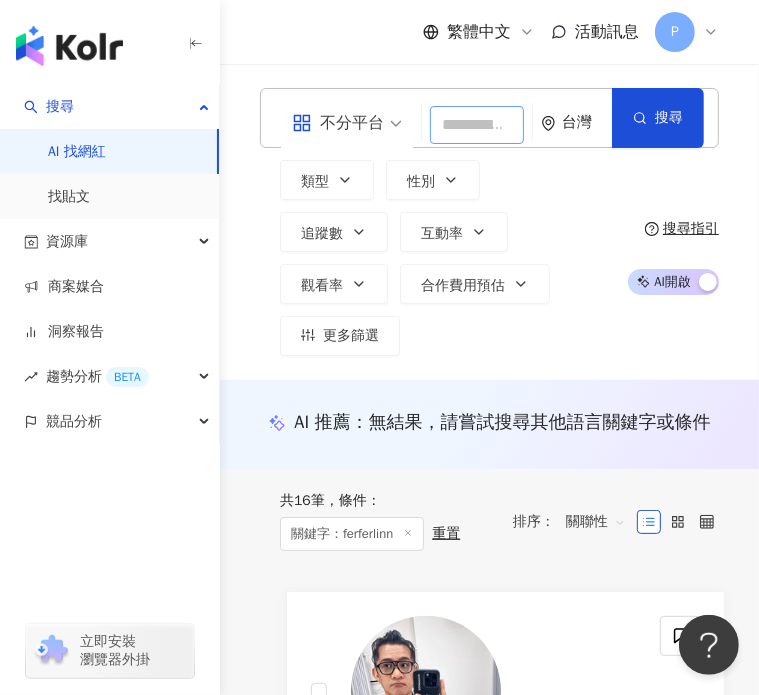 click at bounding box center (477, 125) 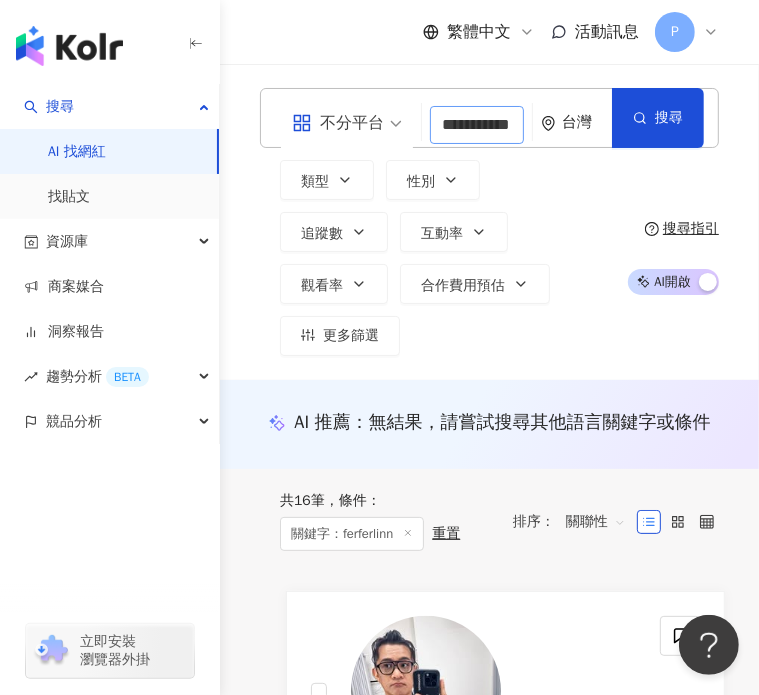 scroll, scrollTop: 0, scrollLeft: 25, axis: horizontal 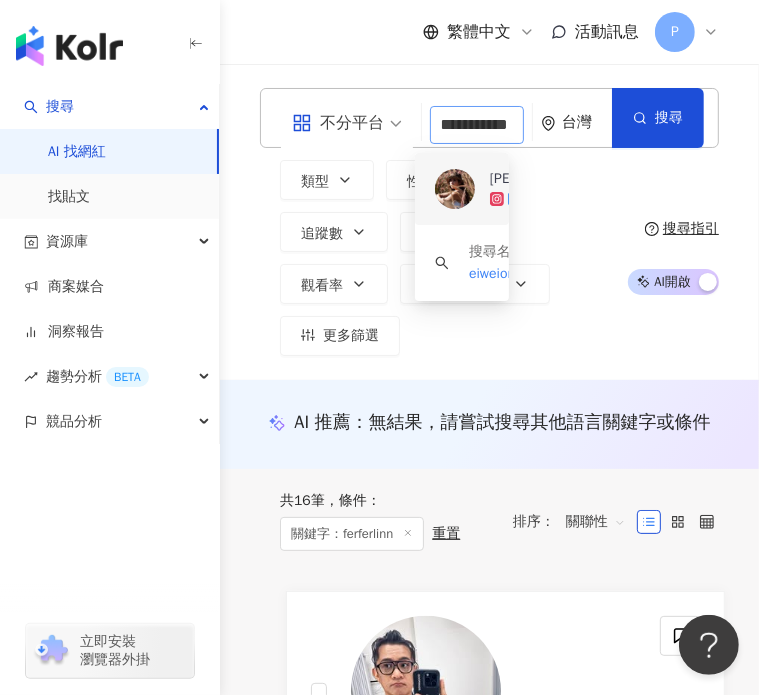 click on "陳薇" at bounding box center [541, 179] 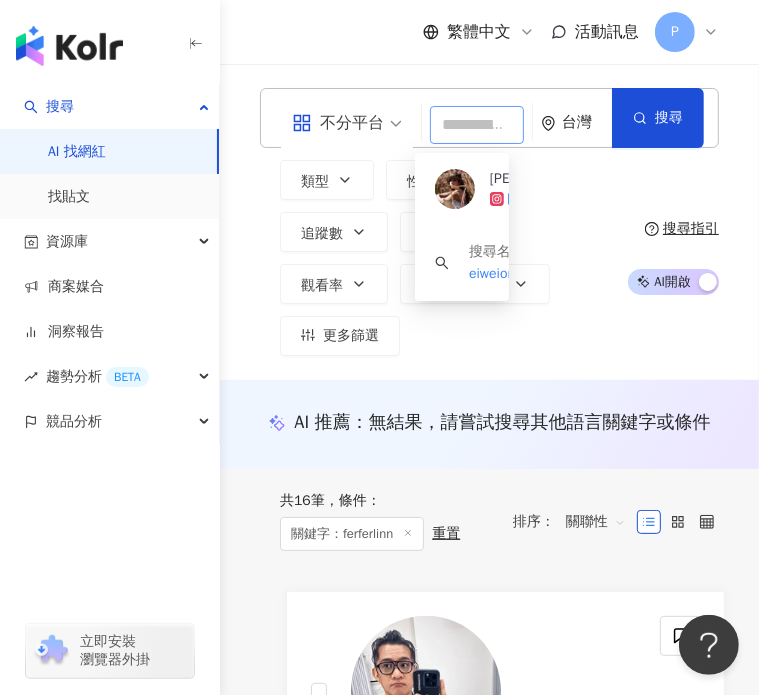 scroll, scrollTop: 0, scrollLeft: 0, axis: both 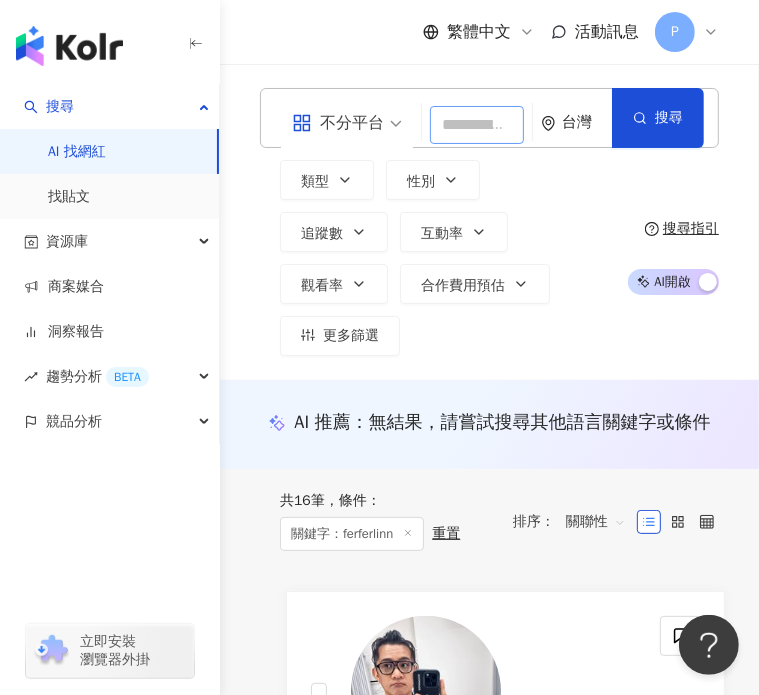 click at bounding box center [477, 125] 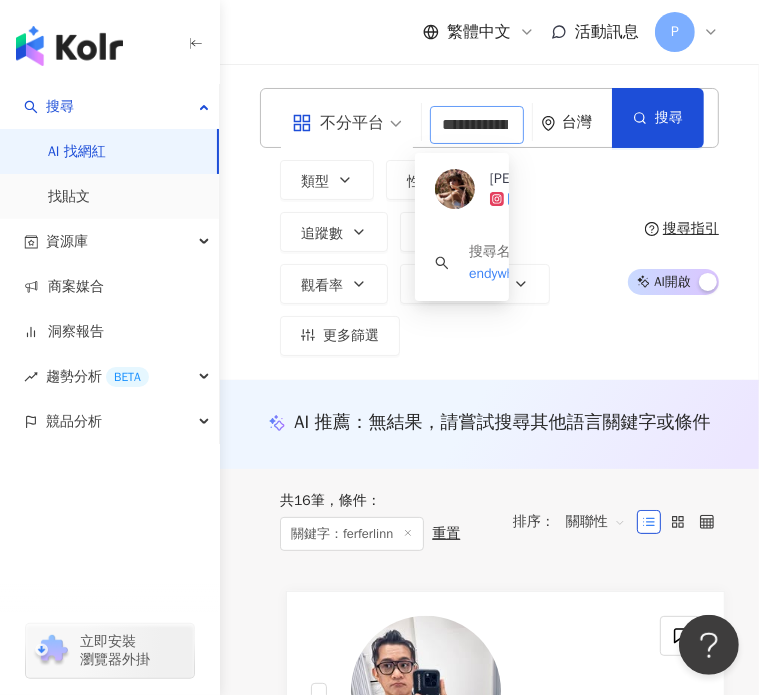 scroll, scrollTop: 0, scrollLeft: 132, axis: horizontal 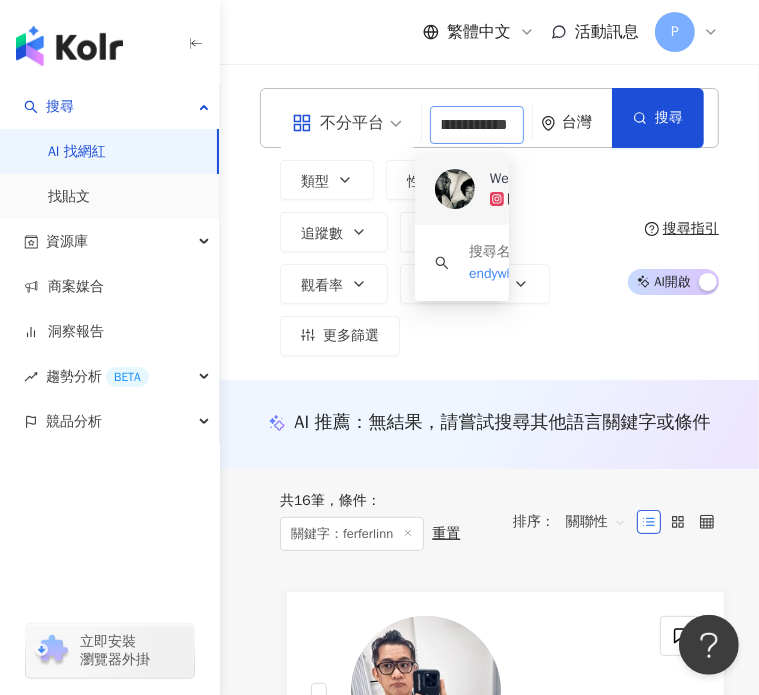 click 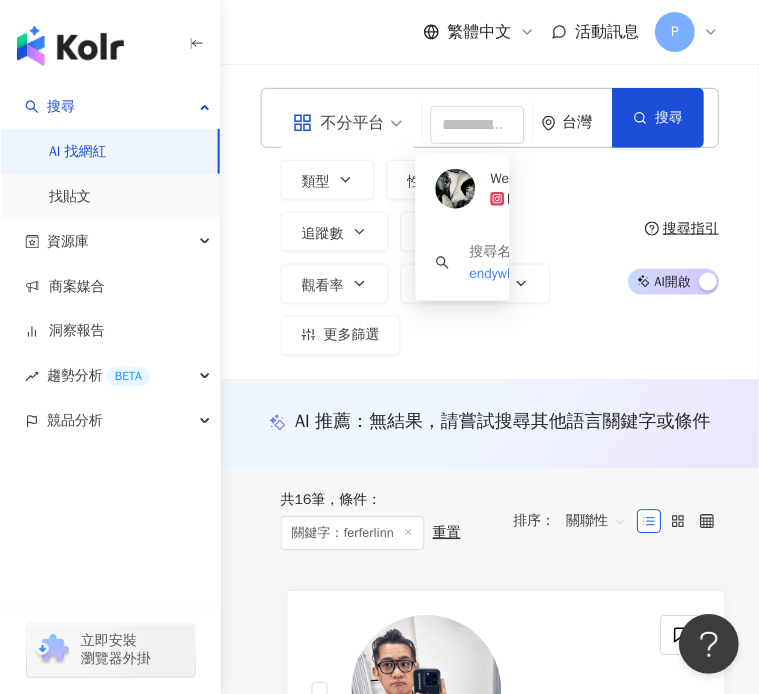 scroll, scrollTop: 0, scrollLeft: 0, axis: both 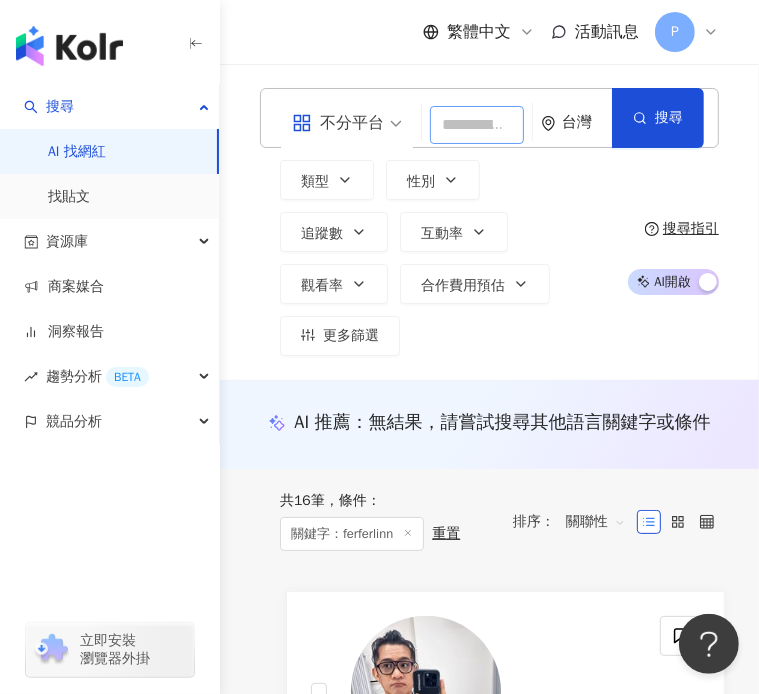 click at bounding box center (477, 125) 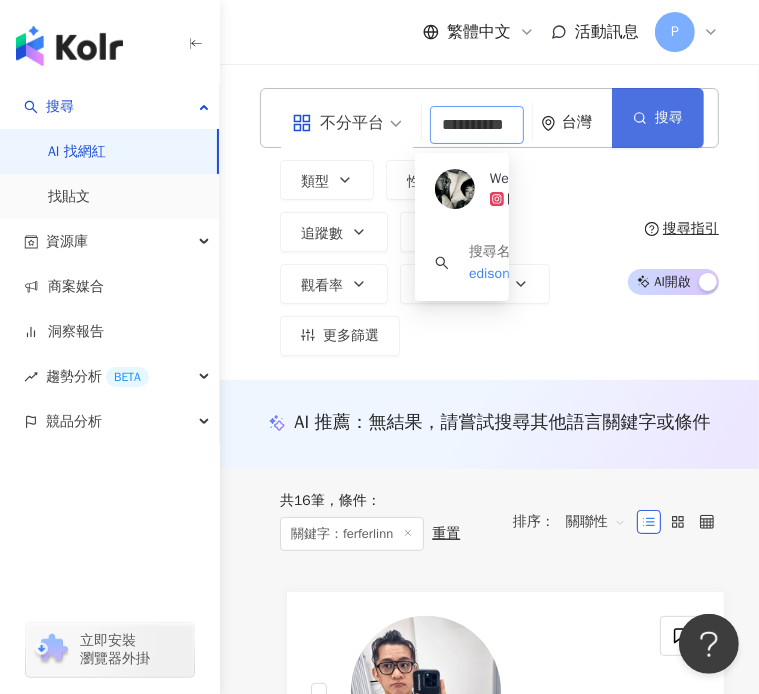 type on "**********" 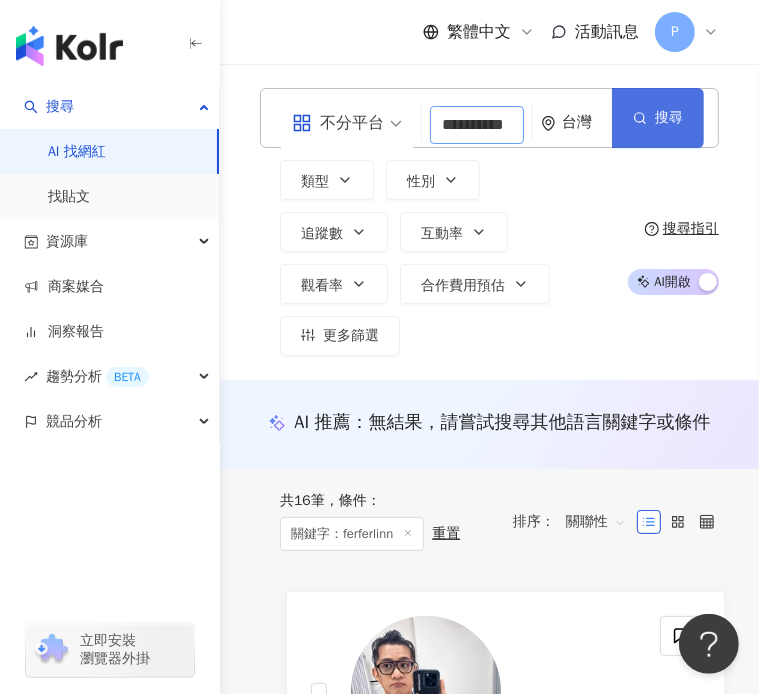 scroll, scrollTop: 0, scrollLeft: 19, axis: horizontal 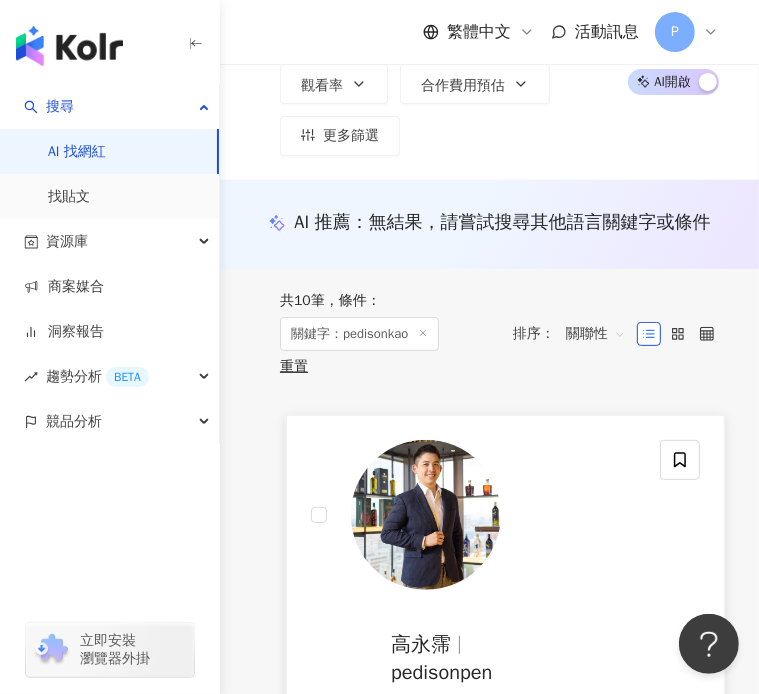 click at bounding box center (426, 515) 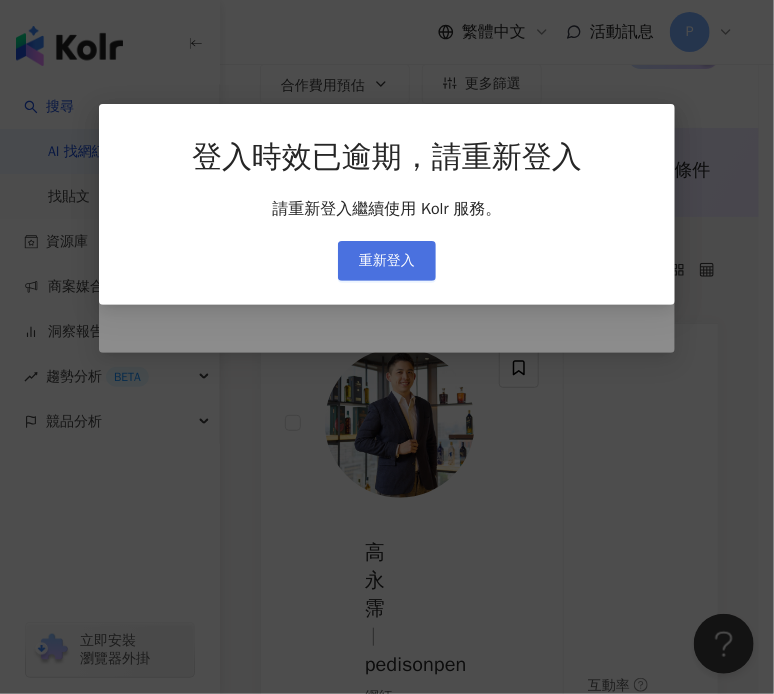 click on "重新登入" at bounding box center [387, 261] 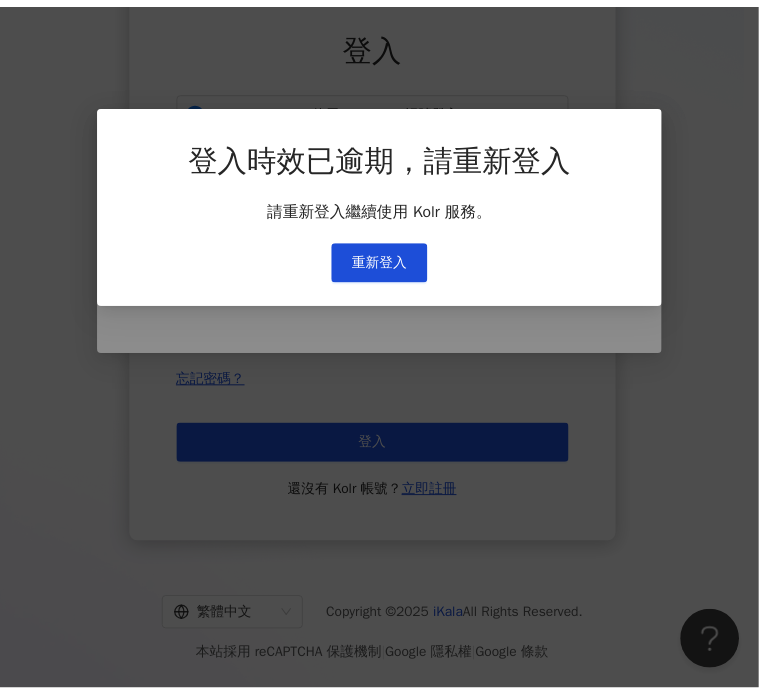scroll, scrollTop: 0, scrollLeft: 0, axis: both 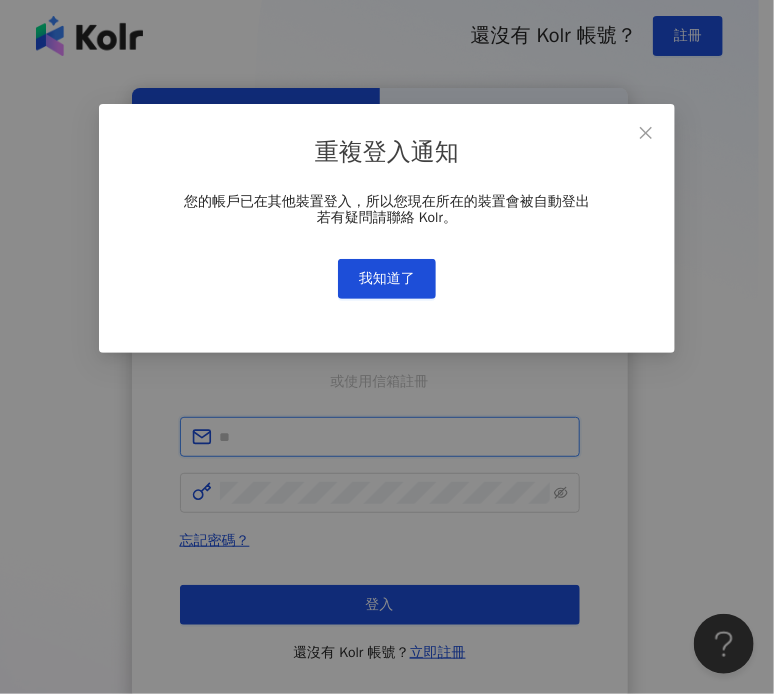 type on "**********" 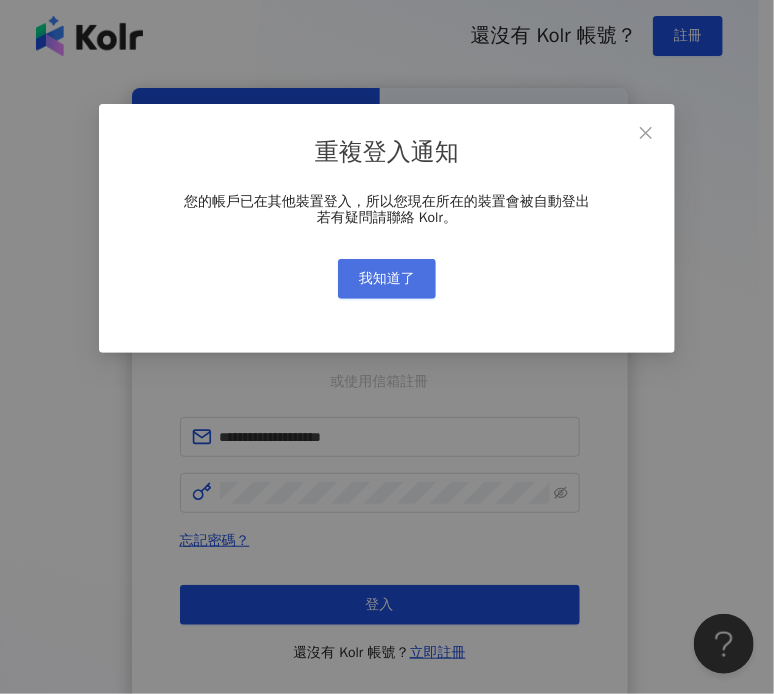 click on "我知道了" at bounding box center [387, 279] 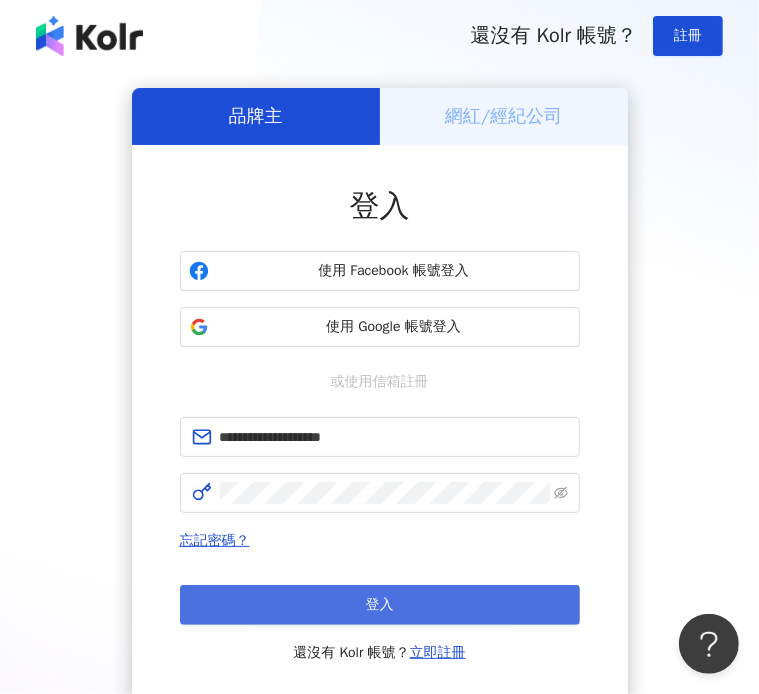click on "登入" at bounding box center [380, 605] 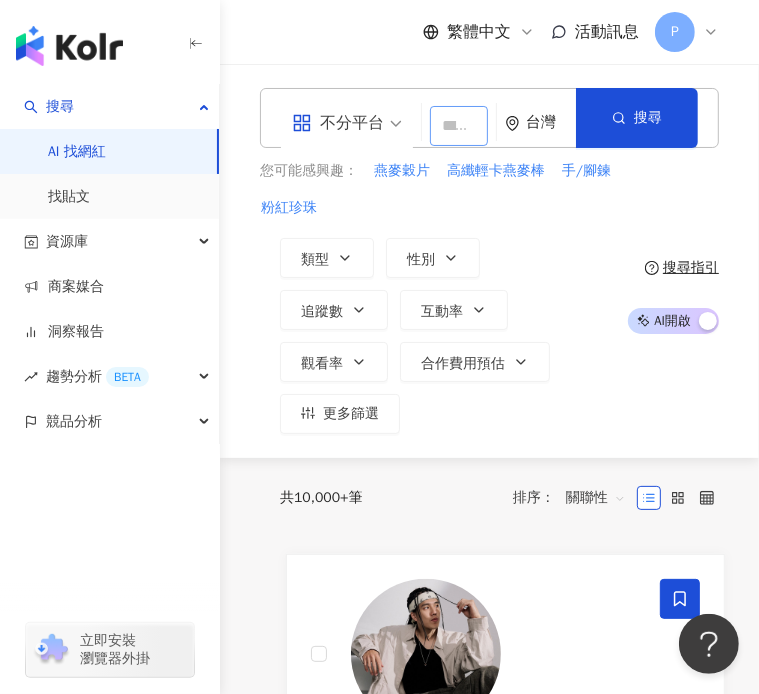 click at bounding box center [459, 126] 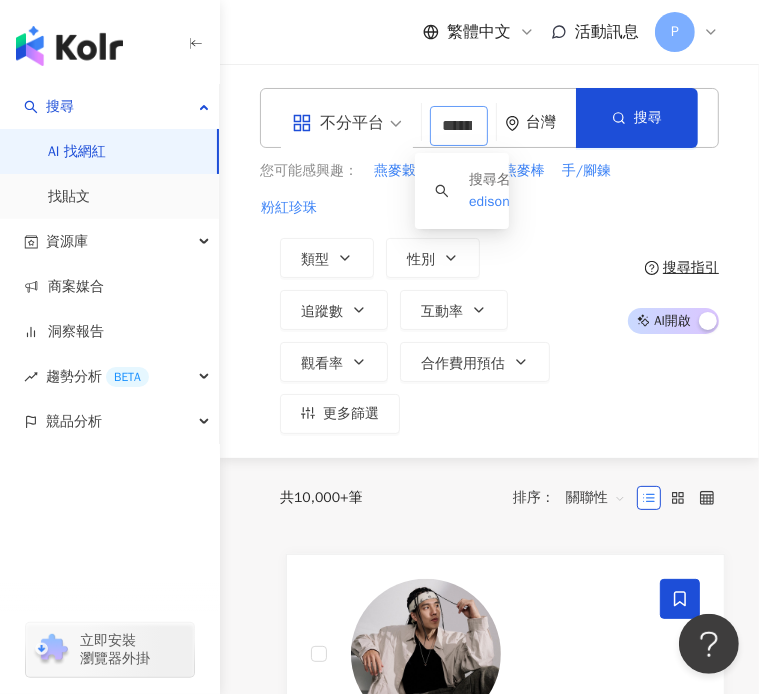 scroll, scrollTop: 0, scrollLeft: 19, axis: horizontal 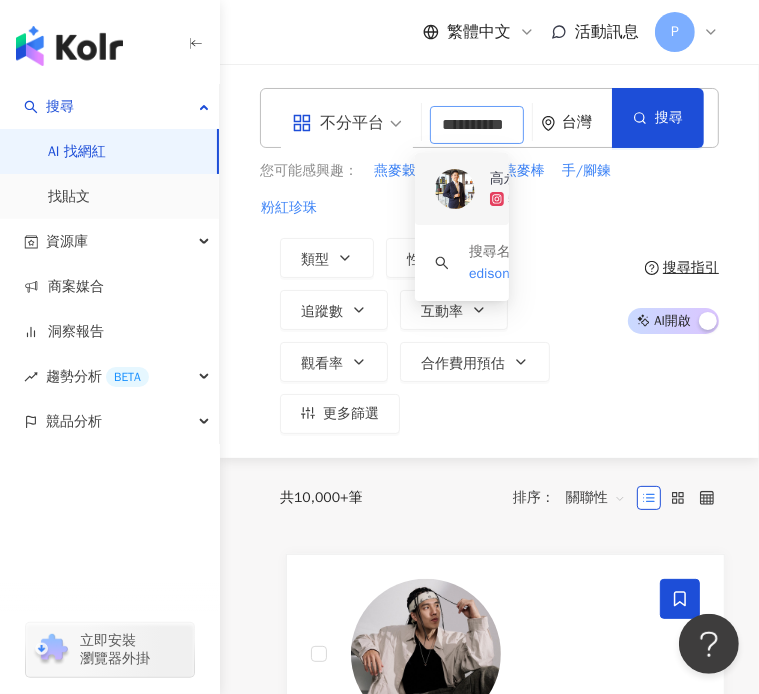click on "高永霈" at bounding box center [511, 179] 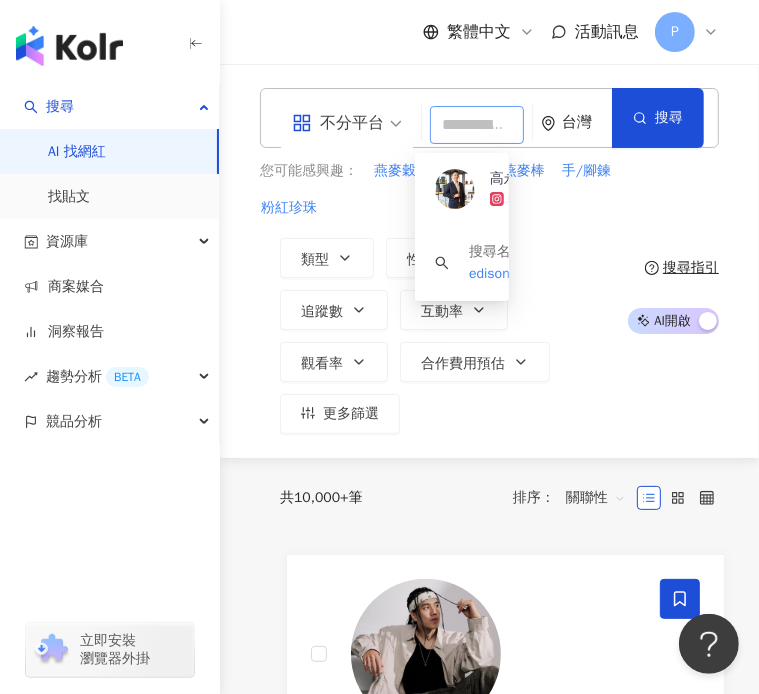 scroll, scrollTop: 0, scrollLeft: 0, axis: both 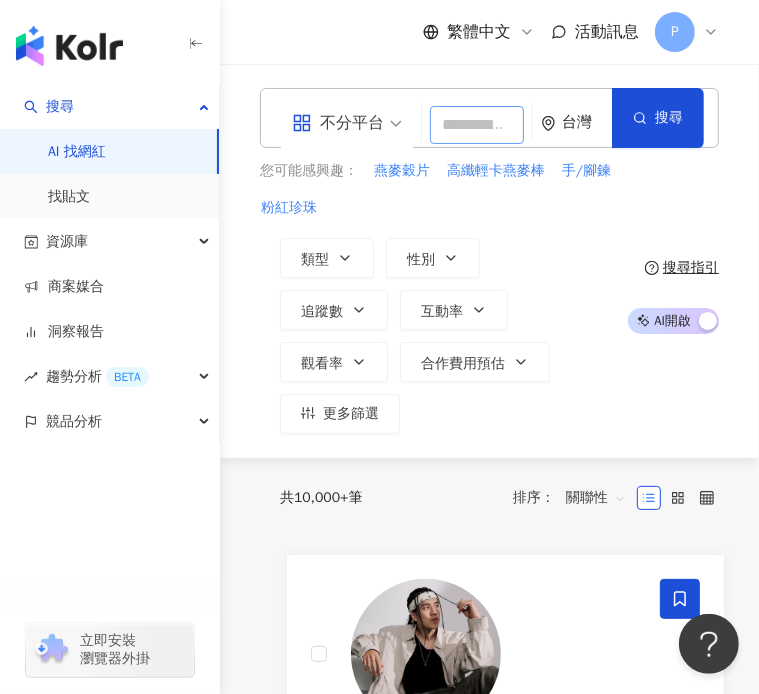 click at bounding box center (477, 125) 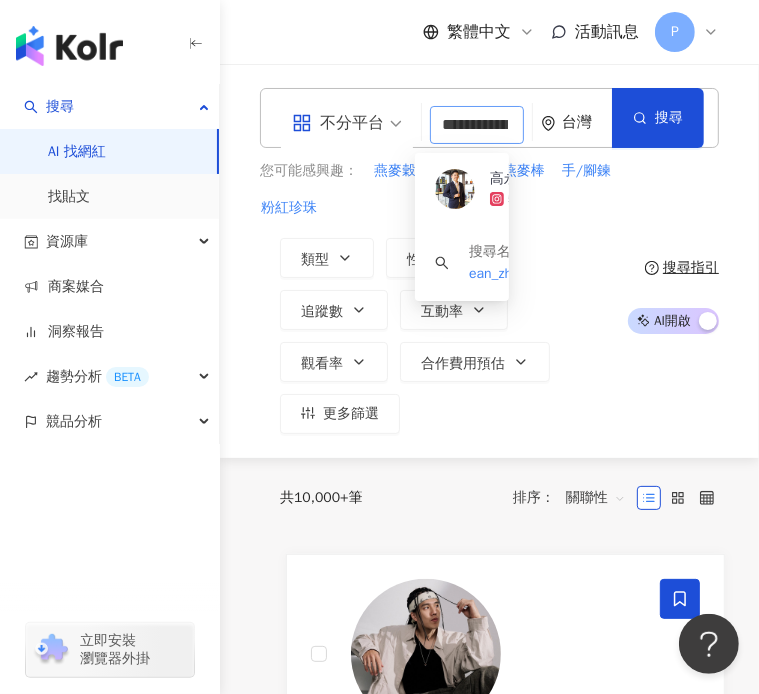 scroll, scrollTop: 0, scrollLeft: 56, axis: horizontal 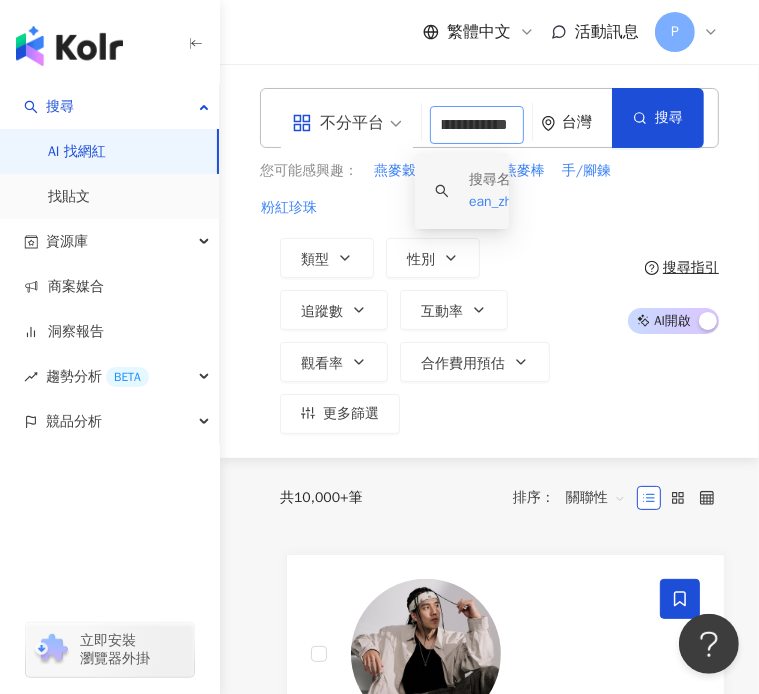 type on "**********" 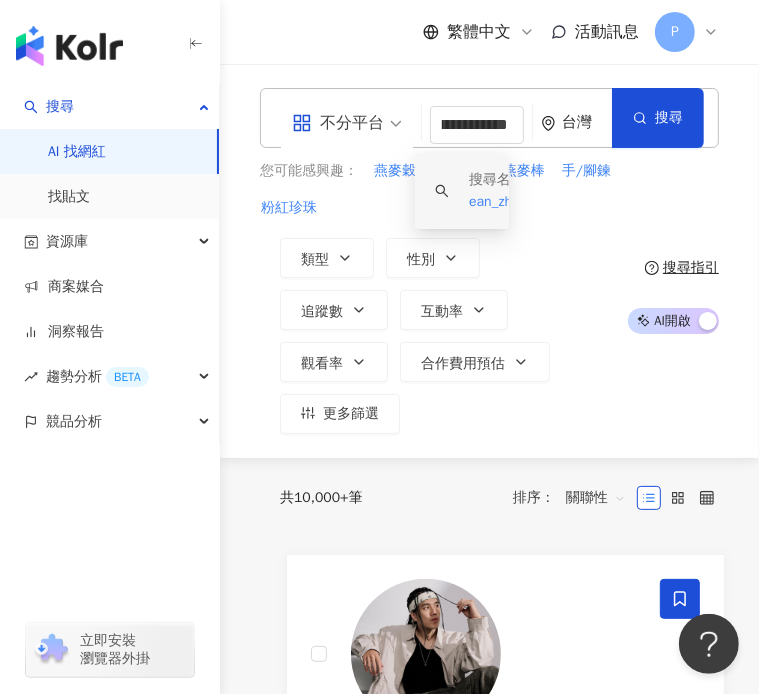 scroll, scrollTop: 0, scrollLeft: 0, axis: both 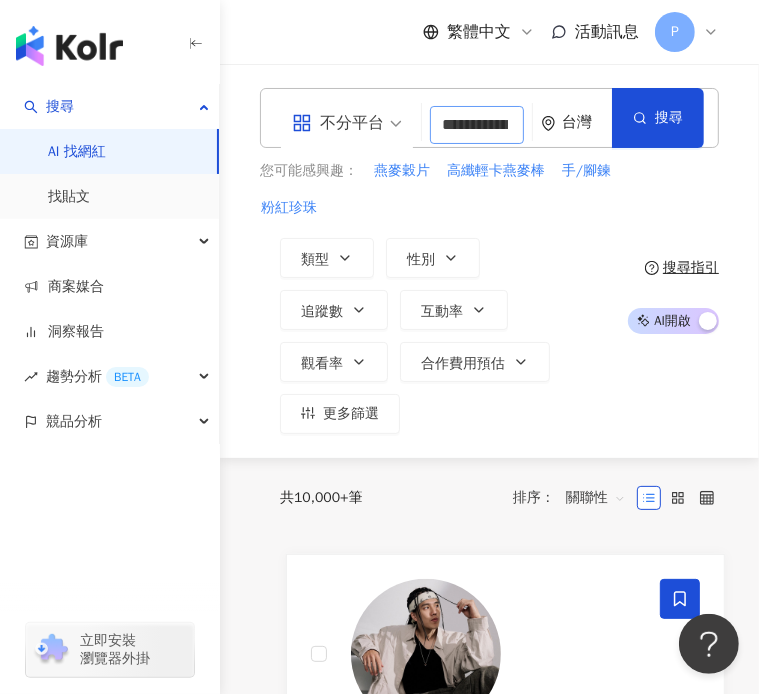 click on "**********" at bounding box center (477, 125) 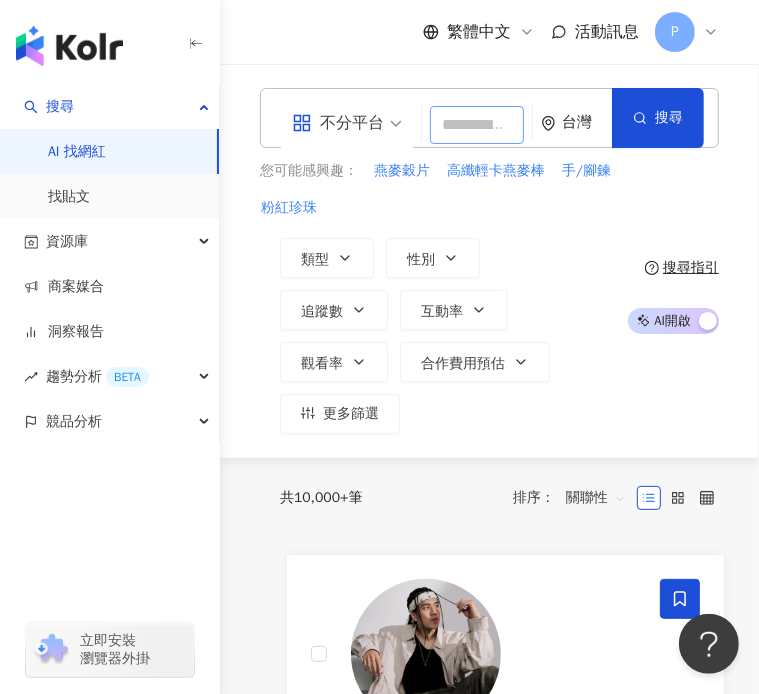 paste on "**********" 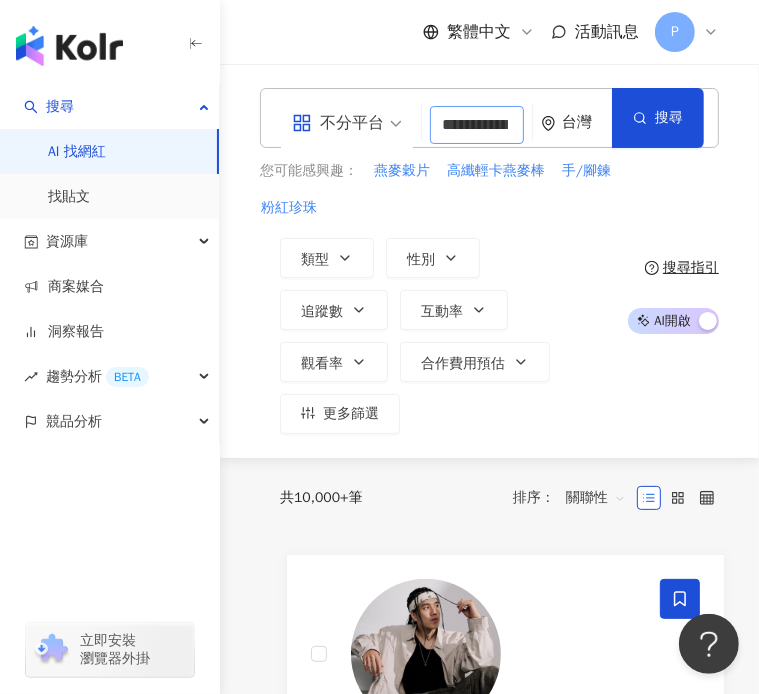 scroll, scrollTop: 0, scrollLeft: 68, axis: horizontal 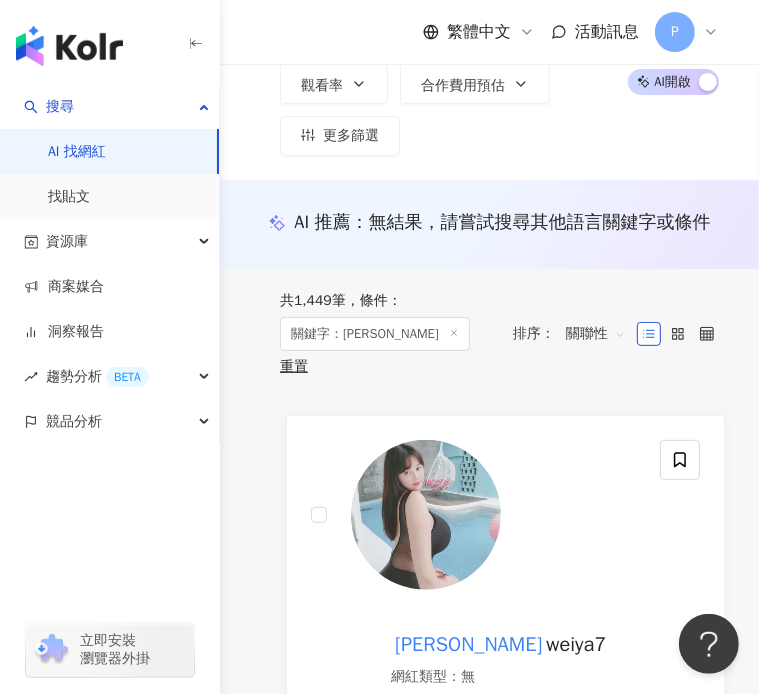 type on "**********" 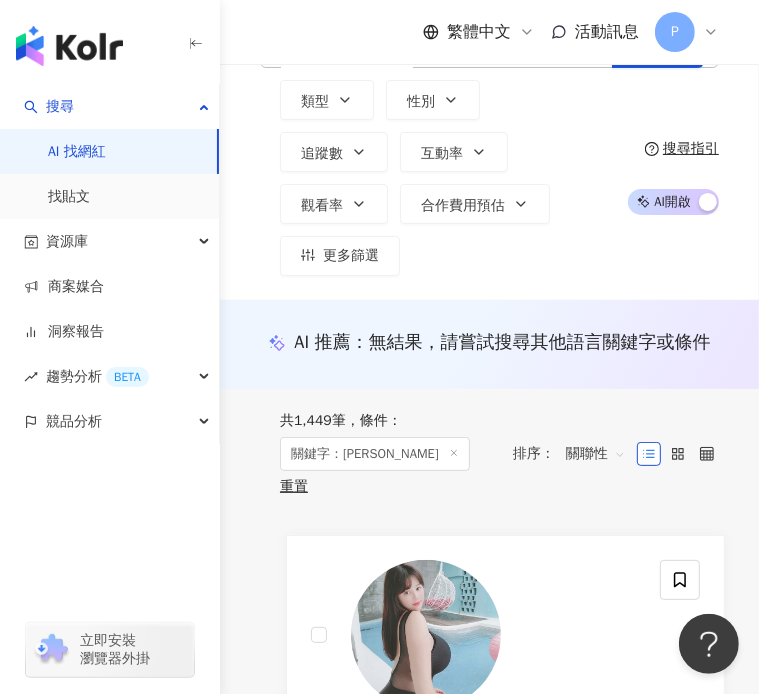 scroll, scrollTop: 0, scrollLeft: 0, axis: both 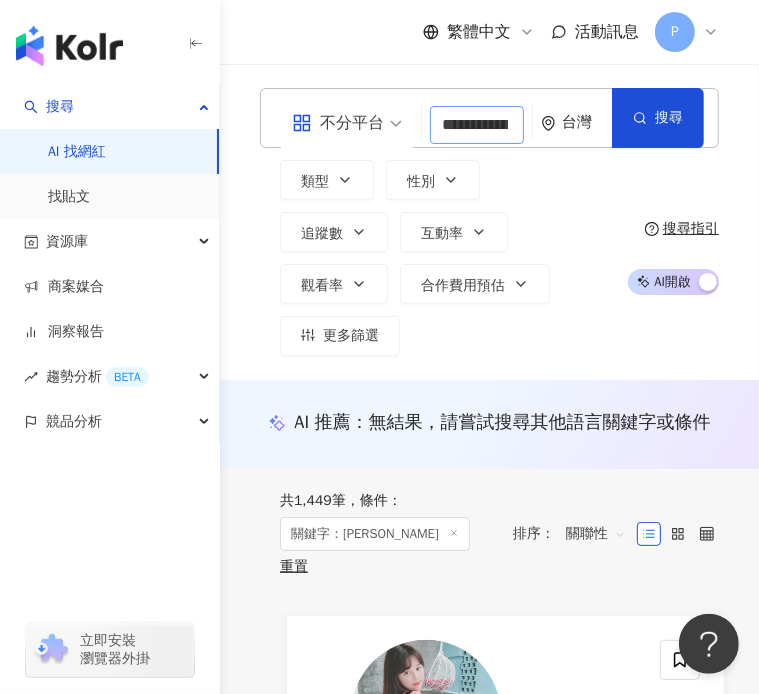 click on "**********" at bounding box center (477, 125) 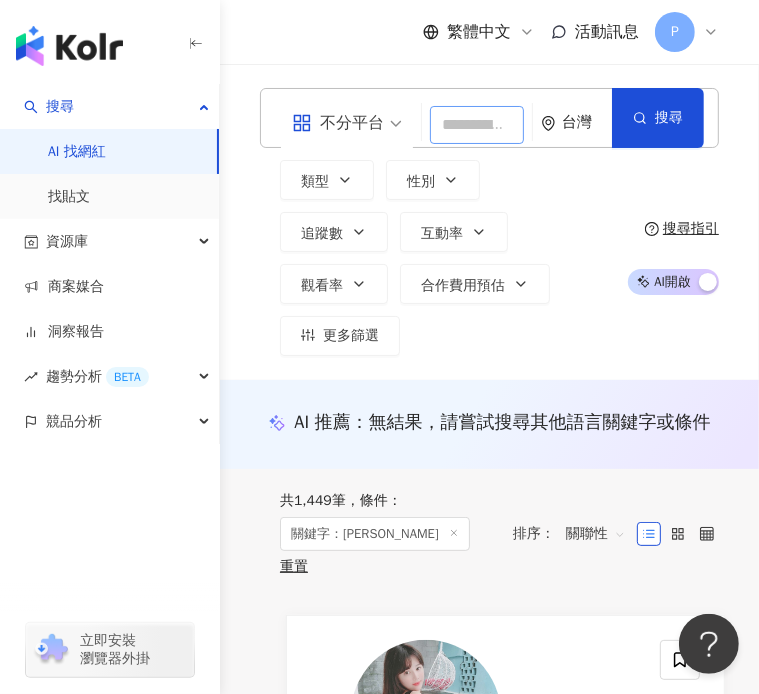 type on "*" 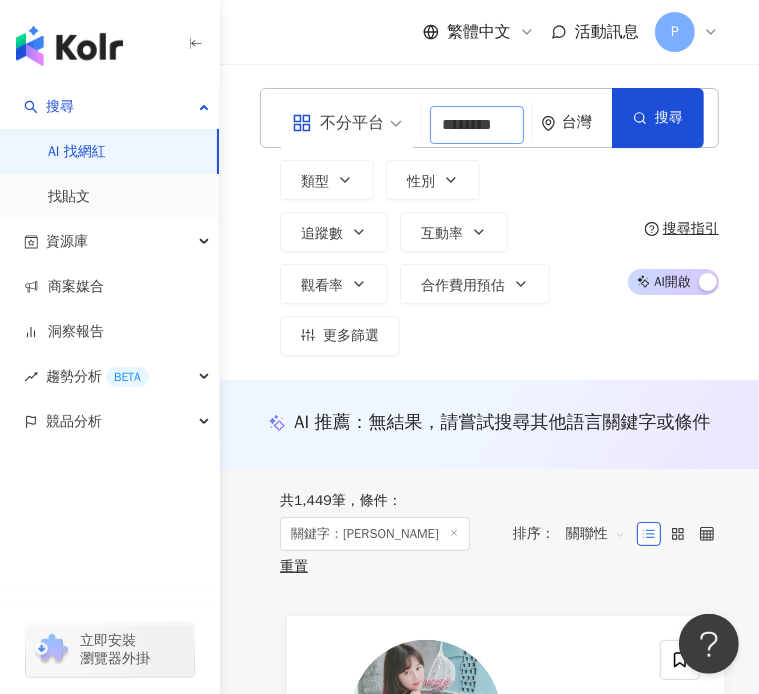 scroll, scrollTop: 0, scrollLeft: 0, axis: both 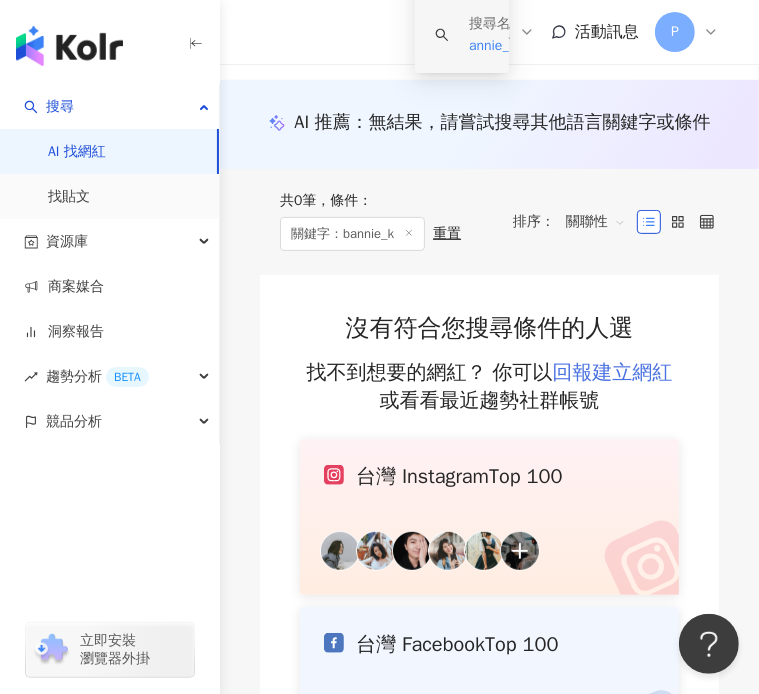 click on "回報建立網紅" at bounding box center [613, 372] 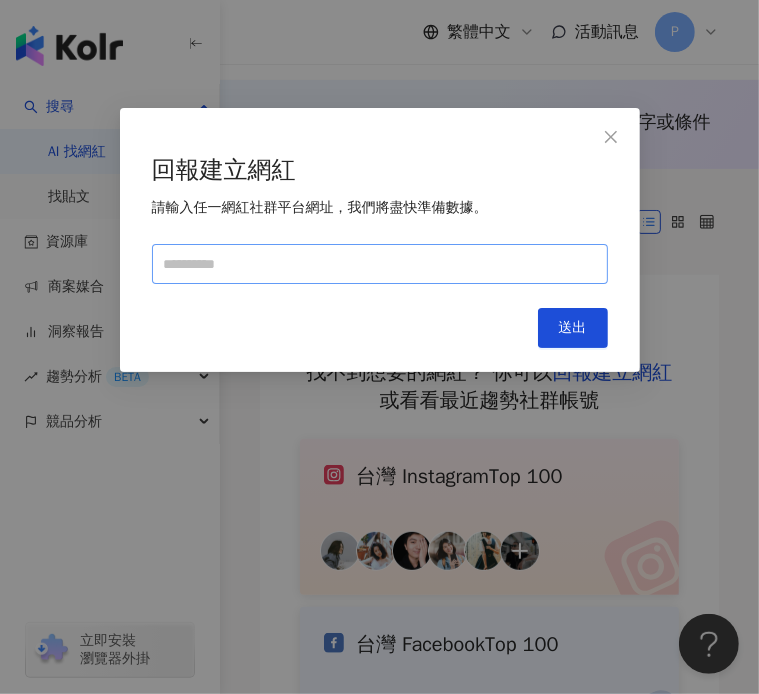 click on "回報建立網紅 請輸入任一網紅社群平台網址，我們將盡快準備數據。" at bounding box center [380, 220] 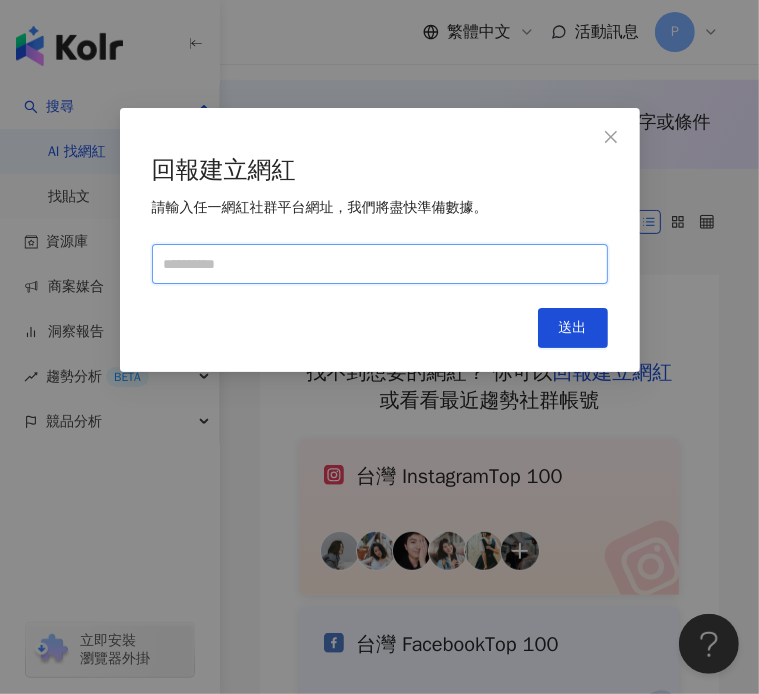 click at bounding box center (380, 264) 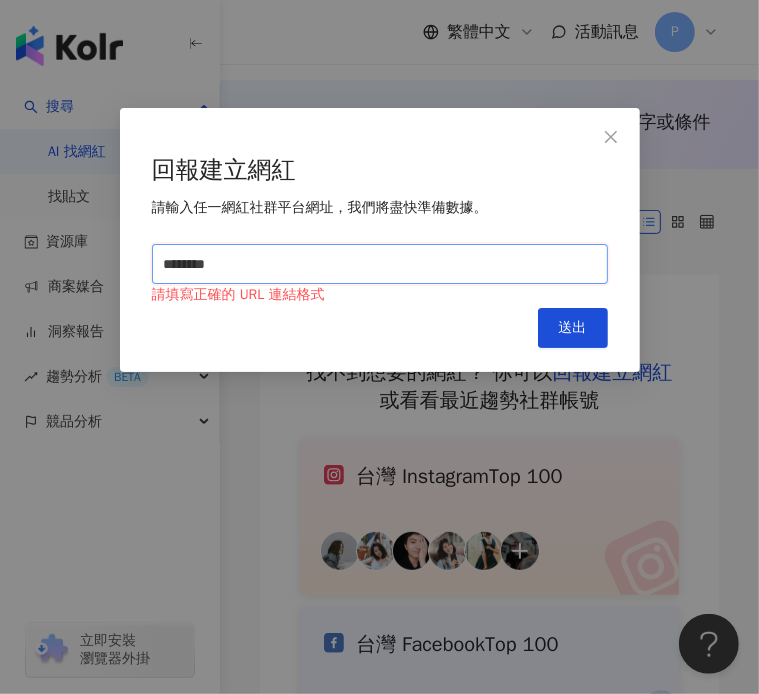 drag, startPoint x: 336, startPoint y: 255, endPoint x: -165, endPoint y: 251, distance: 501.01596 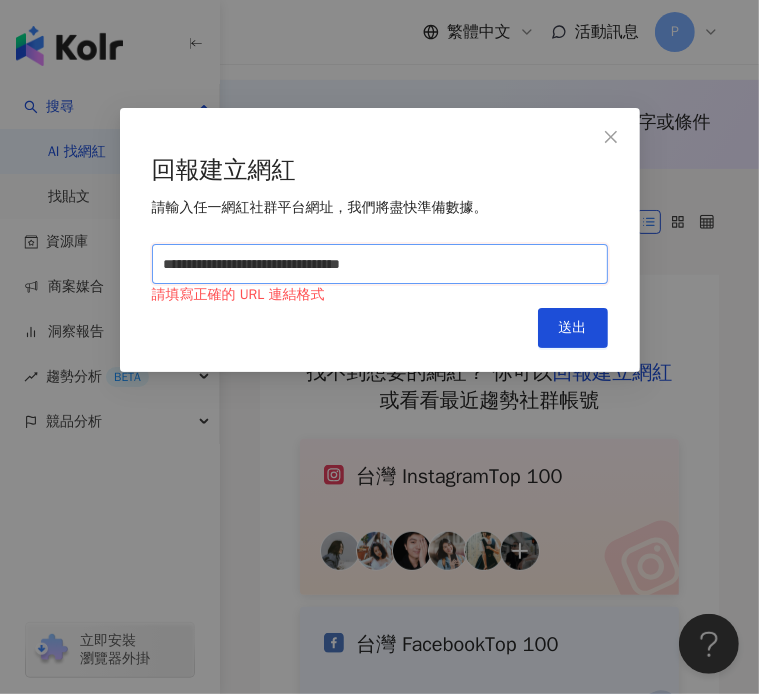 type on "**********" 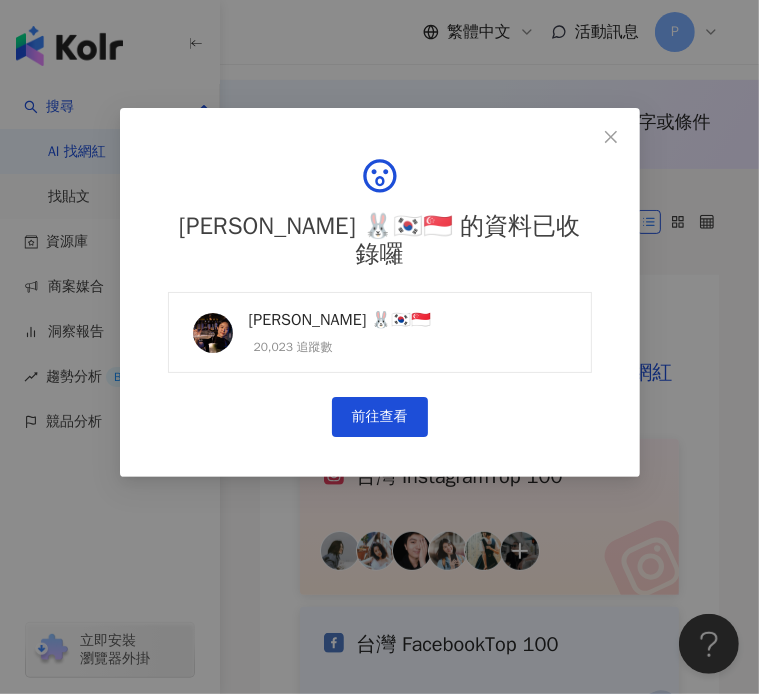 click on "20,023   追蹤數" at bounding box center [340, 347] 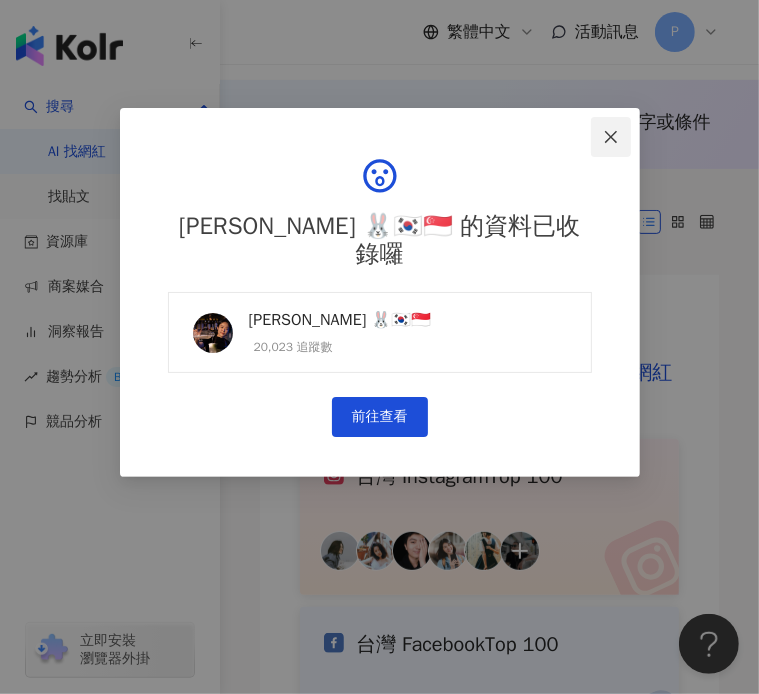 click 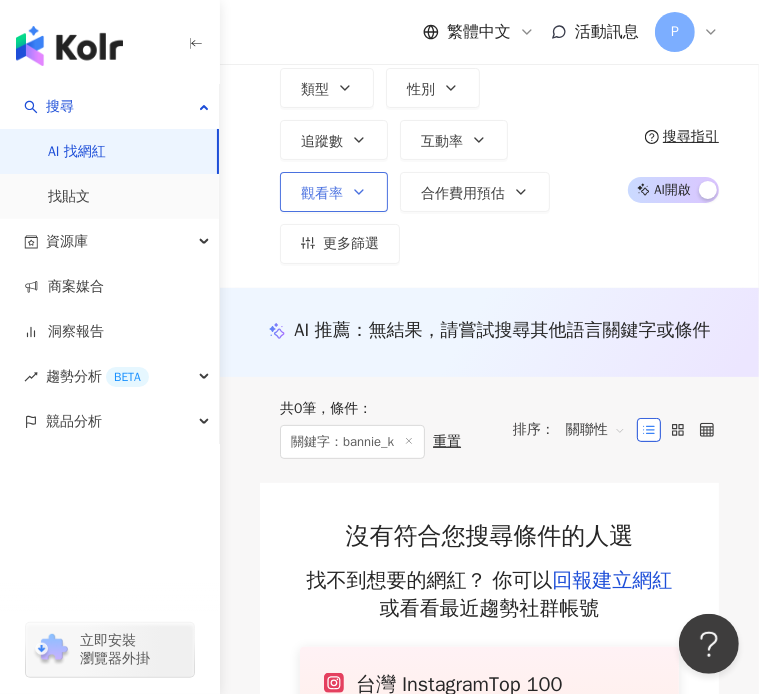scroll, scrollTop: 0, scrollLeft: 0, axis: both 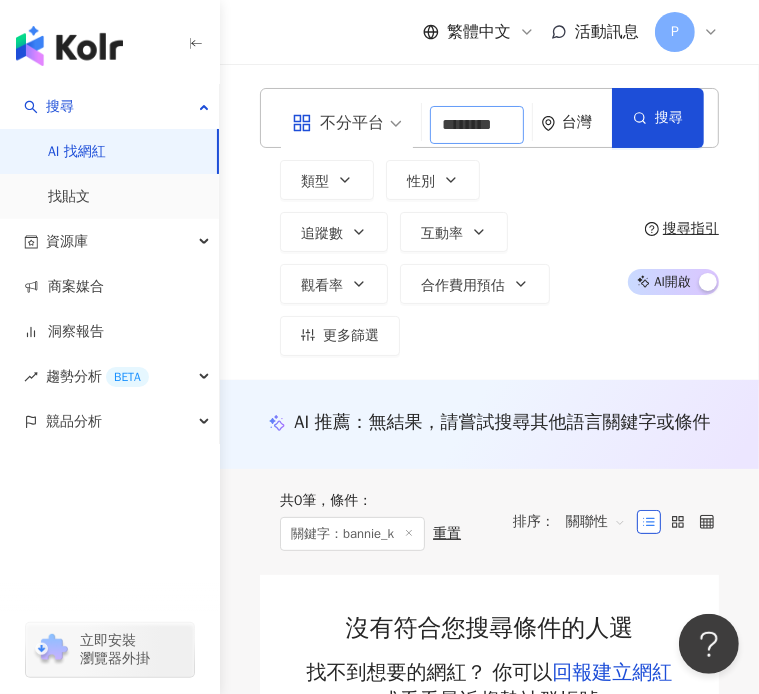 click on "********" at bounding box center [477, 125] 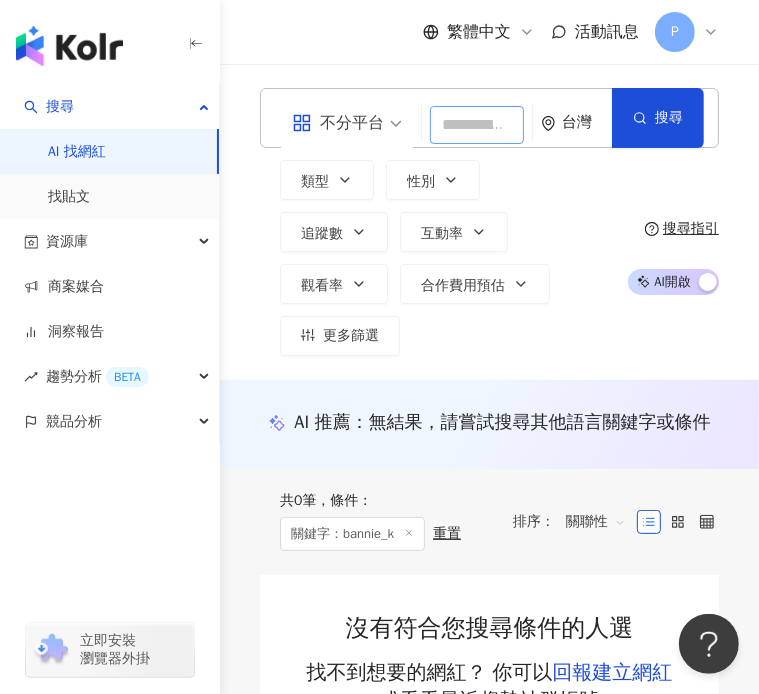 paste on "*******" 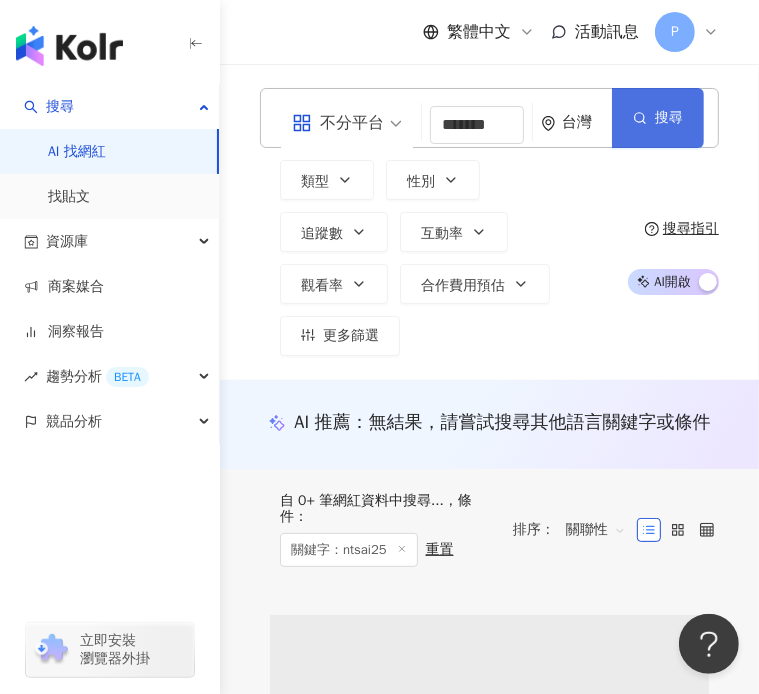 click 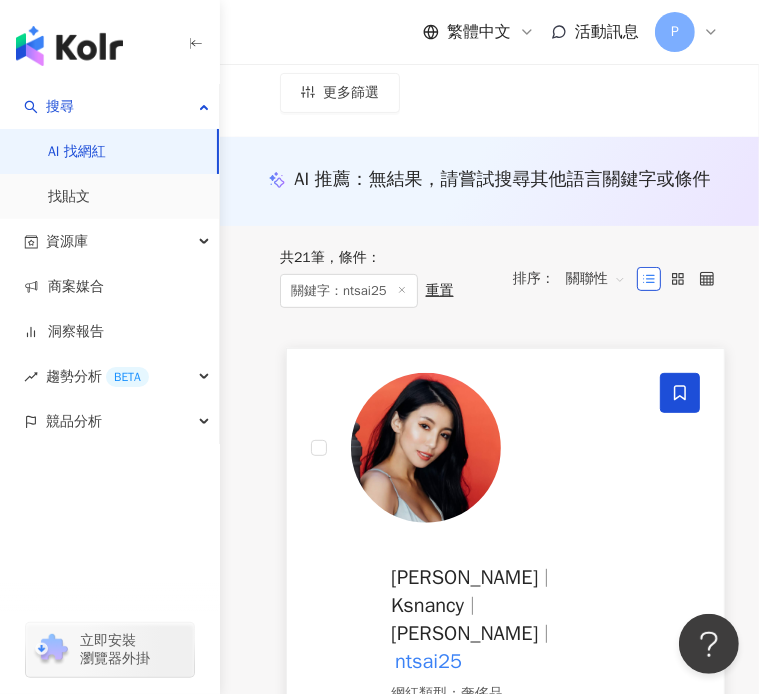 scroll, scrollTop: 300, scrollLeft: 0, axis: vertical 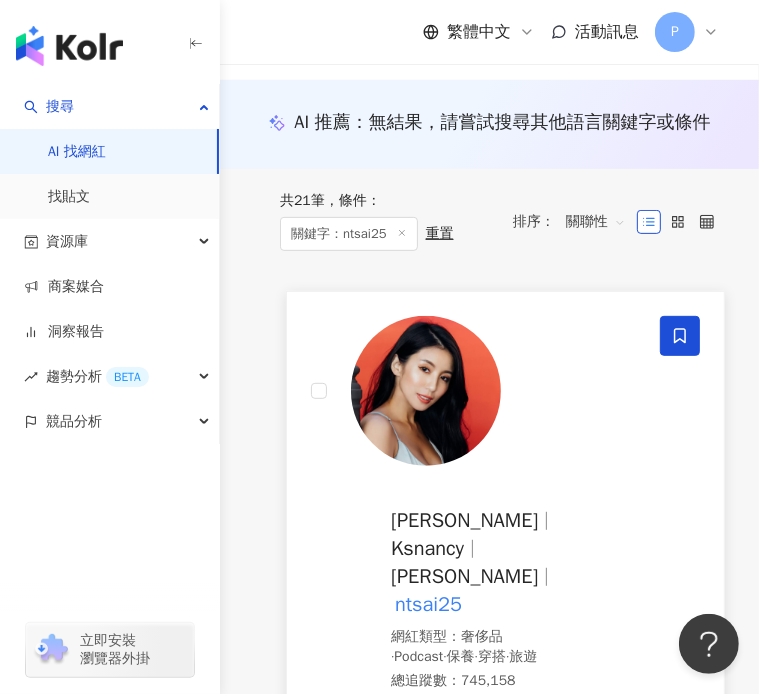 click on "Nancy" at bounding box center (464, 520) 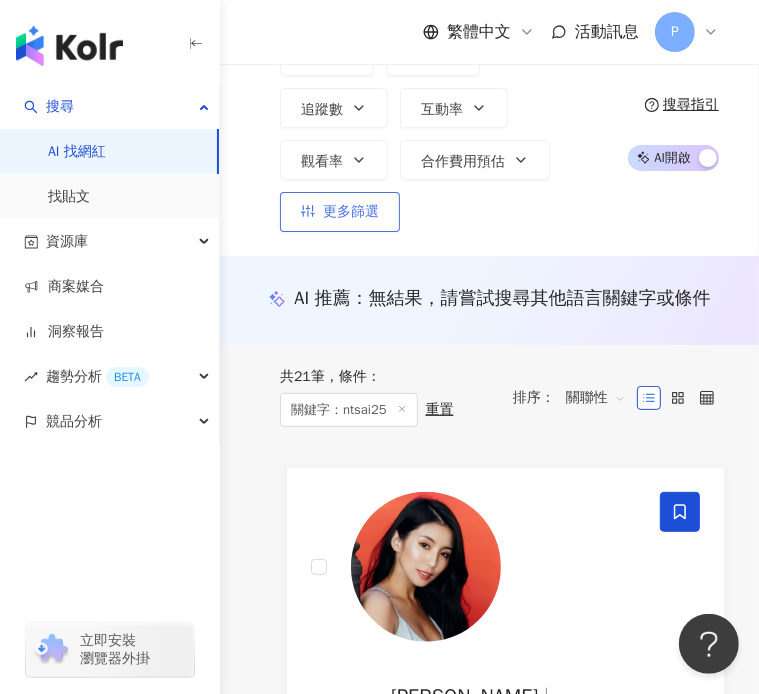 scroll, scrollTop: 0, scrollLeft: 0, axis: both 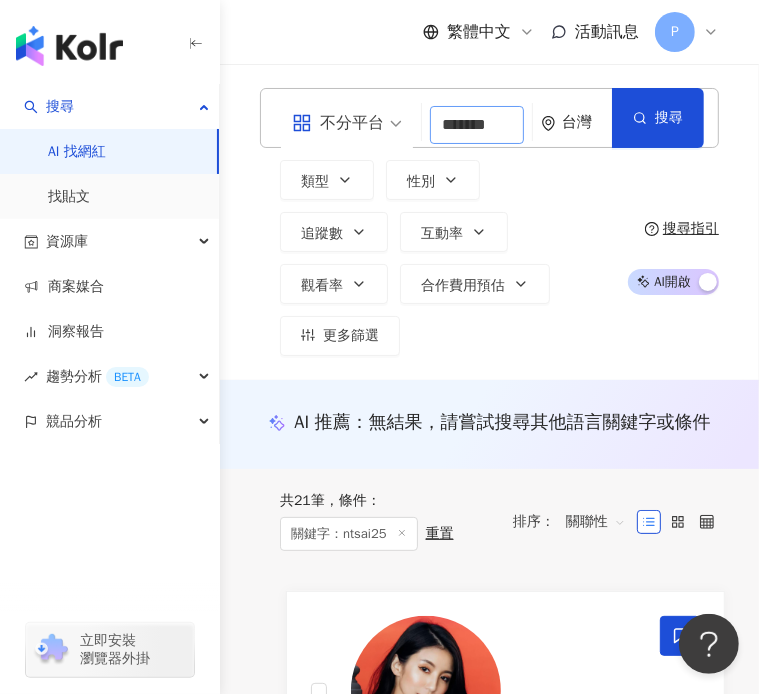 click on "*******" at bounding box center [477, 125] 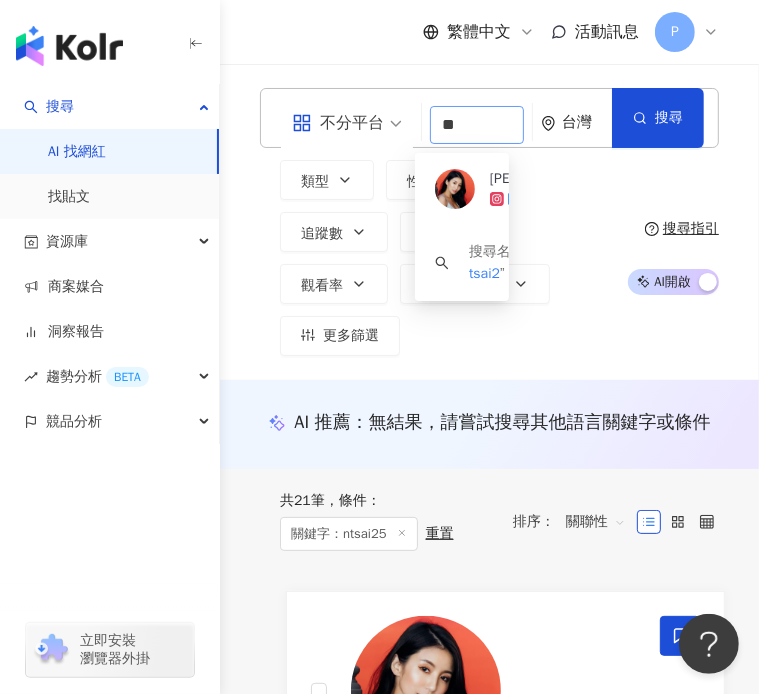 type on "*" 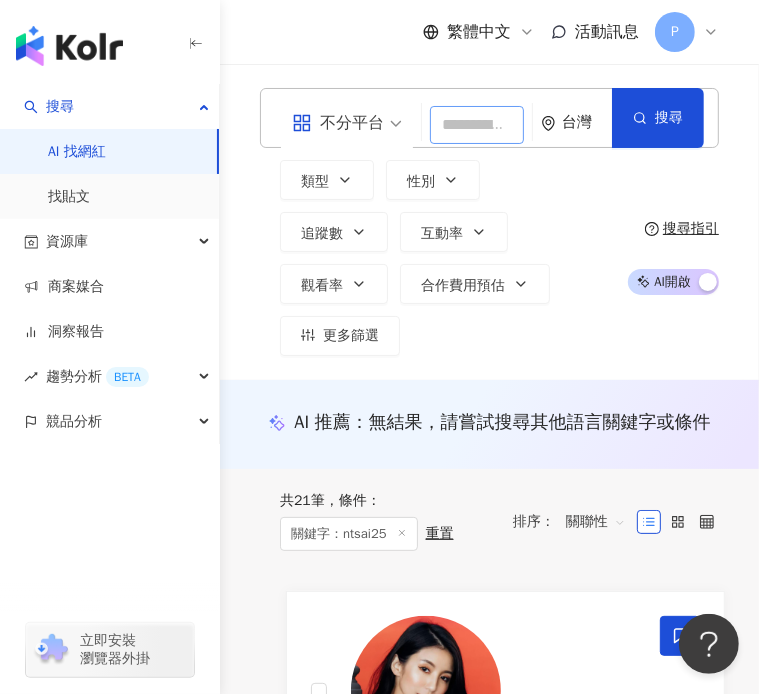 paste on "**********" 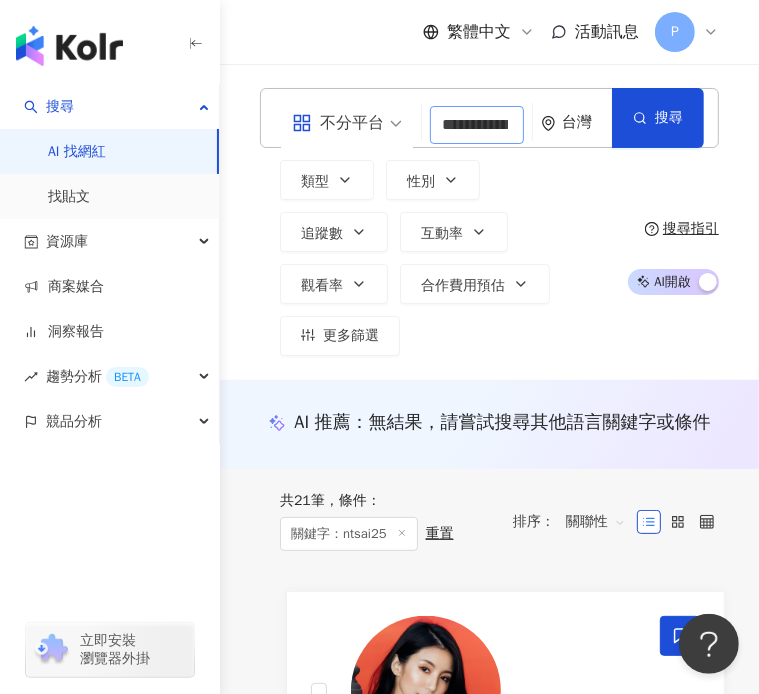 scroll, scrollTop: 0, scrollLeft: 35, axis: horizontal 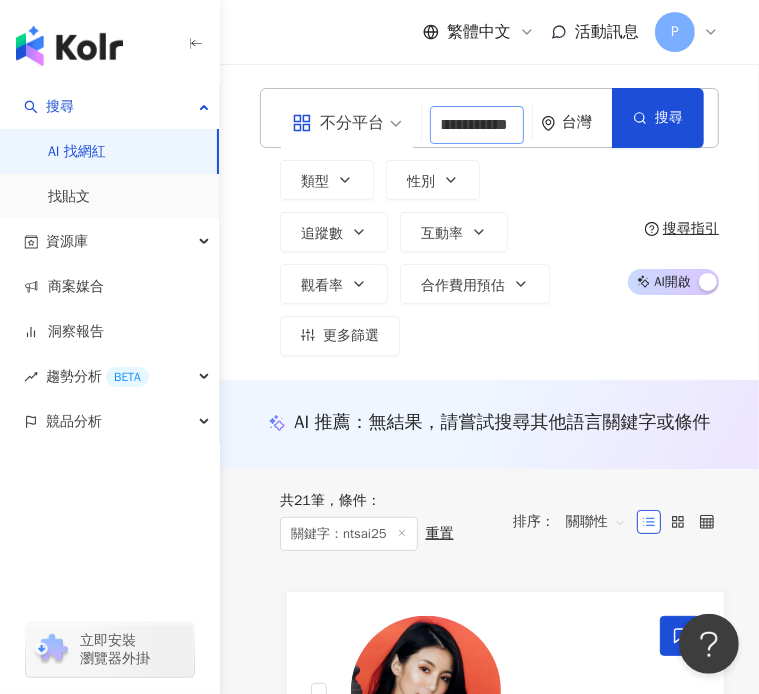 type on "**********" 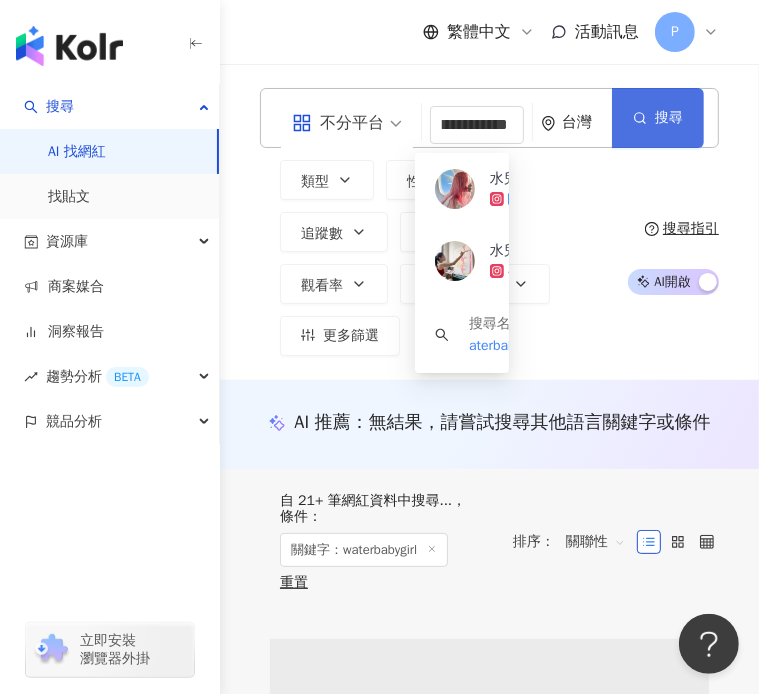 click 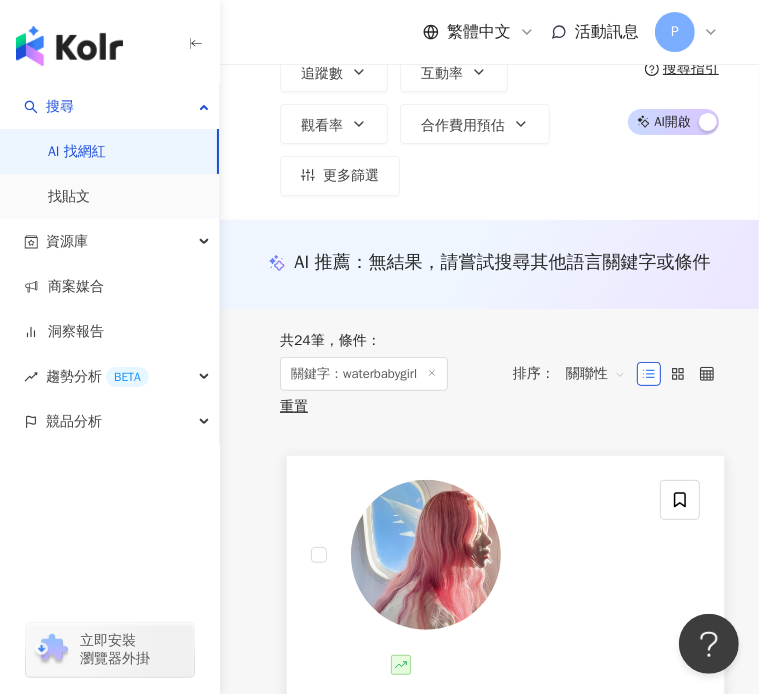 scroll, scrollTop: 200, scrollLeft: 0, axis: vertical 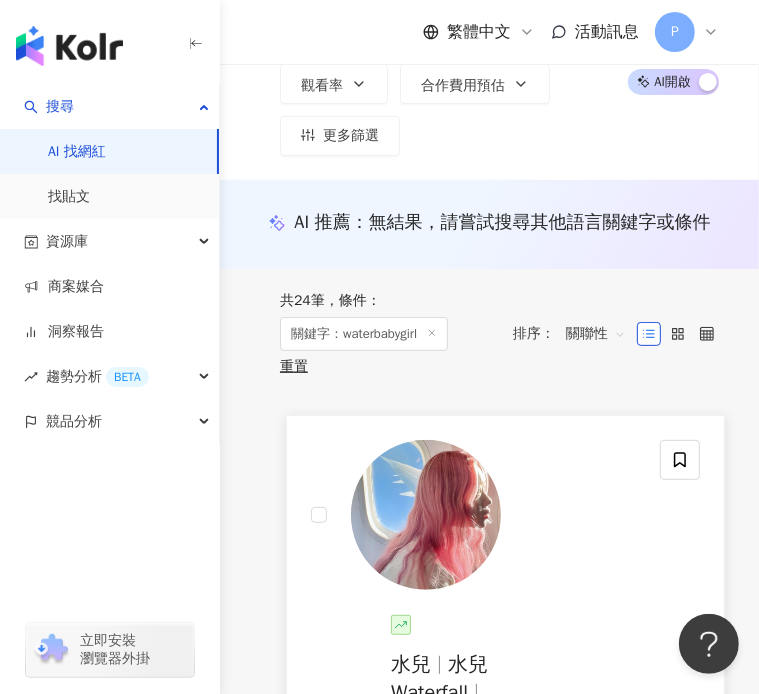 click at bounding box center [426, 515] 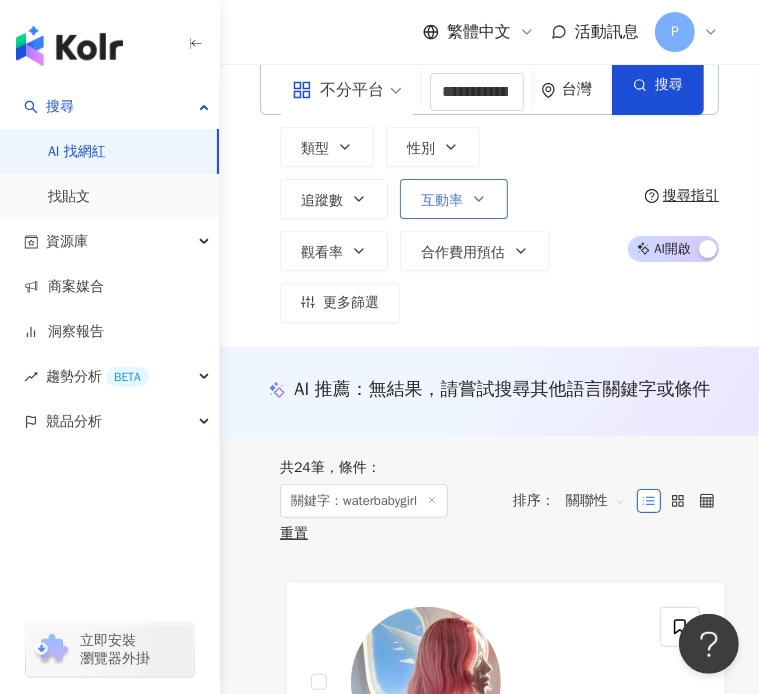 scroll, scrollTop: 0, scrollLeft: 0, axis: both 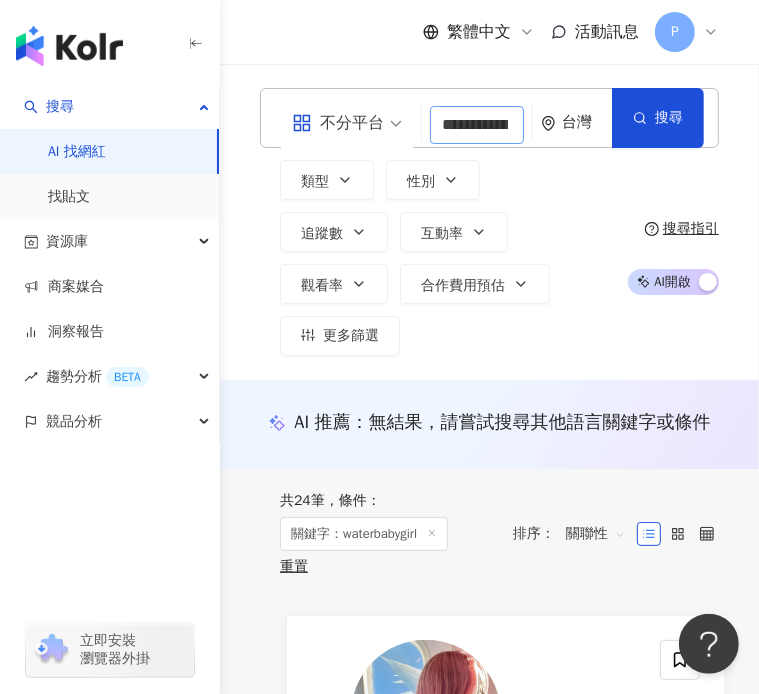 click on "**********" at bounding box center (477, 125) 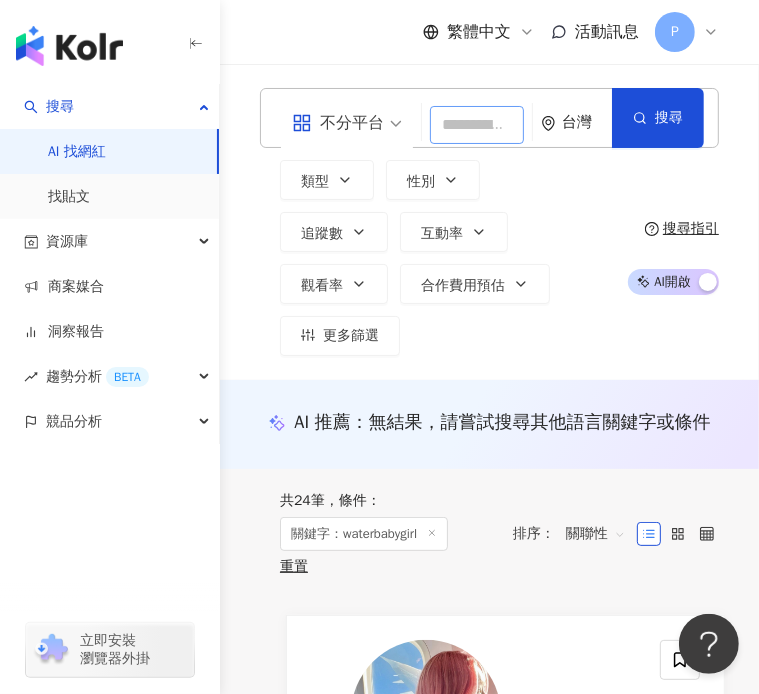 paste on "******" 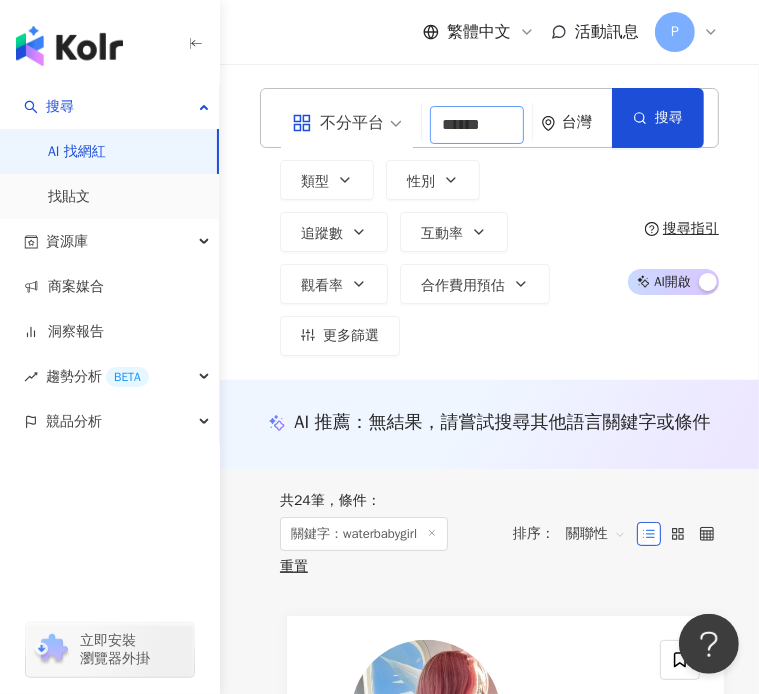 type on "******" 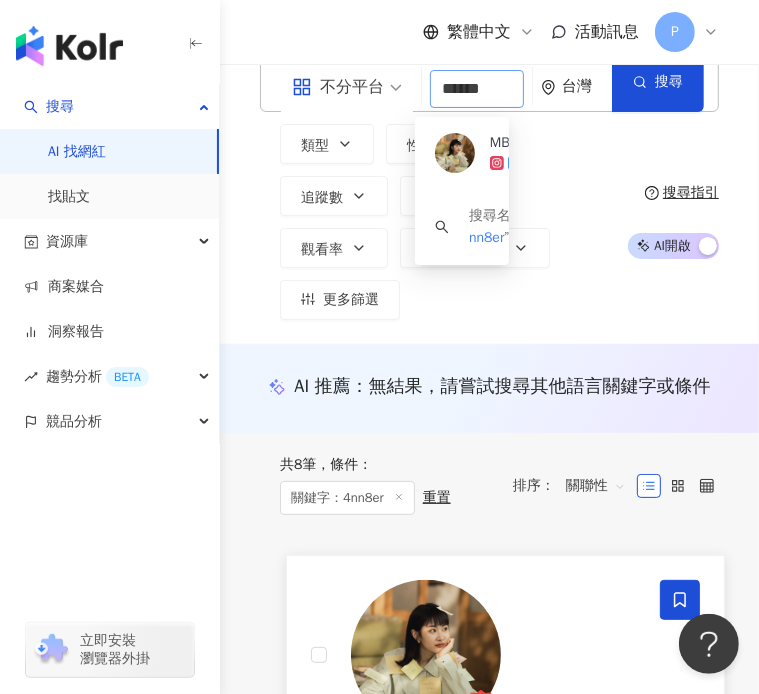 scroll, scrollTop: 100, scrollLeft: 0, axis: vertical 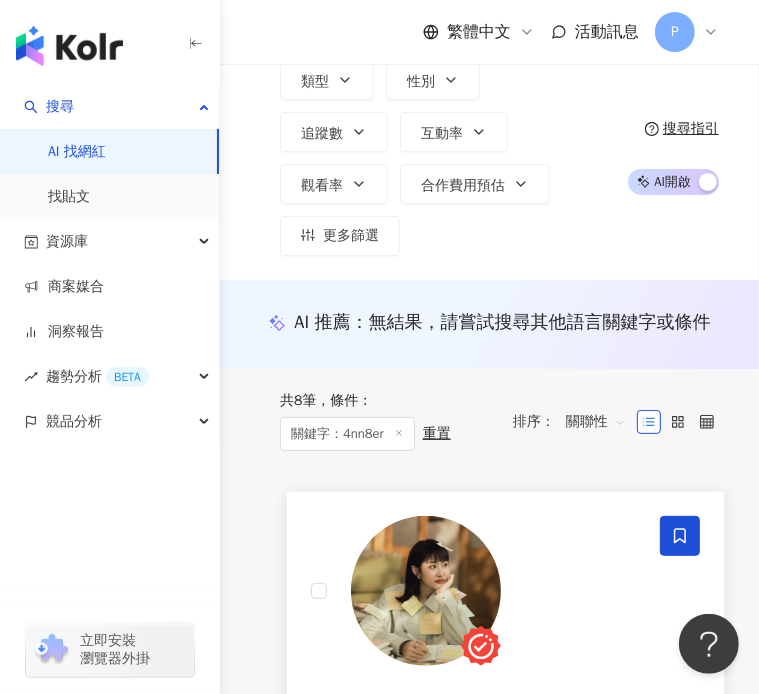 click at bounding box center [426, 591] 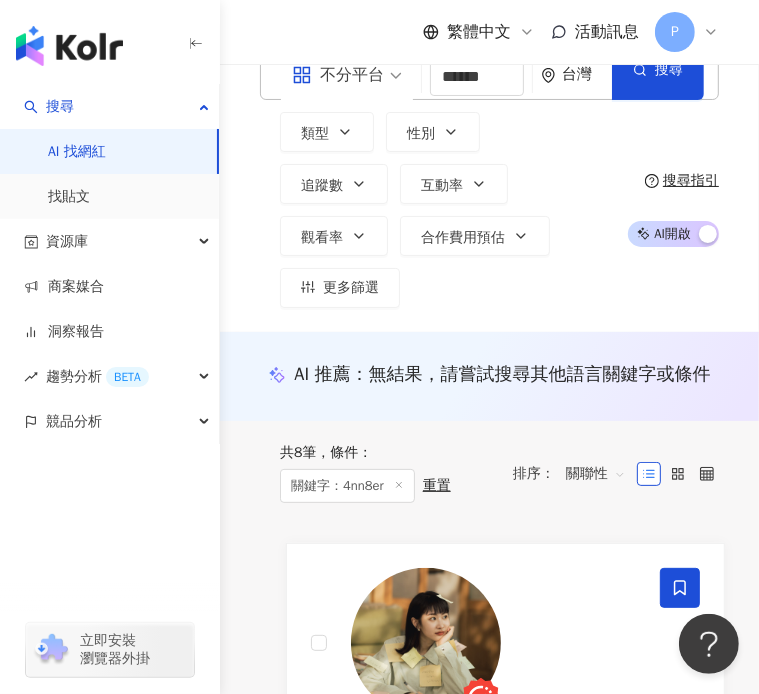 scroll, scrollTop: 0, scrollLeft: 0, axis: both 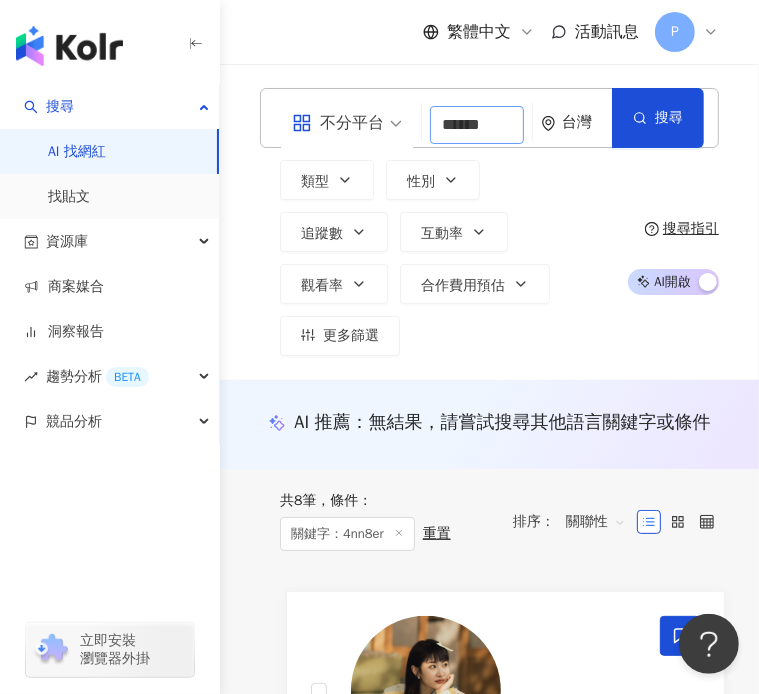 click on "******" at bounding box center (477, 125) 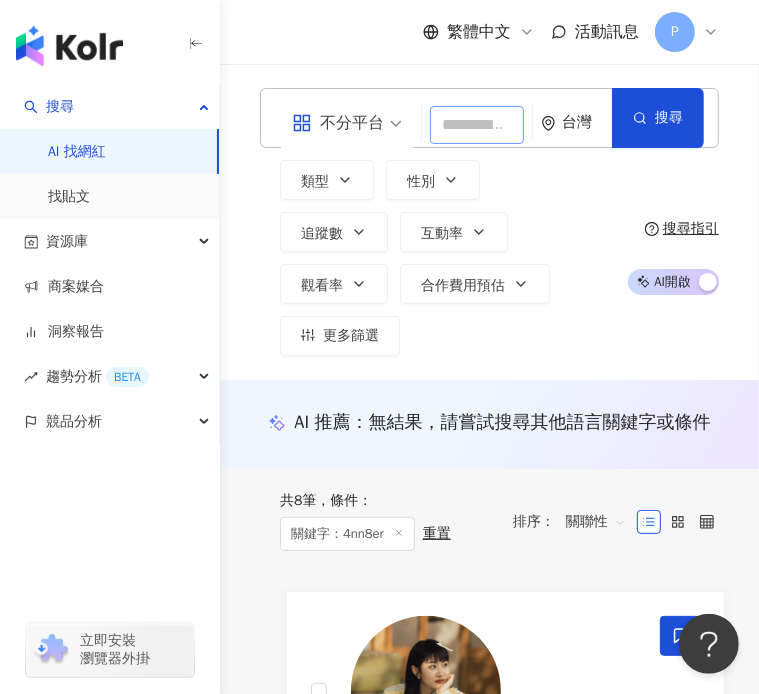 paste on "********" 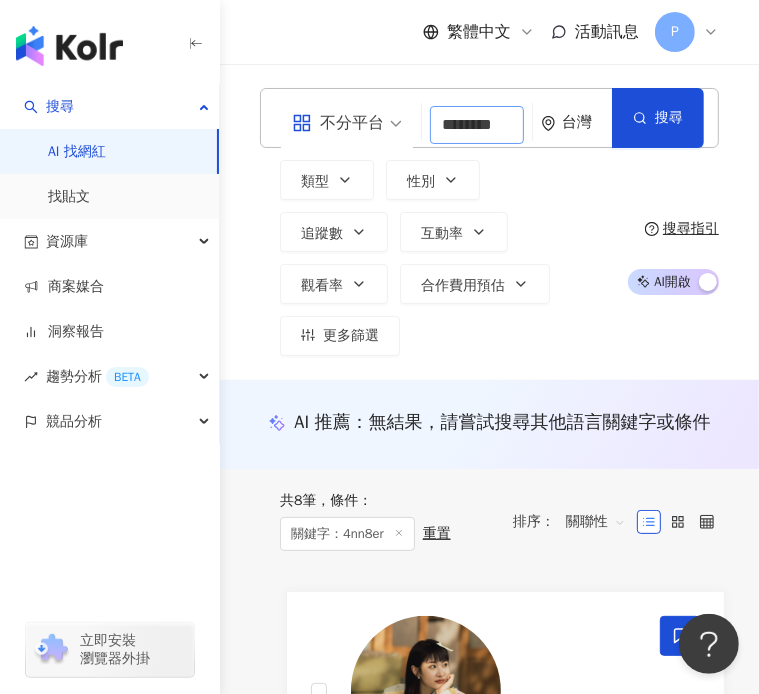 type on "********" 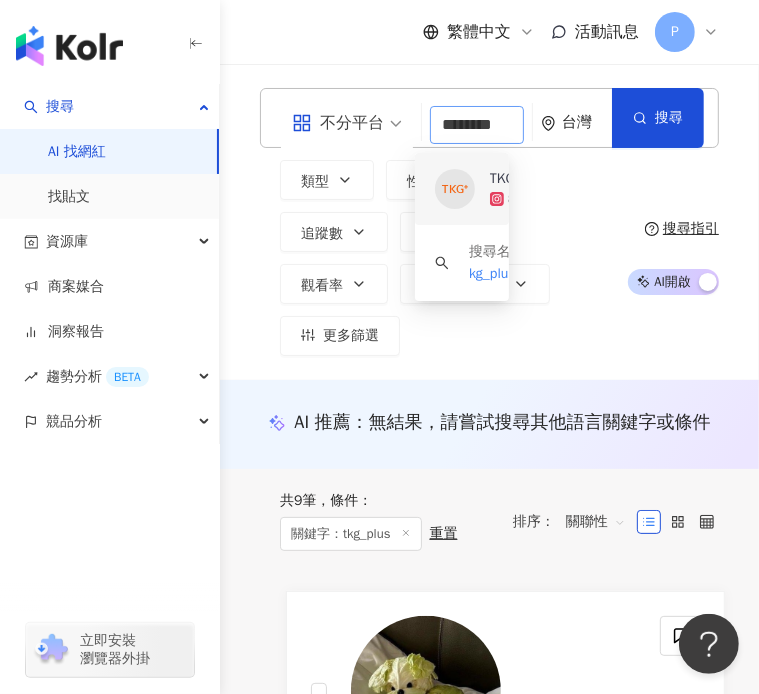 click on "TKG+" at bounding box center [506, 179] 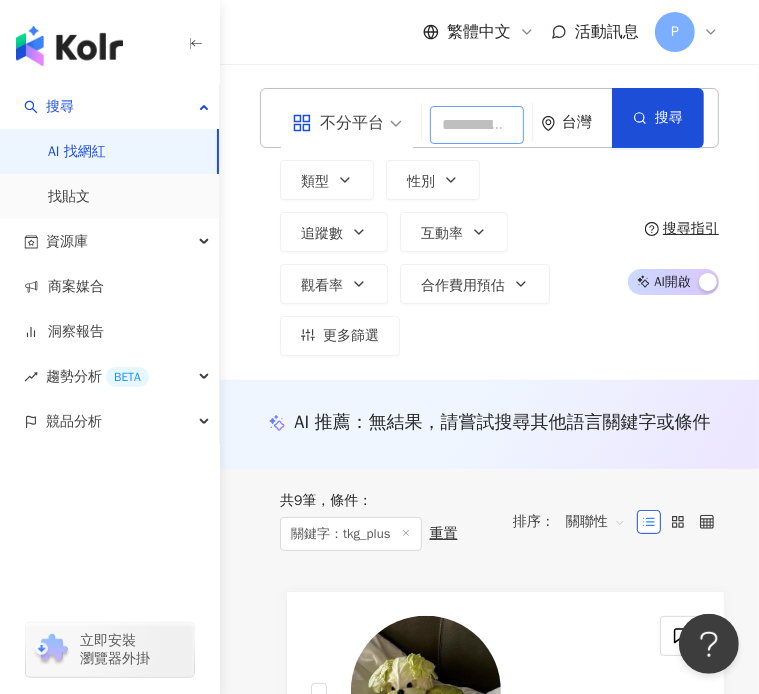click at bounding box center (477, 125) 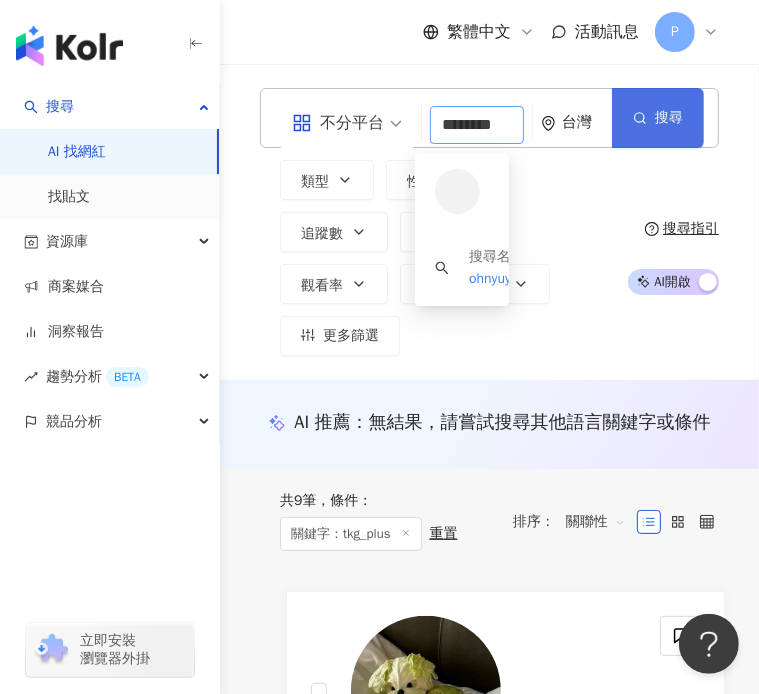 type on "********" 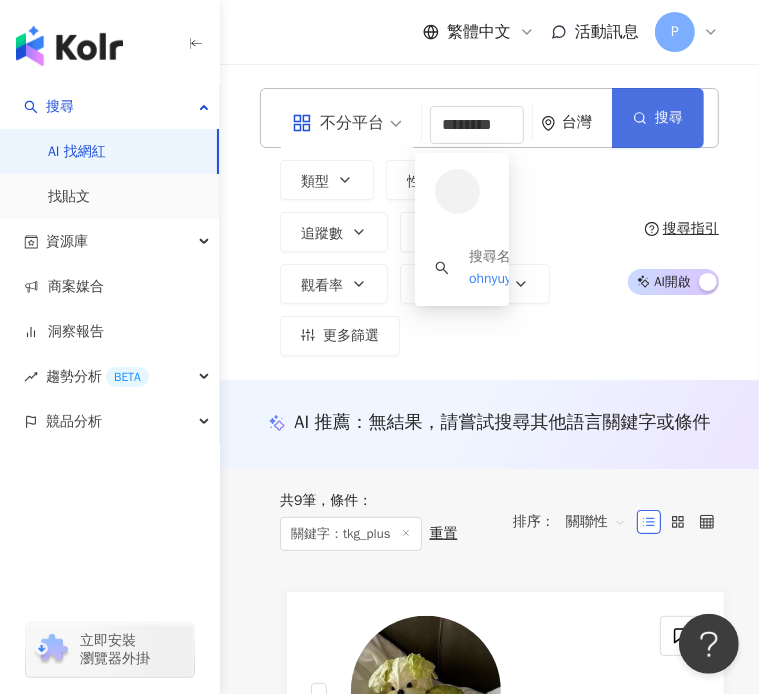 click on "搜尋" at bounding box center (658, 118) 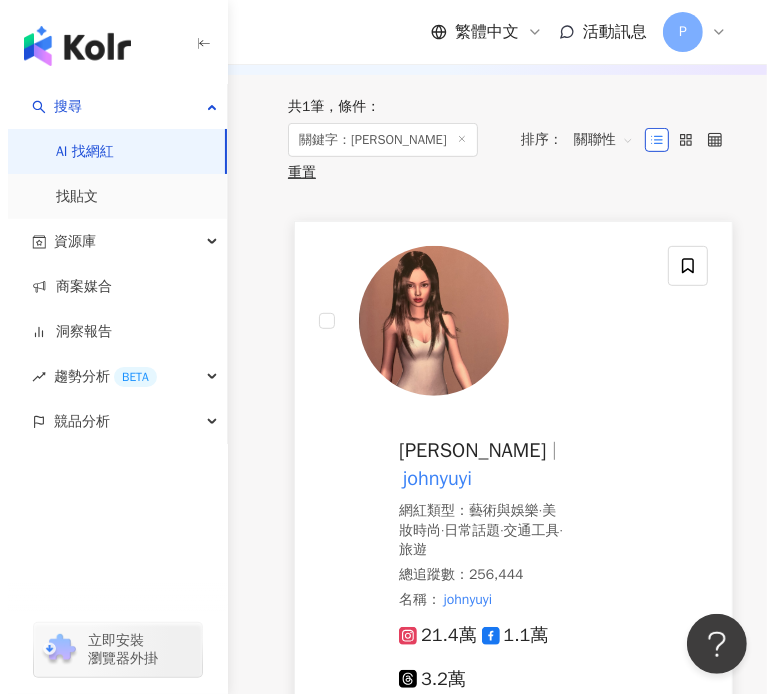 scroll, scrollTop: 400, scrollLeft: 0, axis: vertical 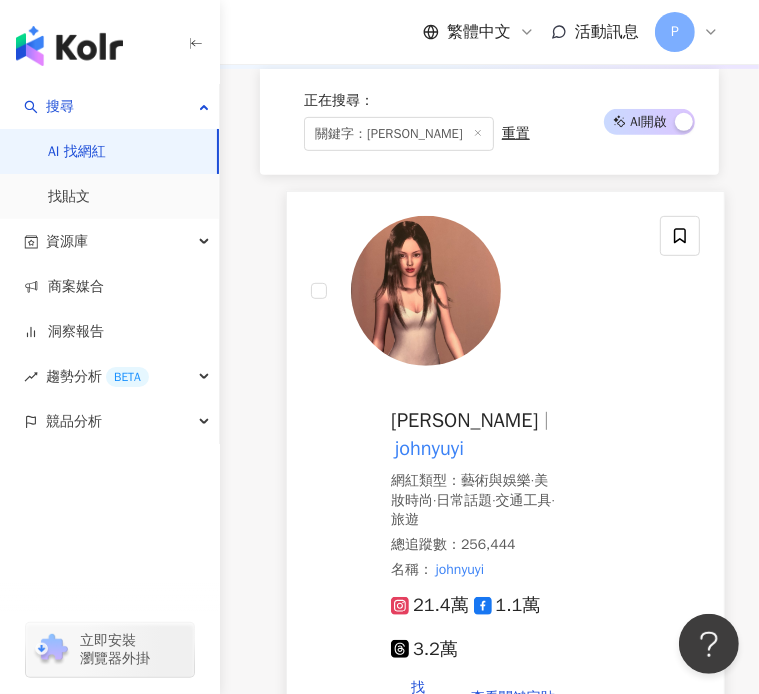 click on "JOHN YUYI" at bounding box center [464, 420] 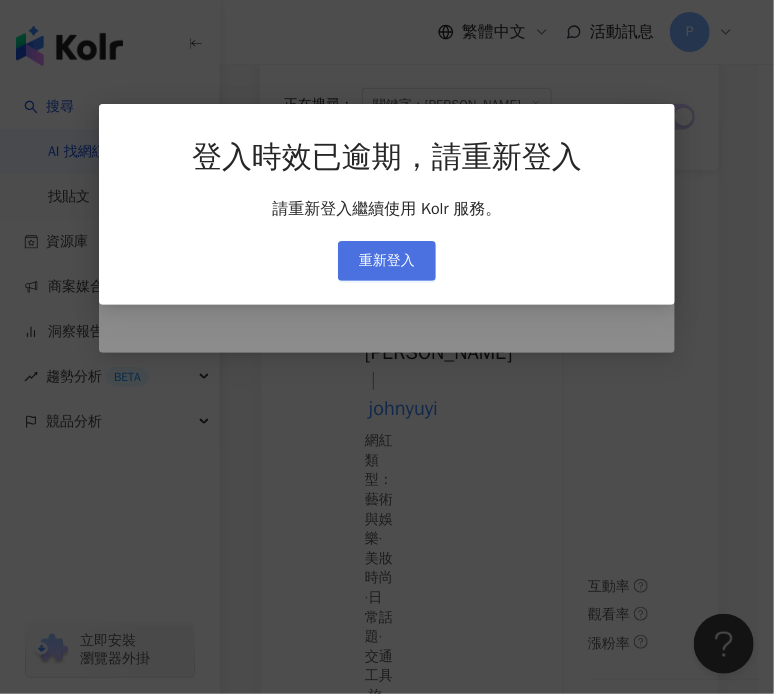 click on "重新登入" at bounding box center (387, 261) 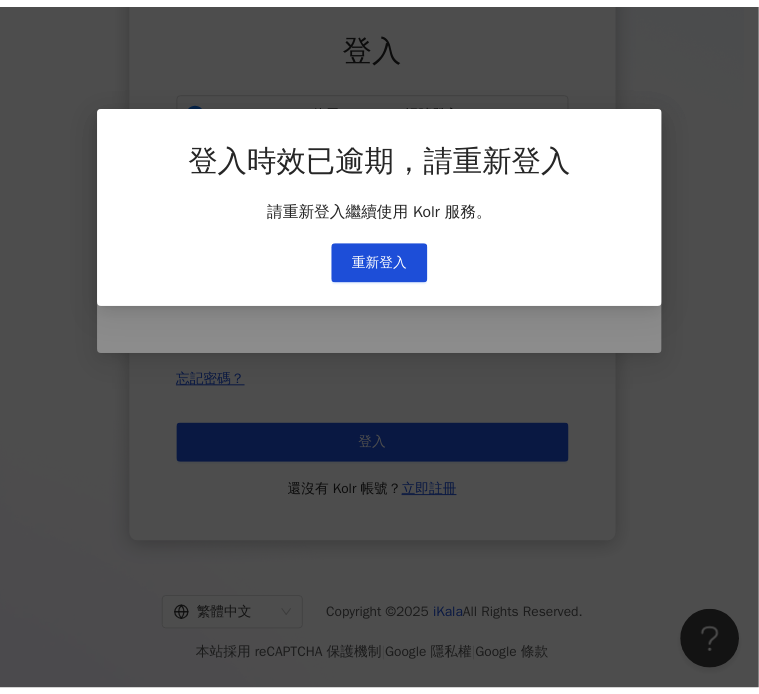 scroll, scrollTop: 0, scrollLeft: 0, axis: both 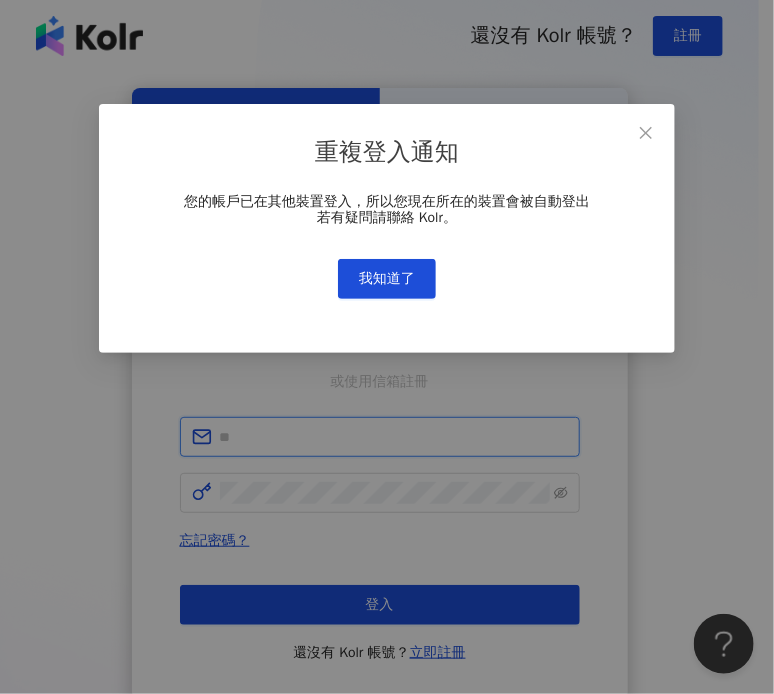 type on "**********" 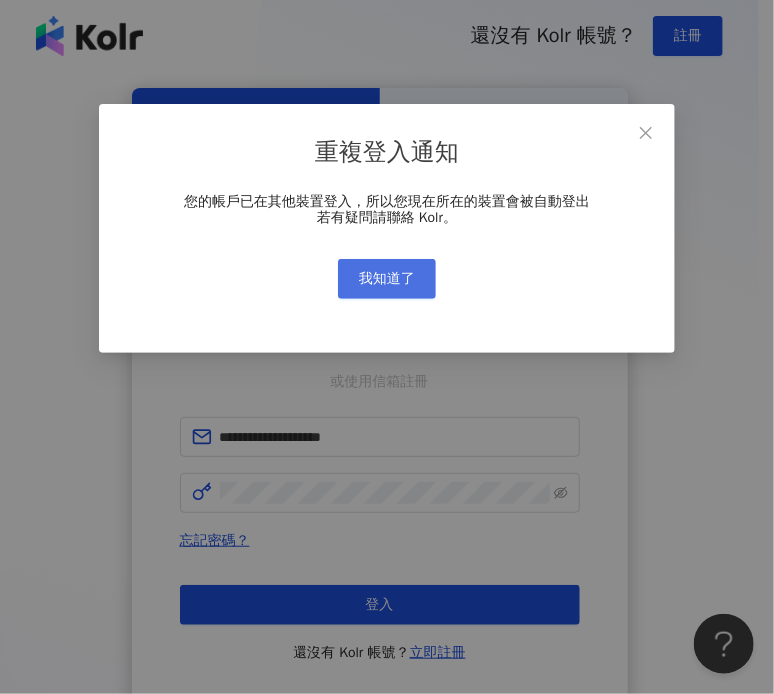 click on "我知道了" at bounding box center (387, 279) 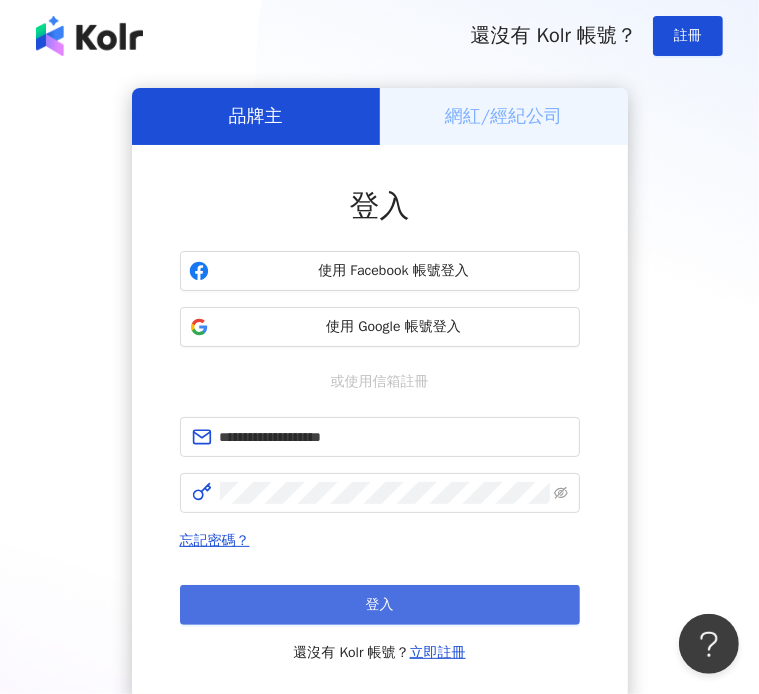 click on "登入" at bounding box center [380, 605] 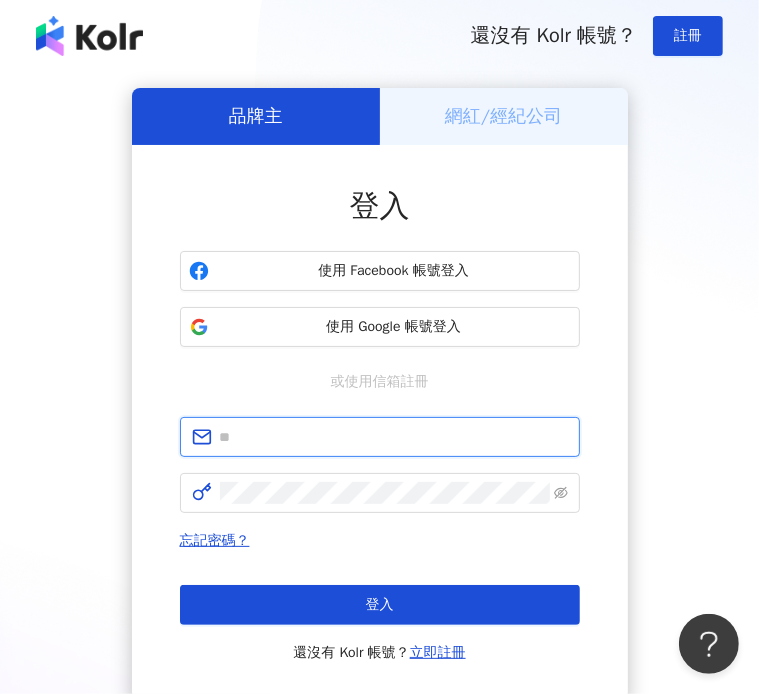 type on "**********" 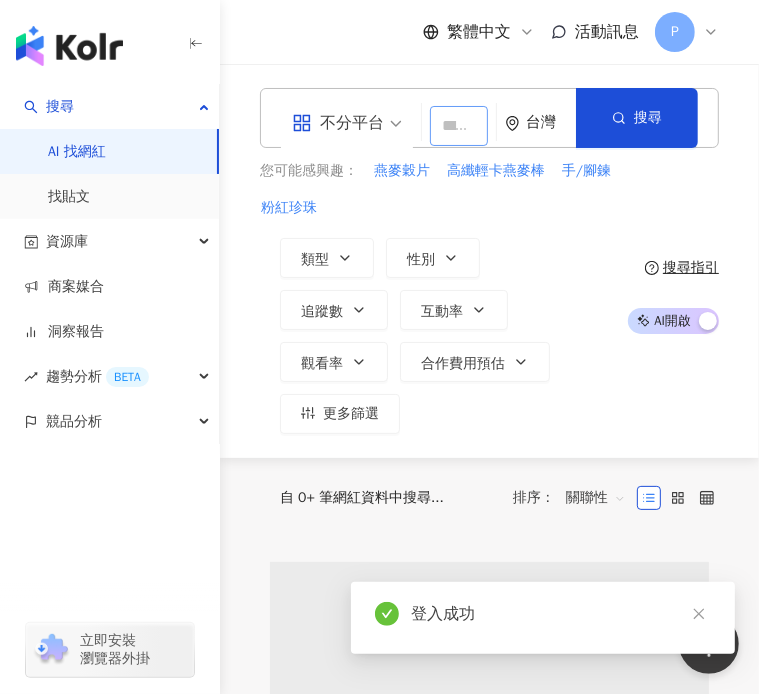 drag, startPoint x: 430, startPoint y: 134, endPoint x: 463, endPoint y: 138, distance: 33.24154 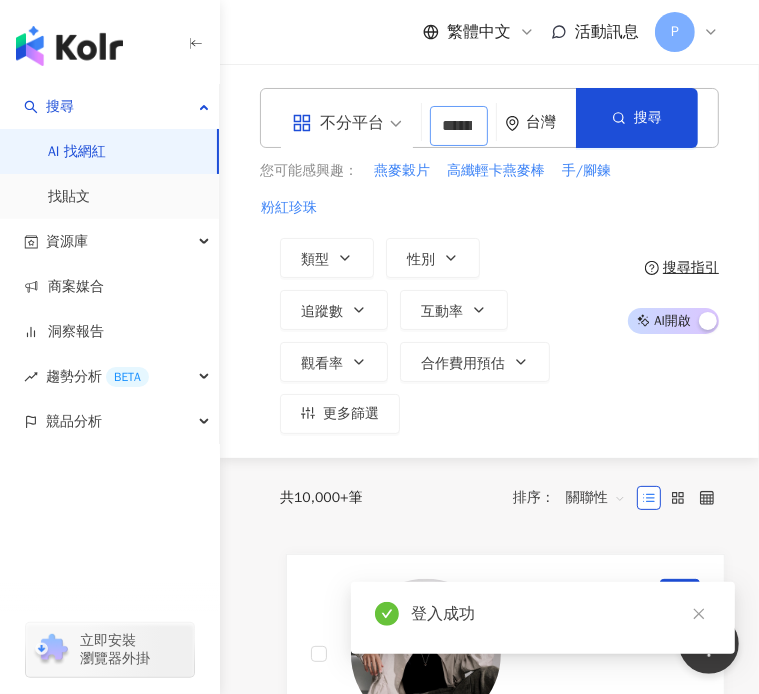 scroll, scrollTop: 0, scrollLeft: 0, axis: both 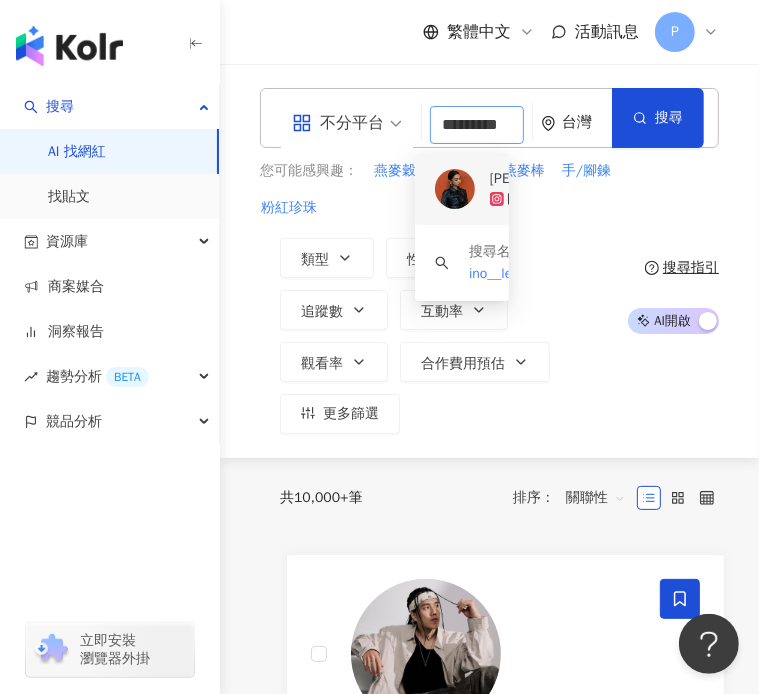 click on "Lino 李依耘" at bounding box center (541, 179) 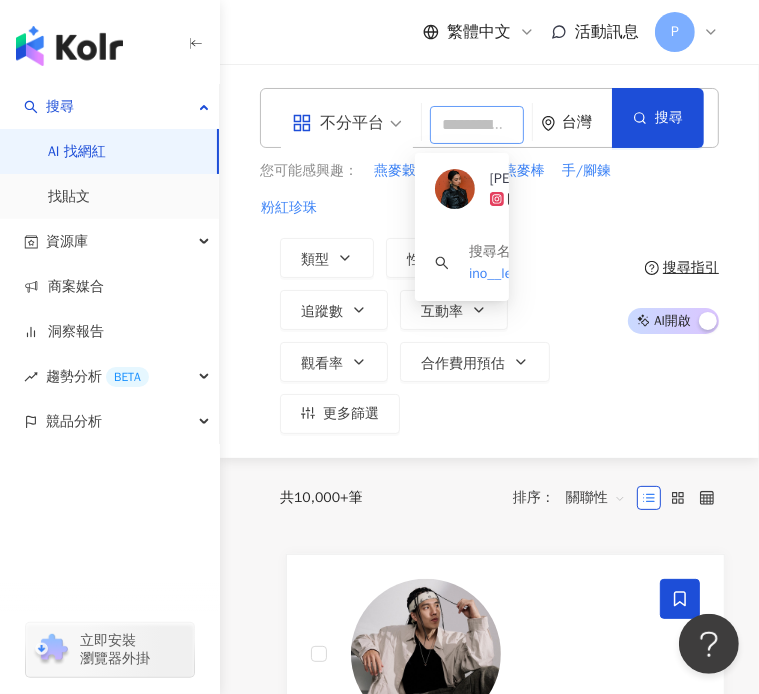 scroll, scrollTop: 0, scrollLeft: 0, axis: both 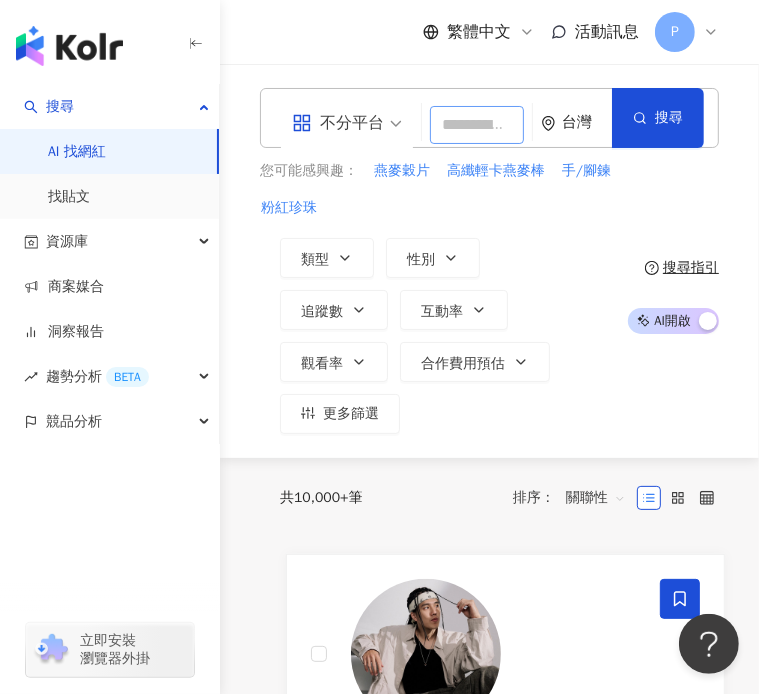 click at bounding box center (477, 125) 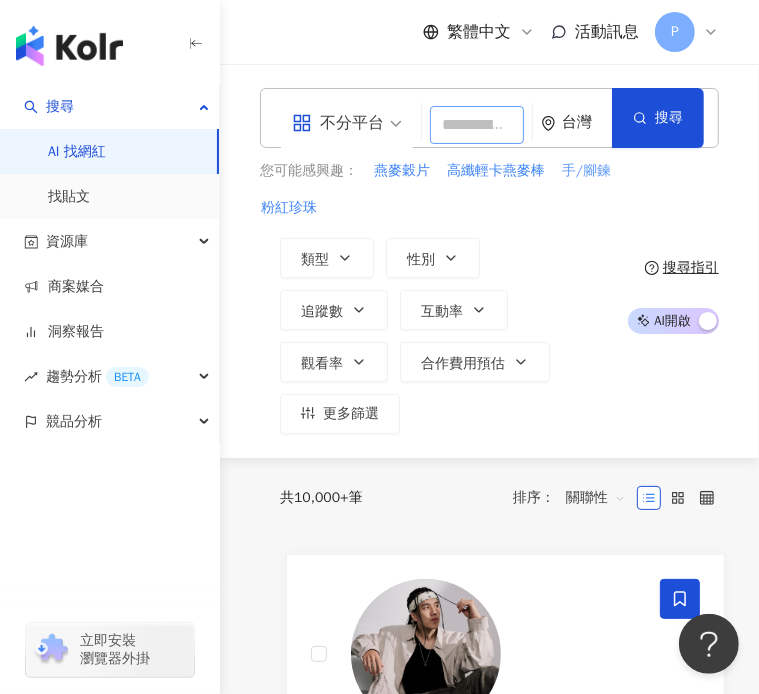 paste on "**********" 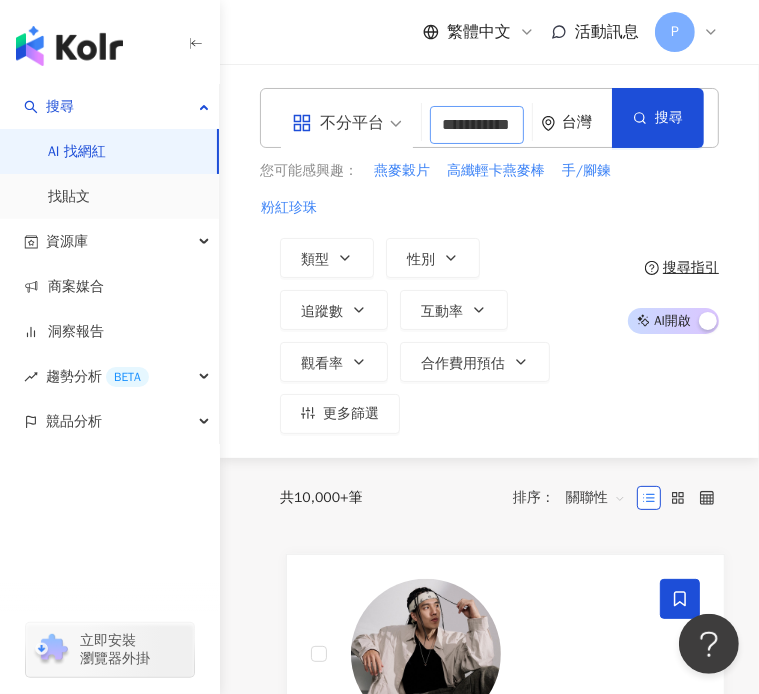 scroll, scrollTop: 0, scrollLeft: 25, axis: horizontal 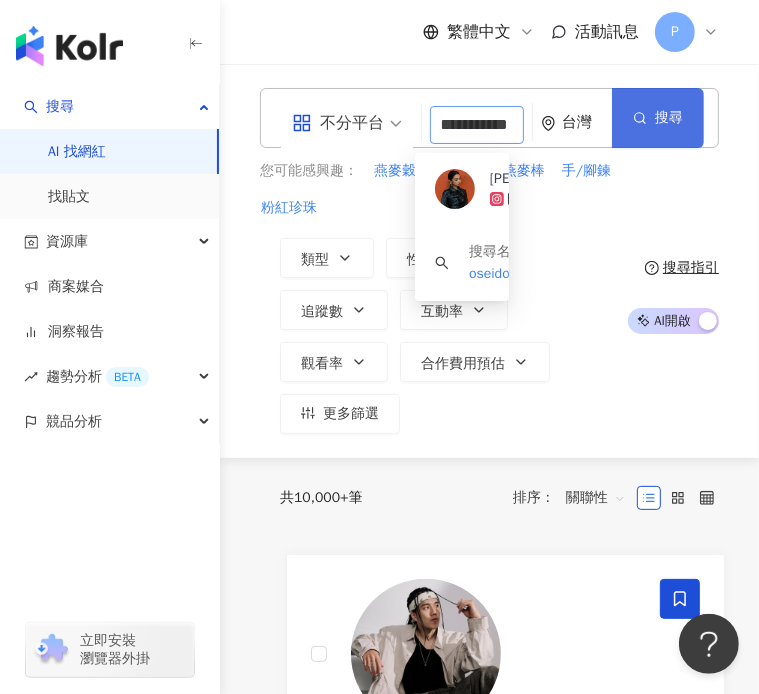 type on "**********" 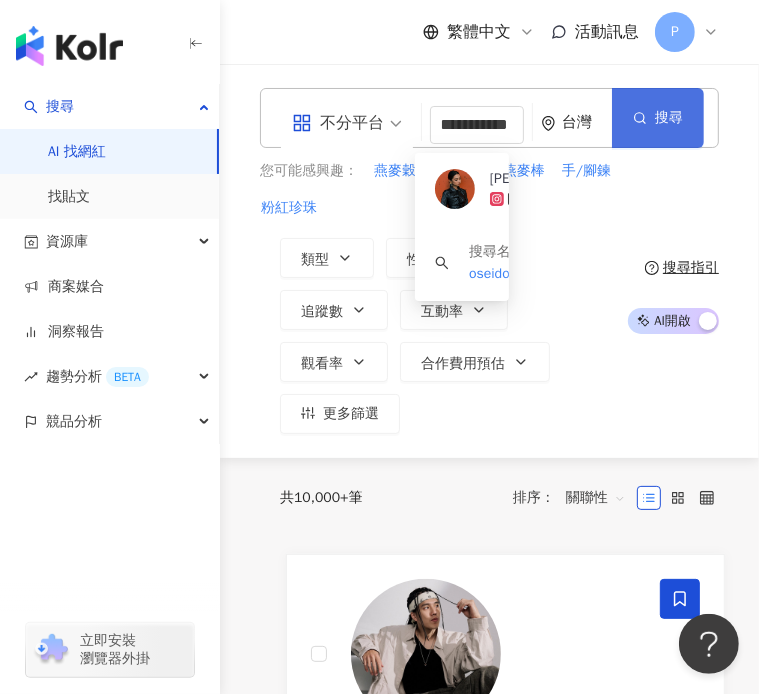 click on "搜尋" at bounding box center (658, 118) 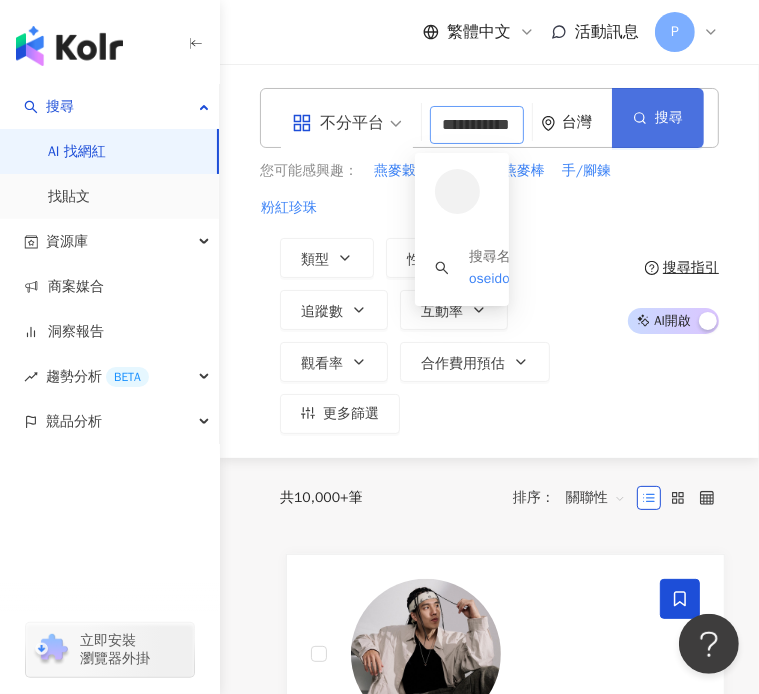 scroll, scrollTop: 0, scrollLeft: 25, axis: horizontal 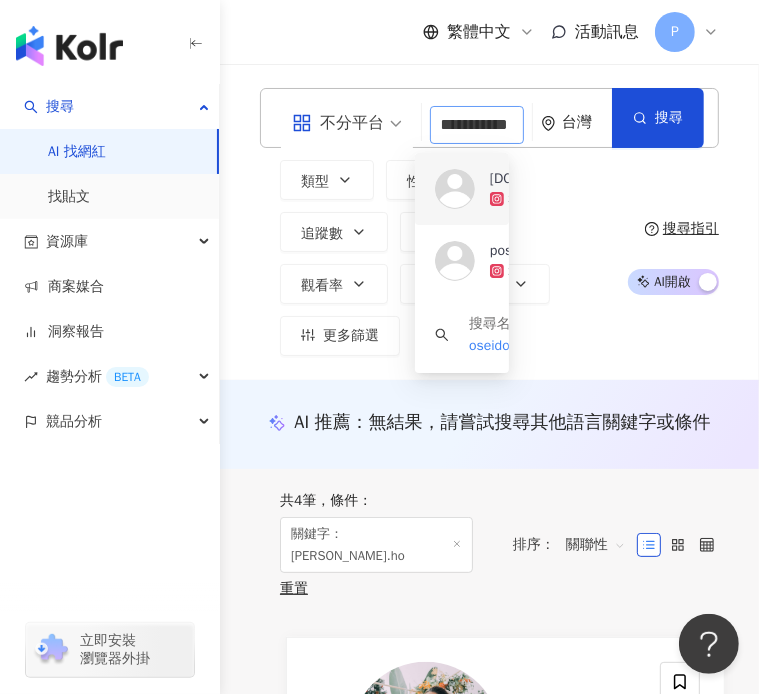 click on "poseidon.hotel 3,787   追蹤者" at bounding box center (462, 189) 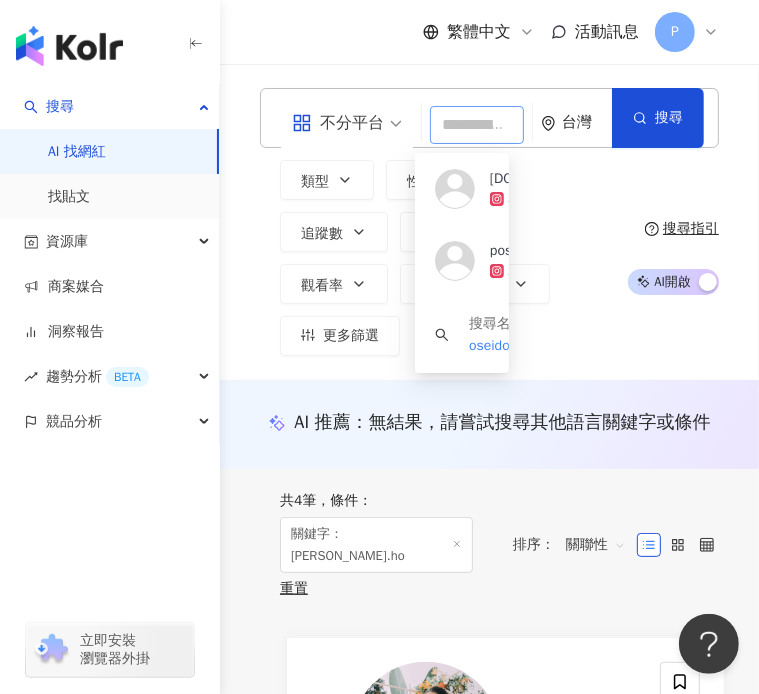 scroll, scrollTop: 0, scrollLeft: 0, axis: both 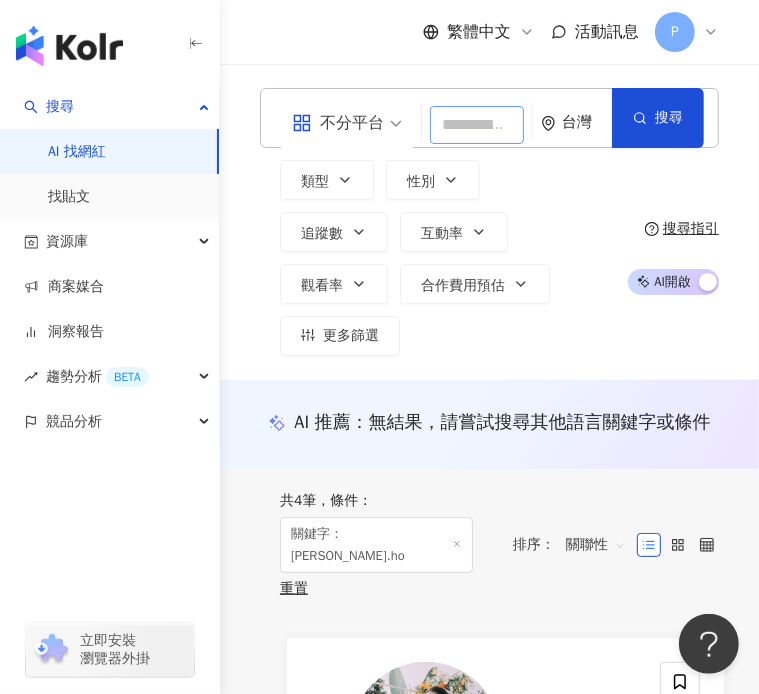 drag, startPoint x: 458, startPoint y: 121, endPoint x: 467, endPoint y: 115, distance: 10.816654 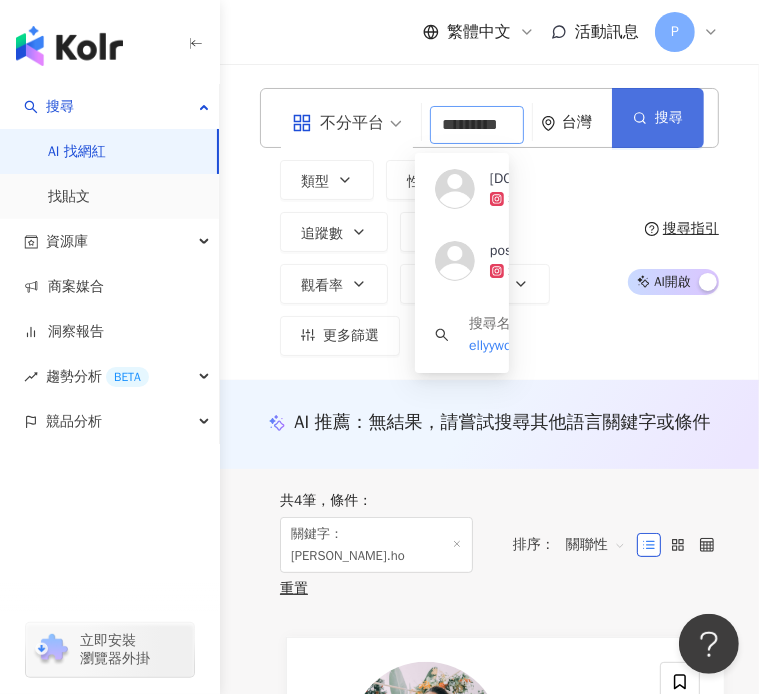 scroll, scrollTop: 0, scrollLeft: 7, axis: horizontal 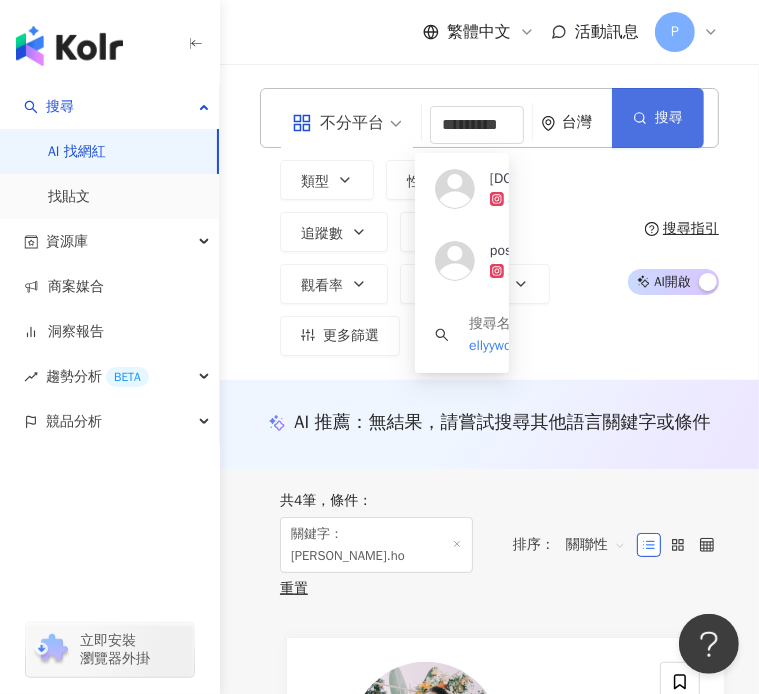 click on "搜尋" at bounding box center (669, 118) 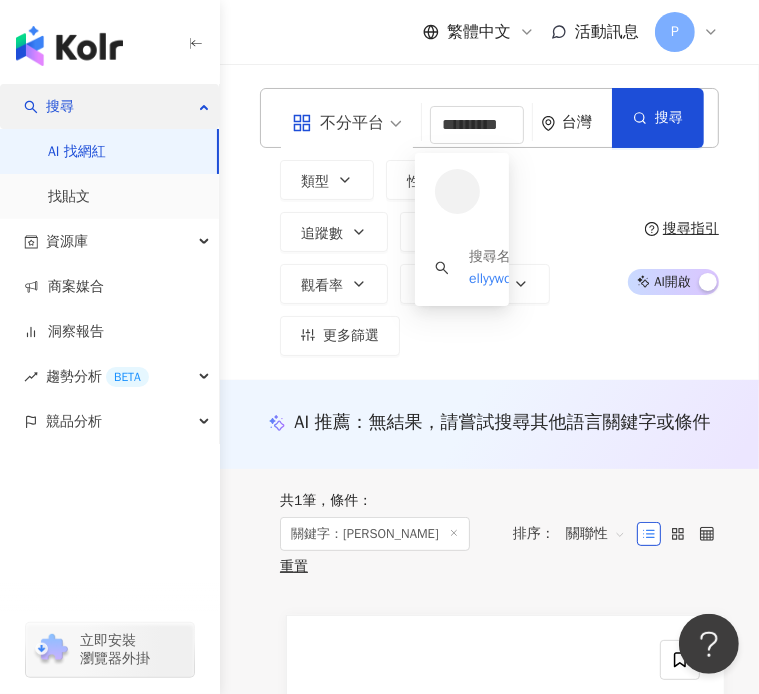 scroll, scrollTop: 0, scrollLeft: 0, axis: both 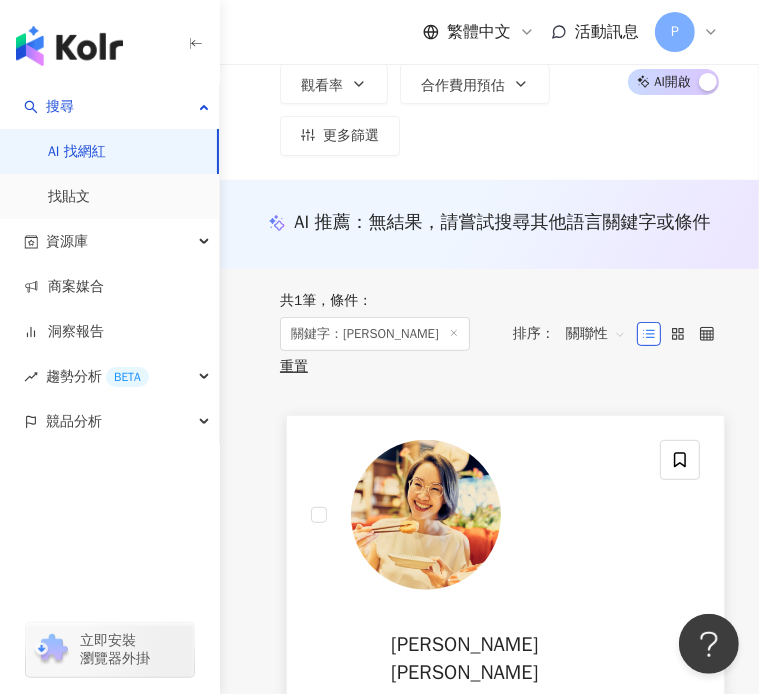 click on "Kelly Woo 吳丹鳳 網紅類型 ： 室內外設計  ·  教育與學習  ·  美食  ·  旅遊 總追蹤數 ： 43,301 名稱 ： kellyywoo 3.4萬 9,538 找相似 查看關鍵字貼文 1 筆" at bounding box center [485, 669] 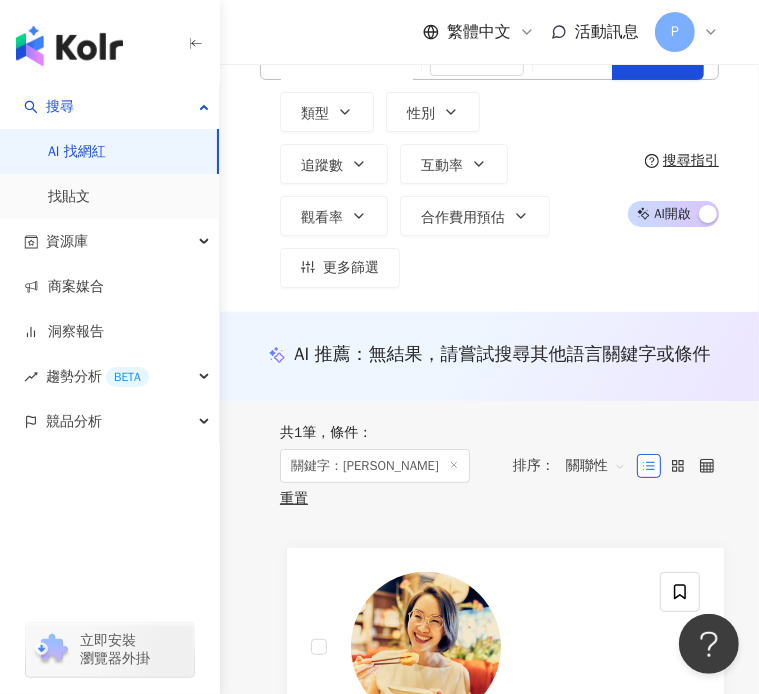 scroll, scrollTop: 0, scrollLeft: 0, axis: both 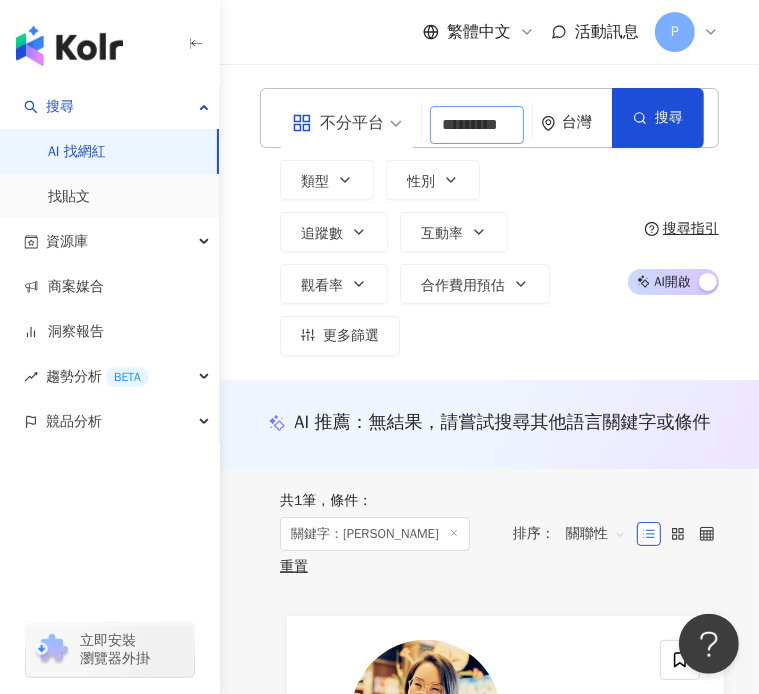 click on "*********" at bounding box center (477, 125) 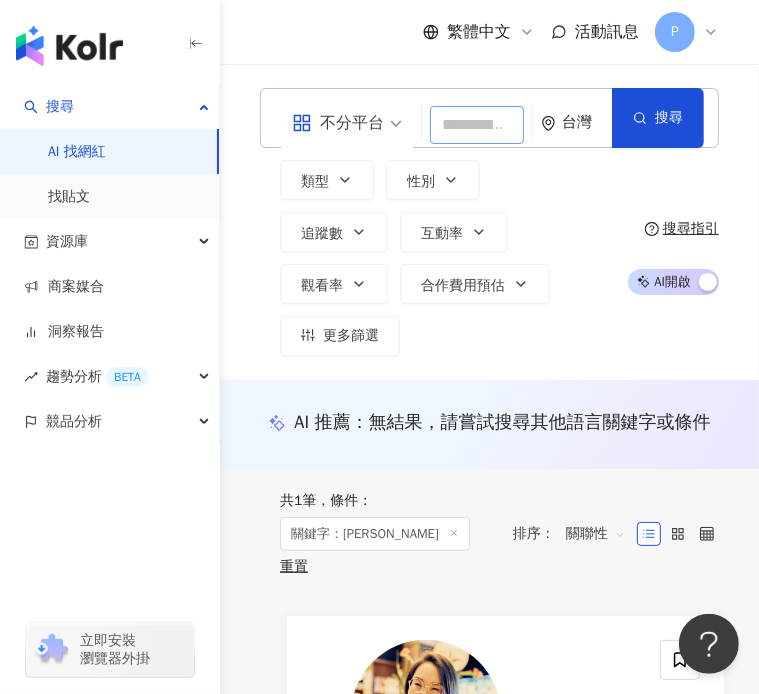 paste on "**********" 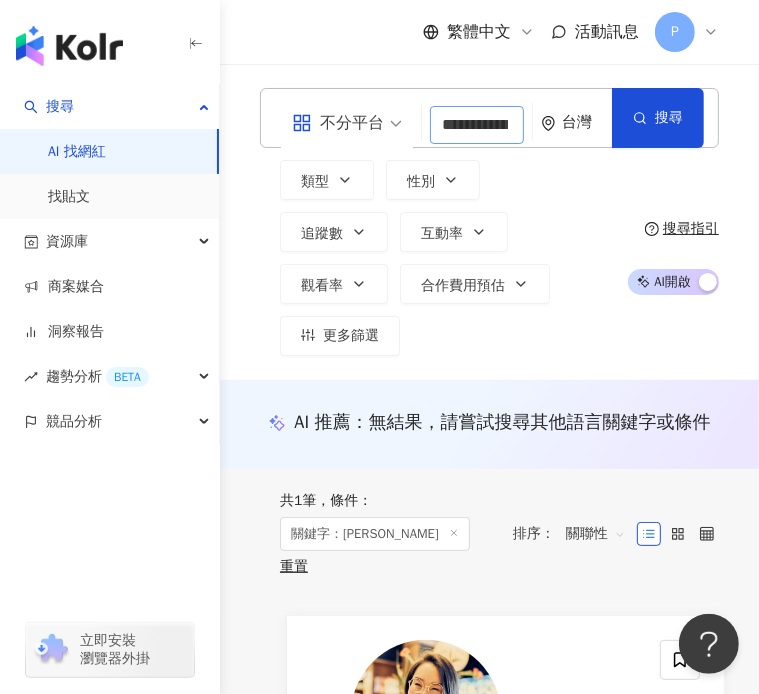 scroll, scrollTop: 0, scrollLeft: 73, axis: horizontal 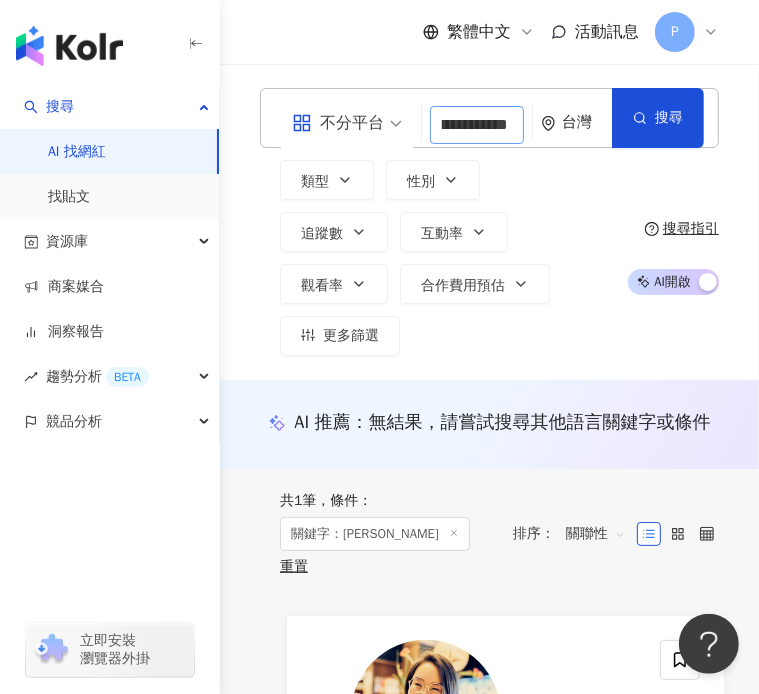 type on "**********" 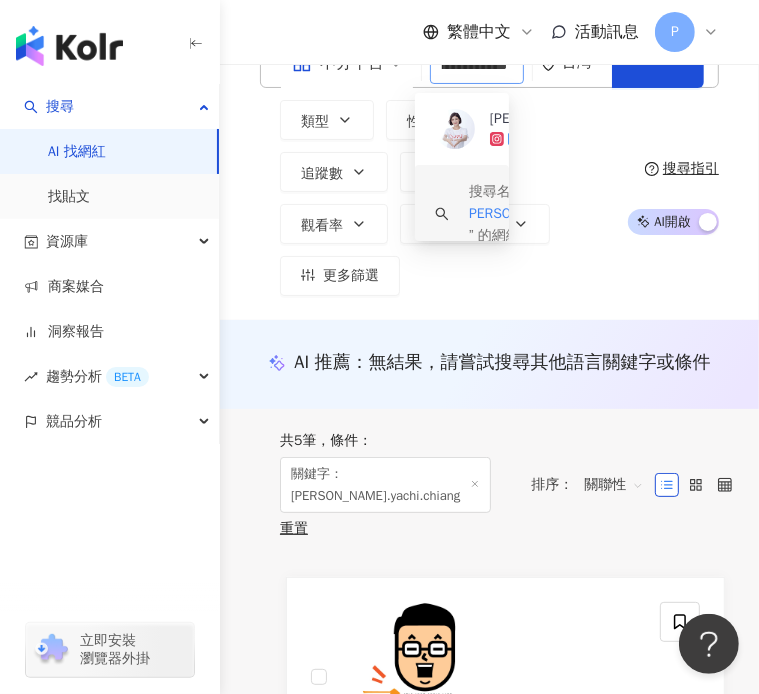 scroll, scrollTop: 0, scrollLeft: 0, axis: both 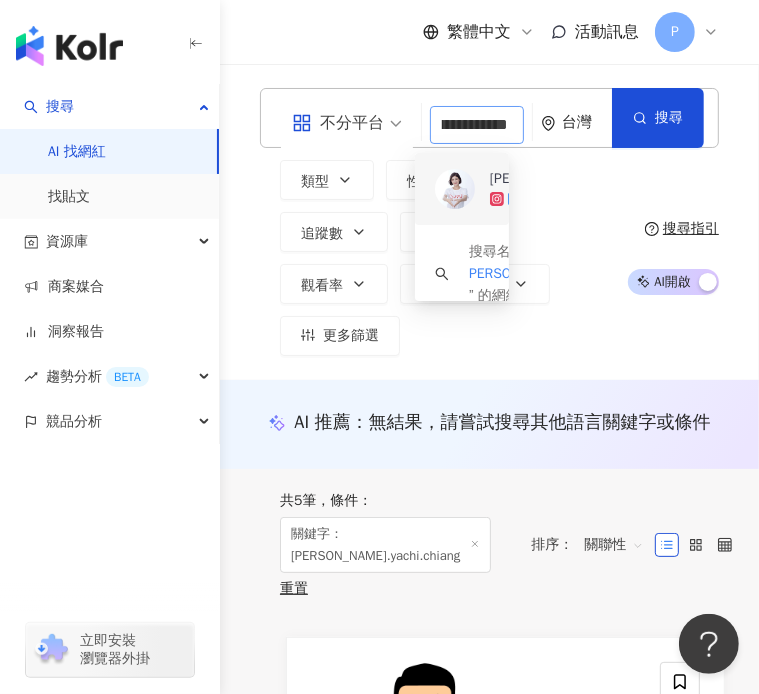 click on "蔣雅淇 241,763   追蹤者 找相似" at bounding box center [462, 189] 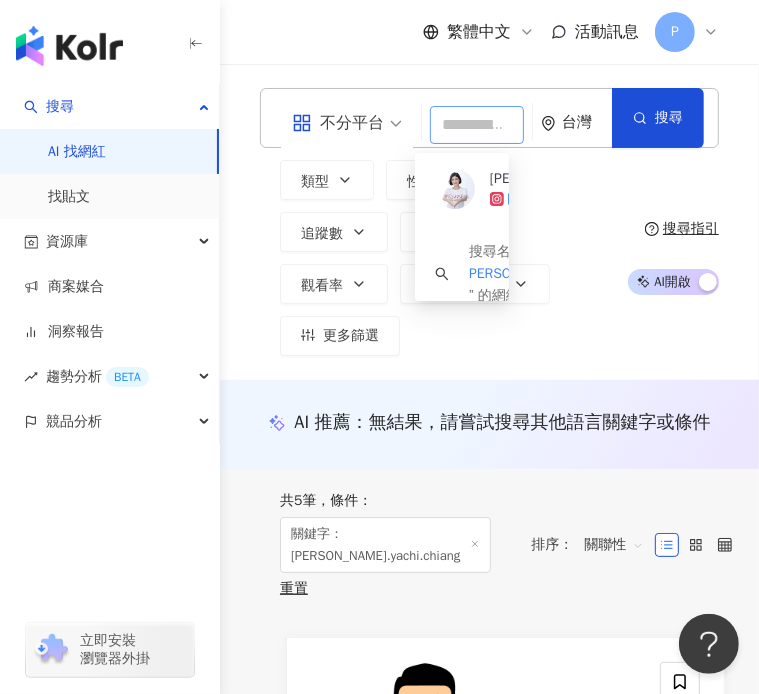scroll, scrollTop: 0, scrollLeft: 0, axis: both 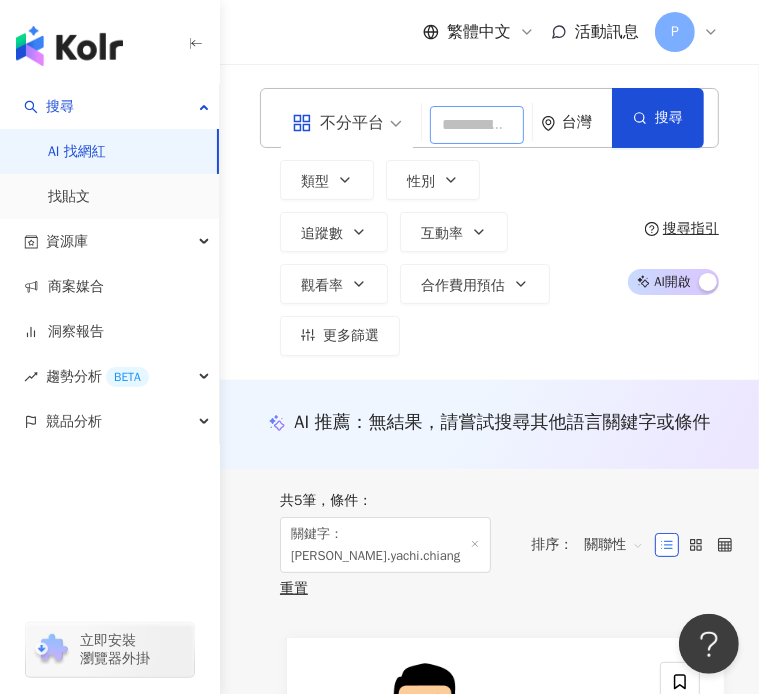 click at bounding box center (477, 125) 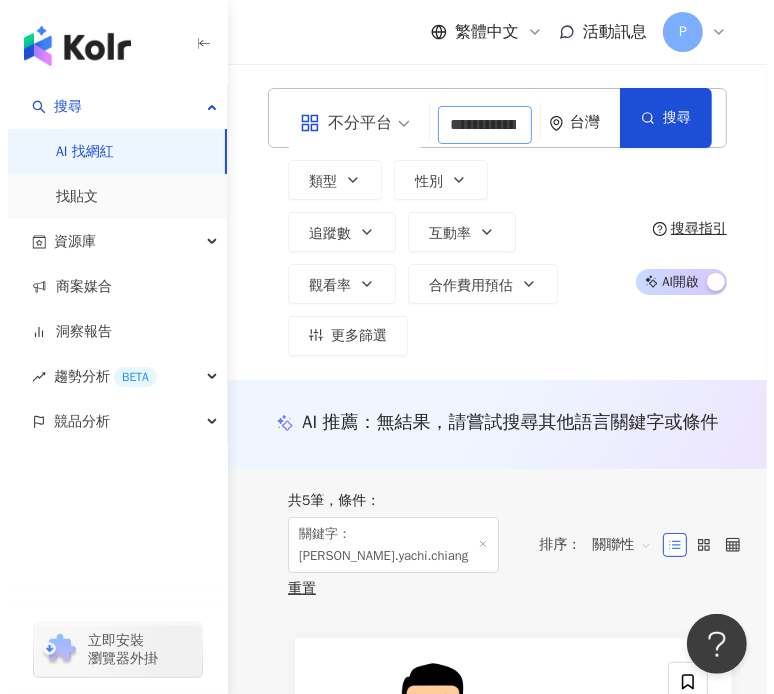 scroll, scrollTop: 0, scrollLeft: 71, axis: horizontal 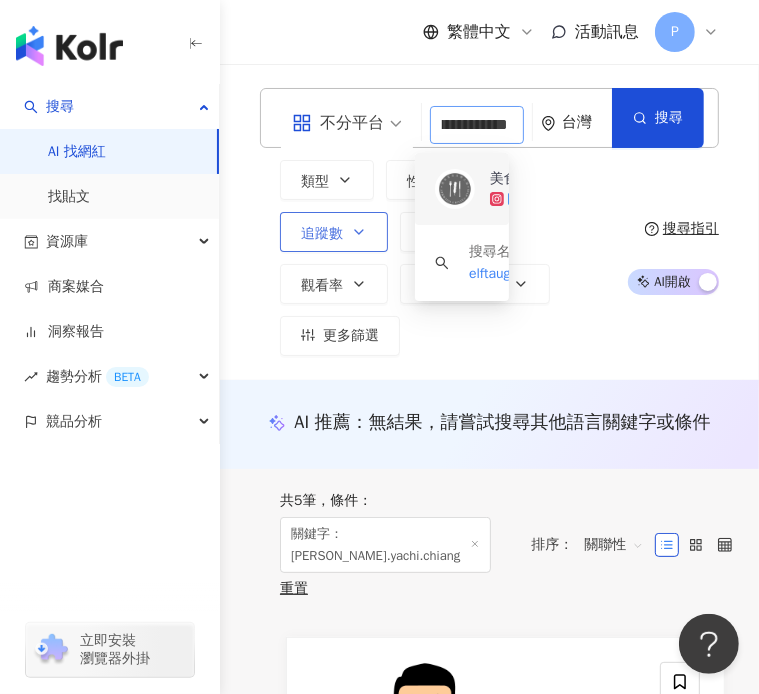 click 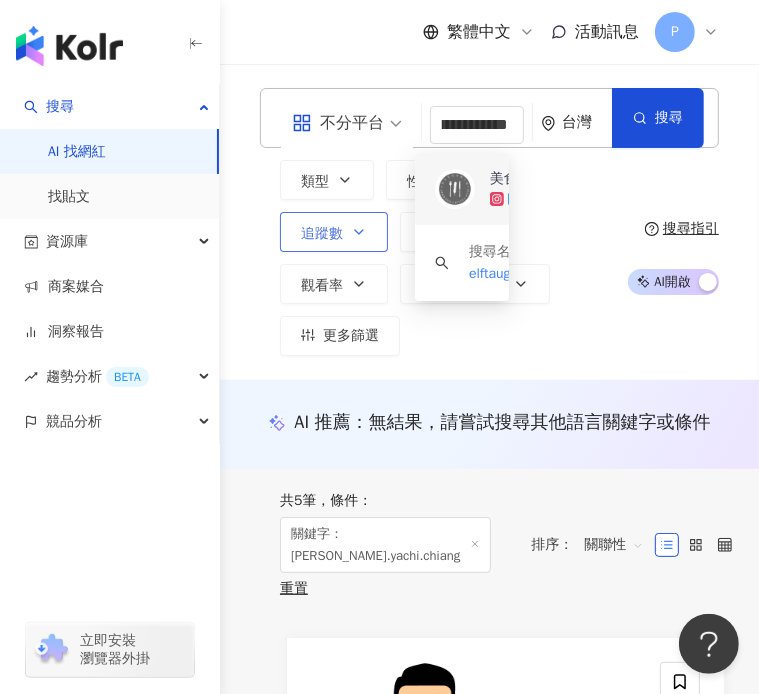 type 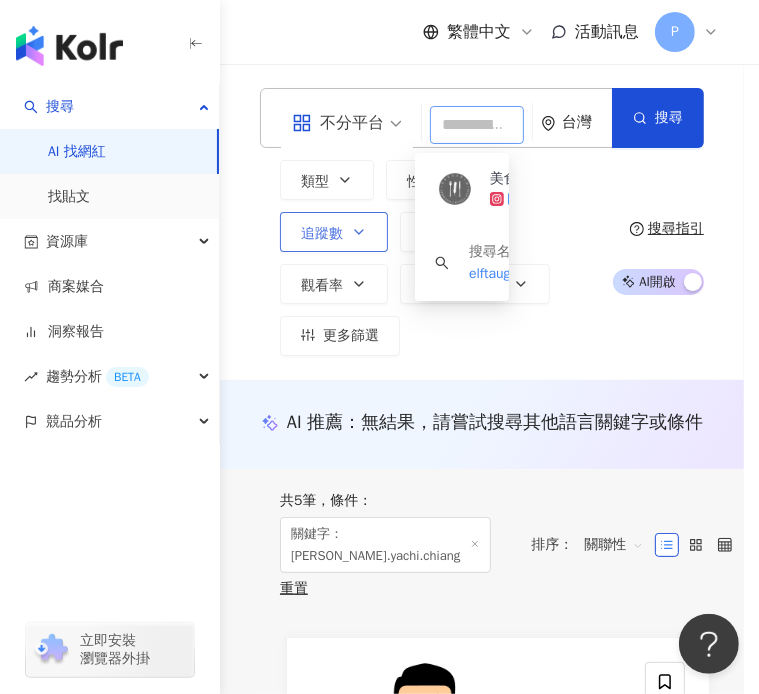 scroll, scrollTop: 0, scrollLeft: 0, axis: both 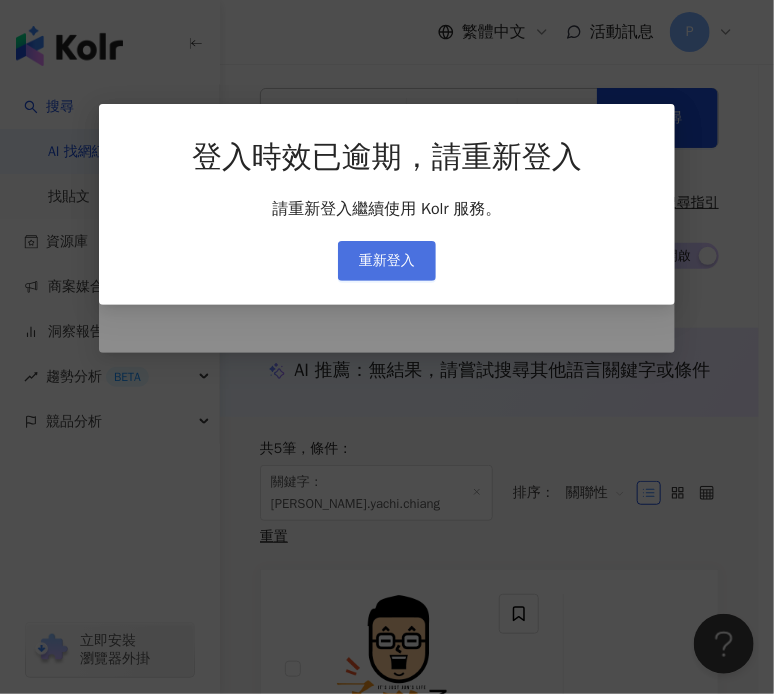 click on "重新登入" at bounding box center [387, 261] 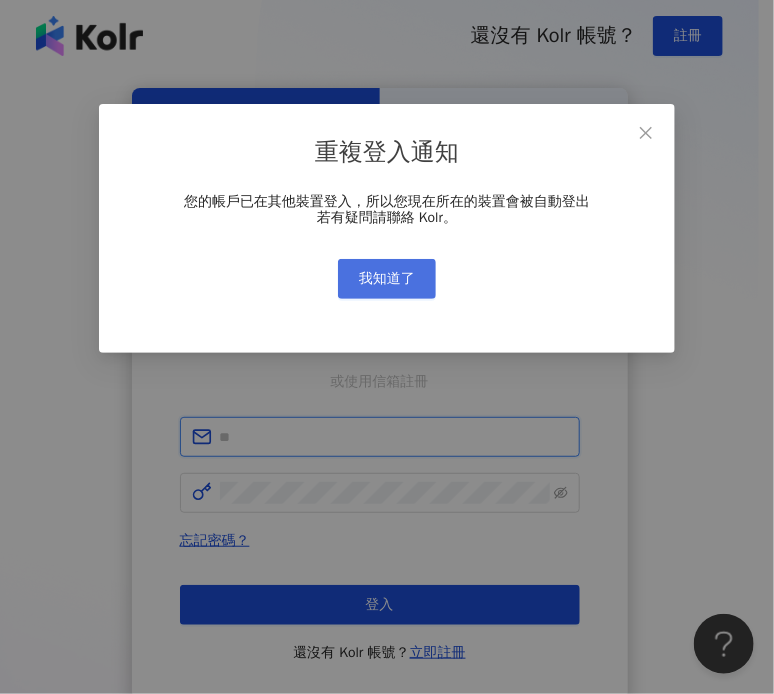 type on "**********" 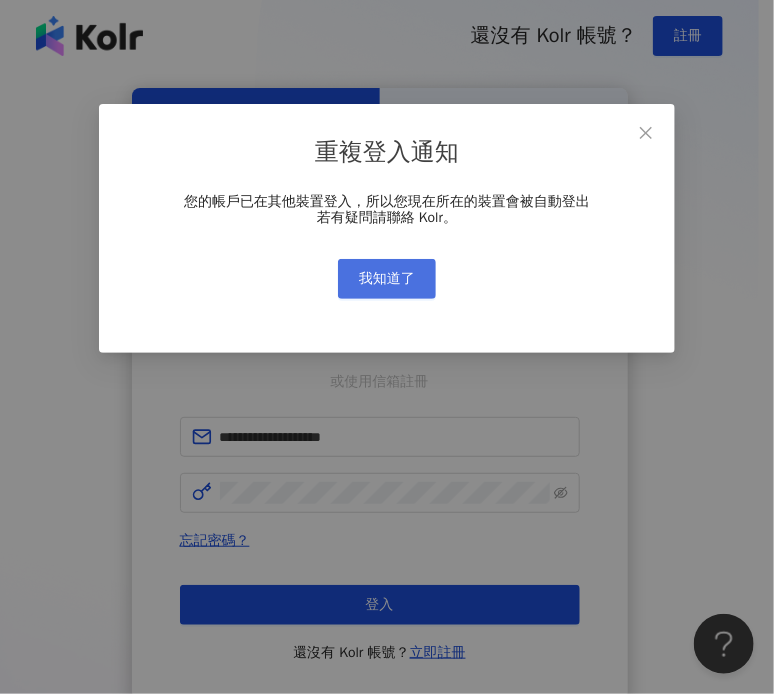 click on "我知道了" at bounding box center (387, 279) 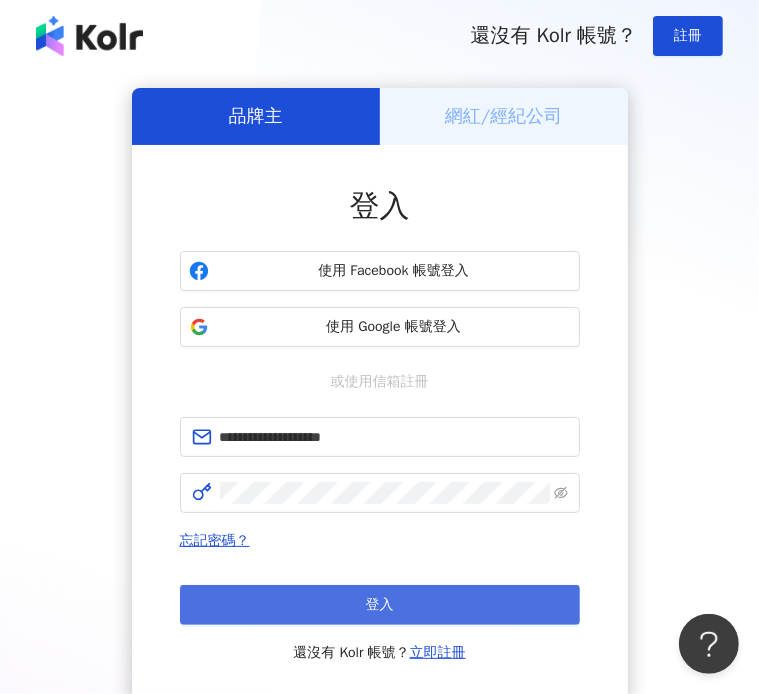 click on "登入" at bounding box center (380, 605) 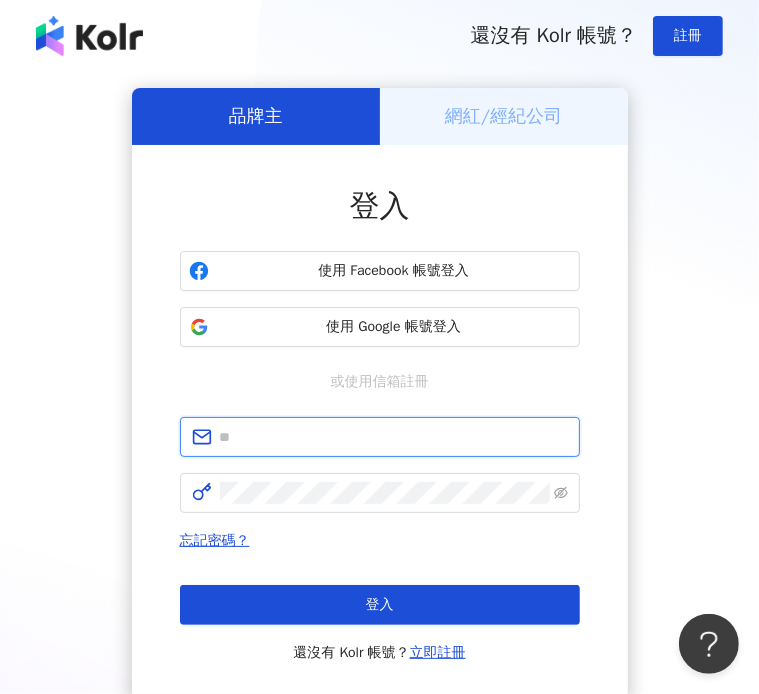type on "**********" 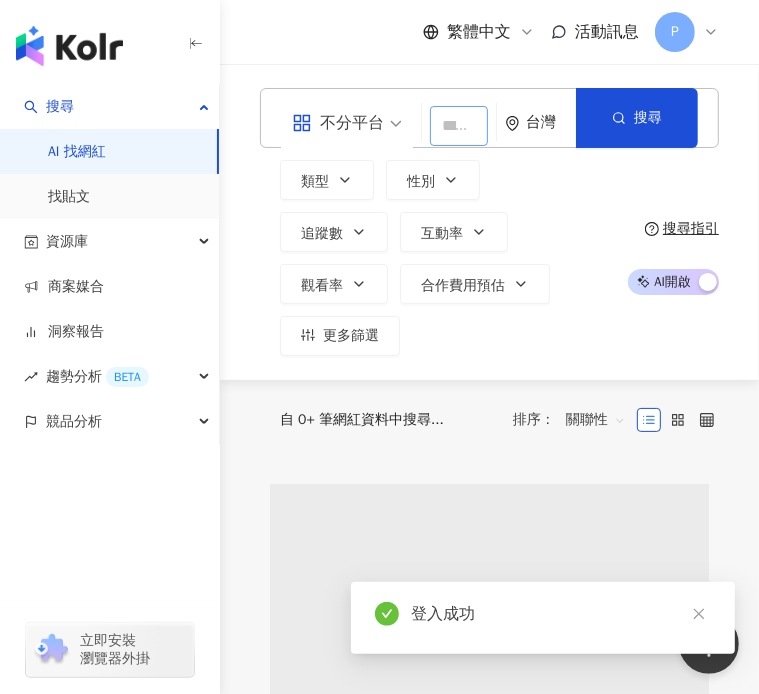 click at bounding box center (459, 126) 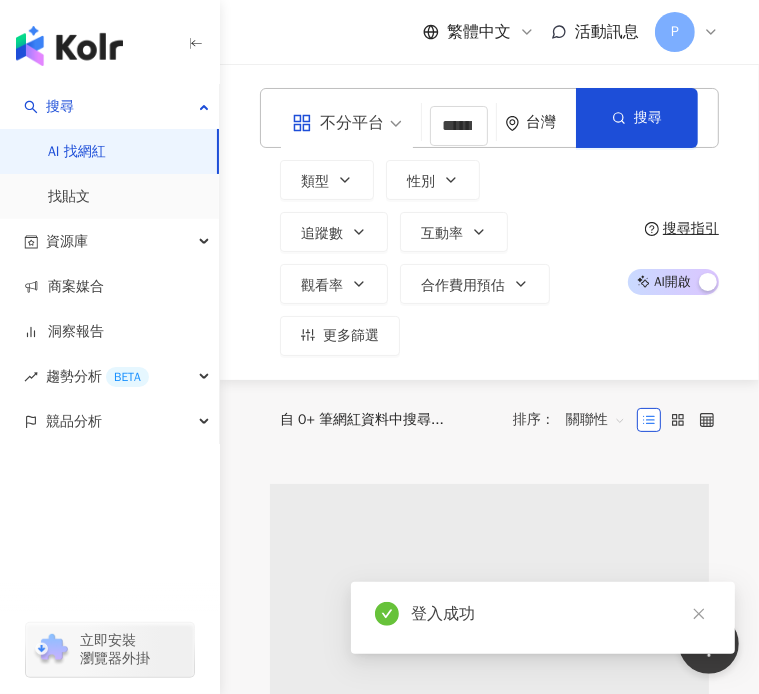 scroll, scrollTop: 0, scrollLeft: 21, axis: horizontal 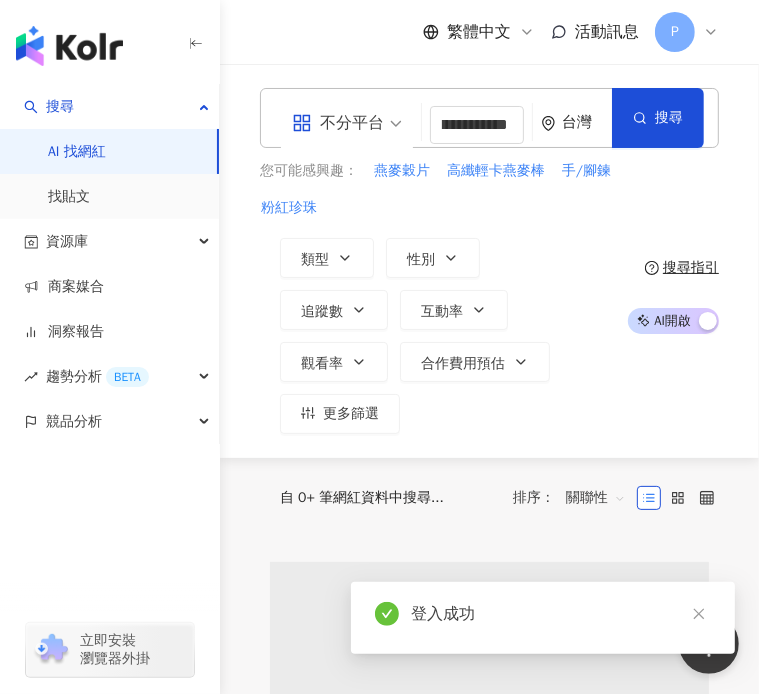 type on "**********" 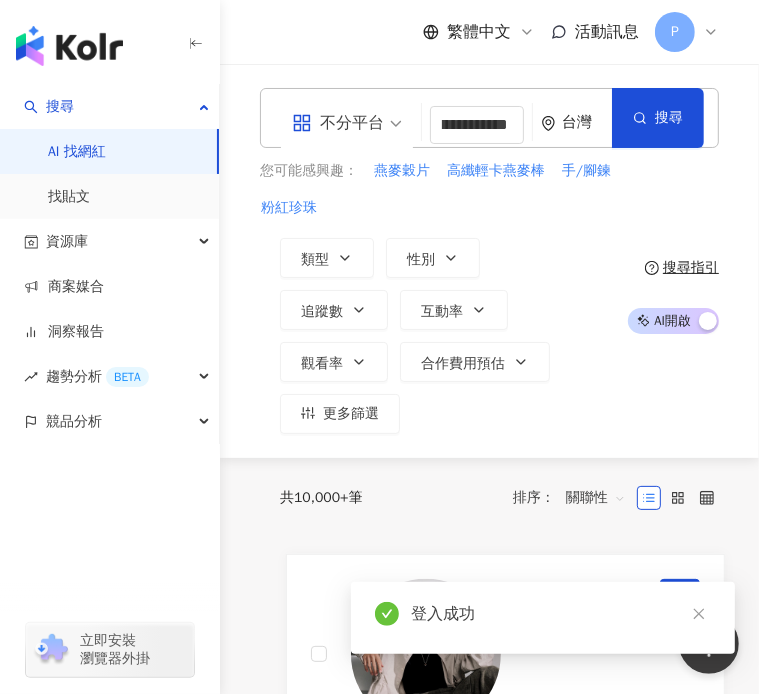 scroll, scrollTop: 0, scrollLeft: 0, axis: both 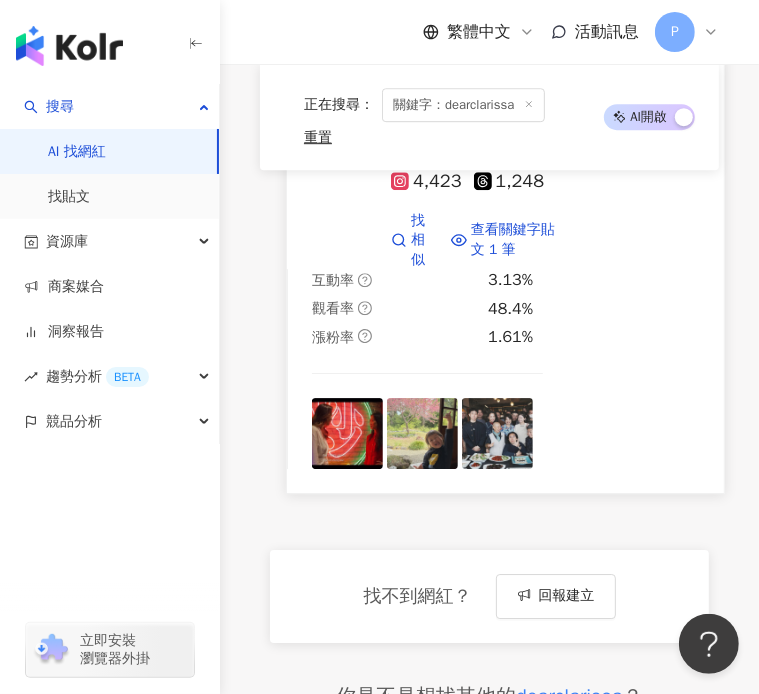 click at bounding box center (426, -46) 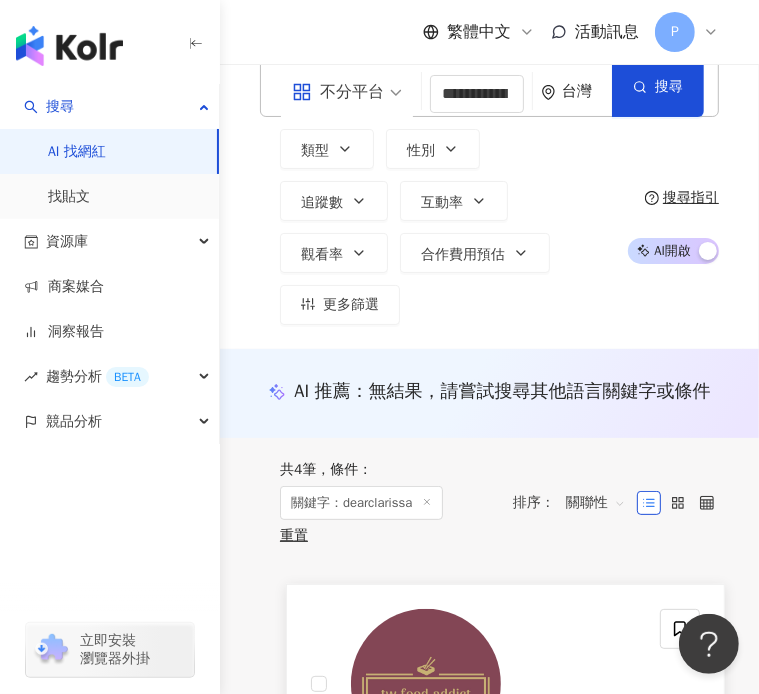 scroll, scrollTop: 0, scrollLeft: 0, axis: both 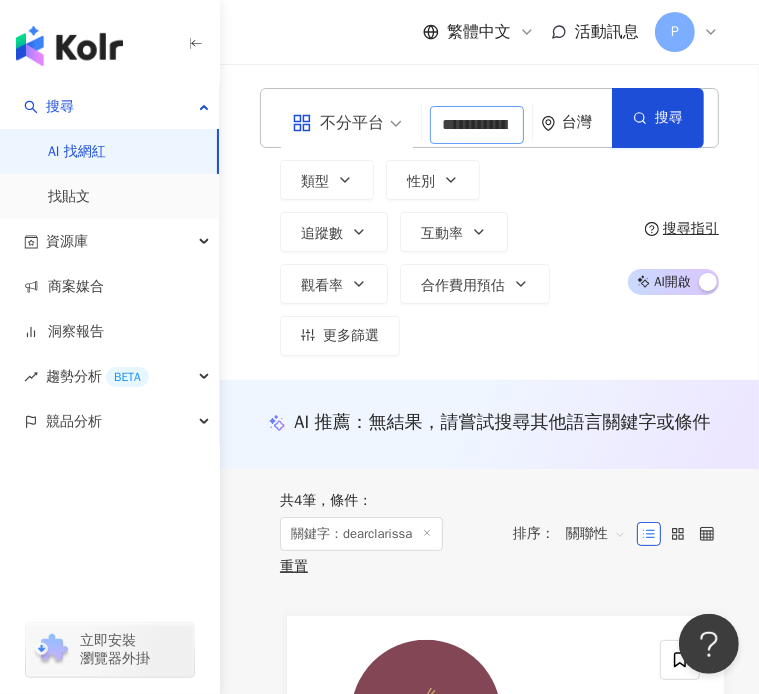 click on "**********" at bounding box center (477, 125) 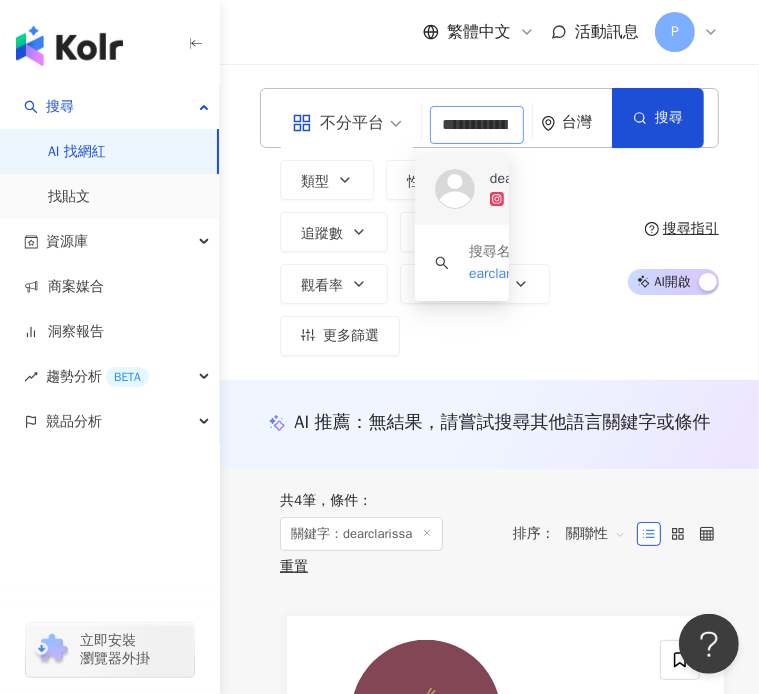 click on "dearclarissa" at bounding box center [527, 179] 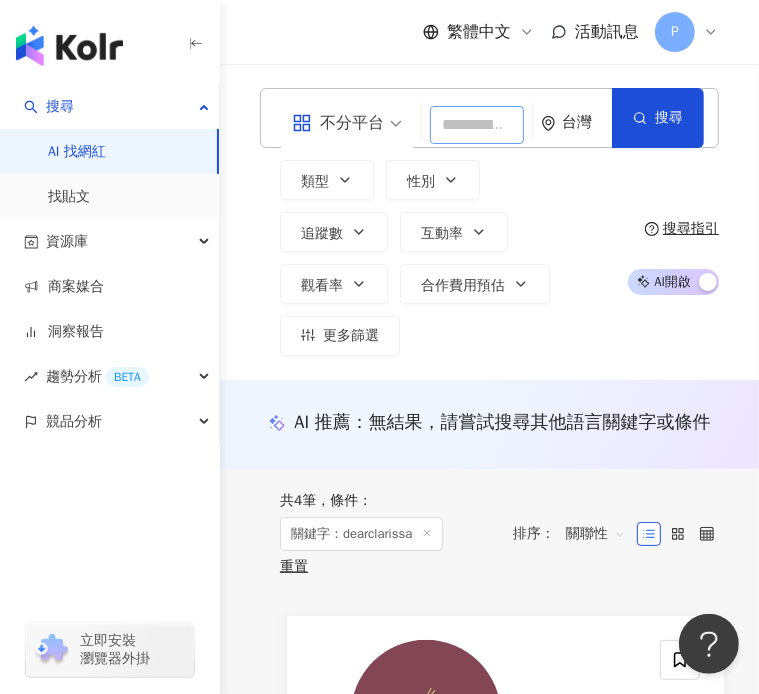 click at bounding box center [477, 125] 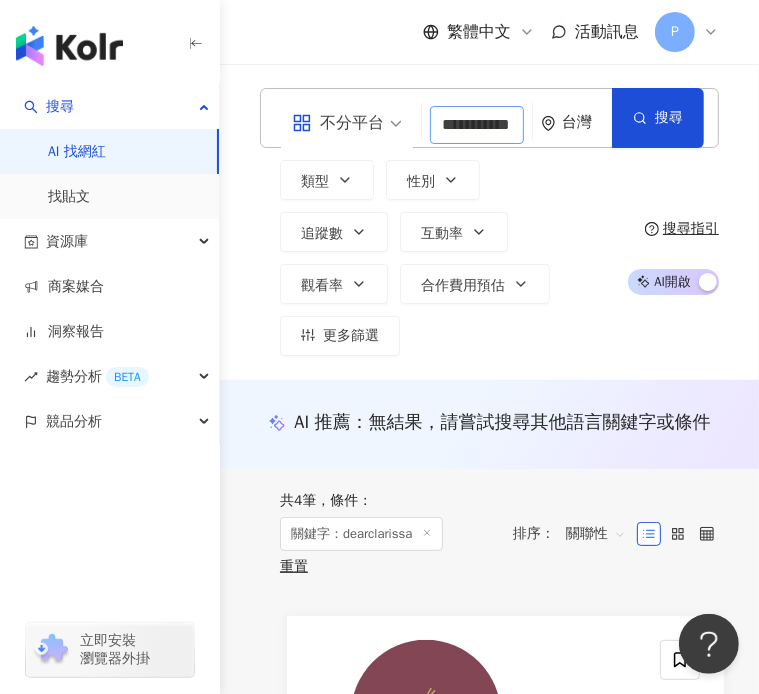 scroll, scrollTop: 0, scrollLeft: 12, axis: horizontal 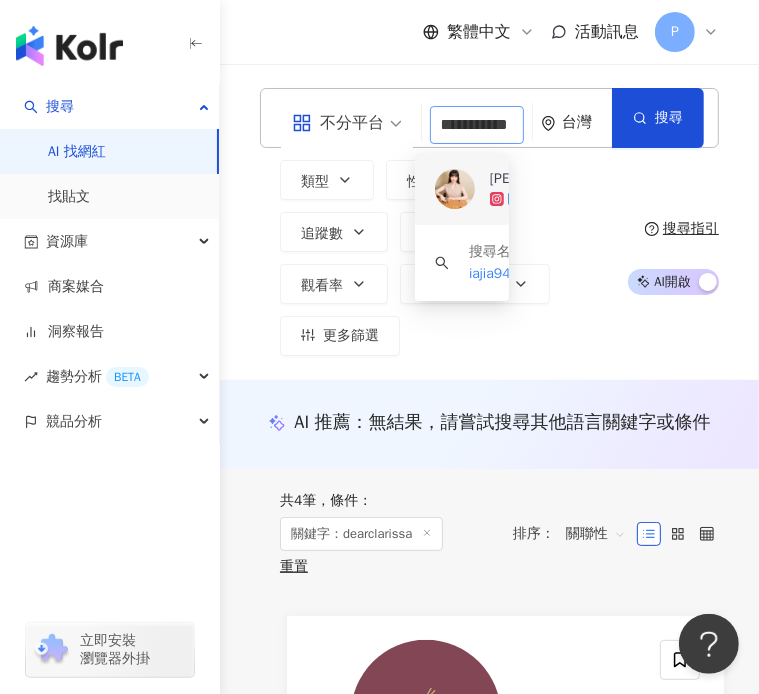 click on "黑嘉嘉 Joanne Missingham 882,740   追蹤者 找相似" at bounding box center (462, 189) 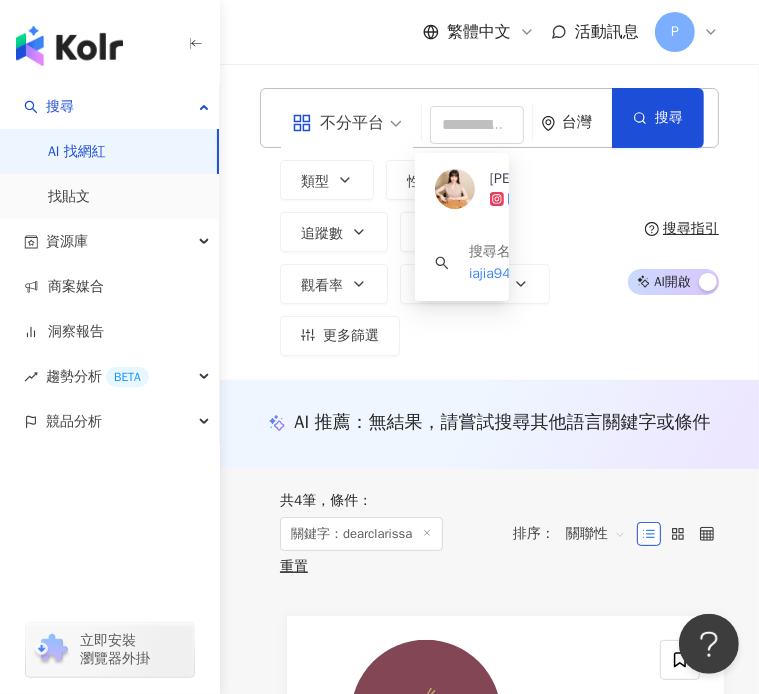 scroll, scrollTop: 0, scrollLeft: 0, axis: both 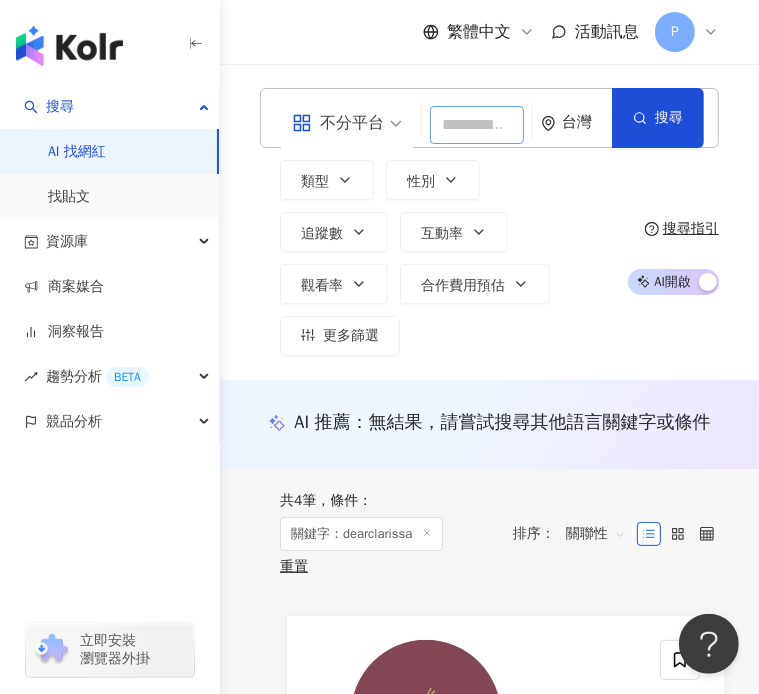 click at bounding box center (477, 125) 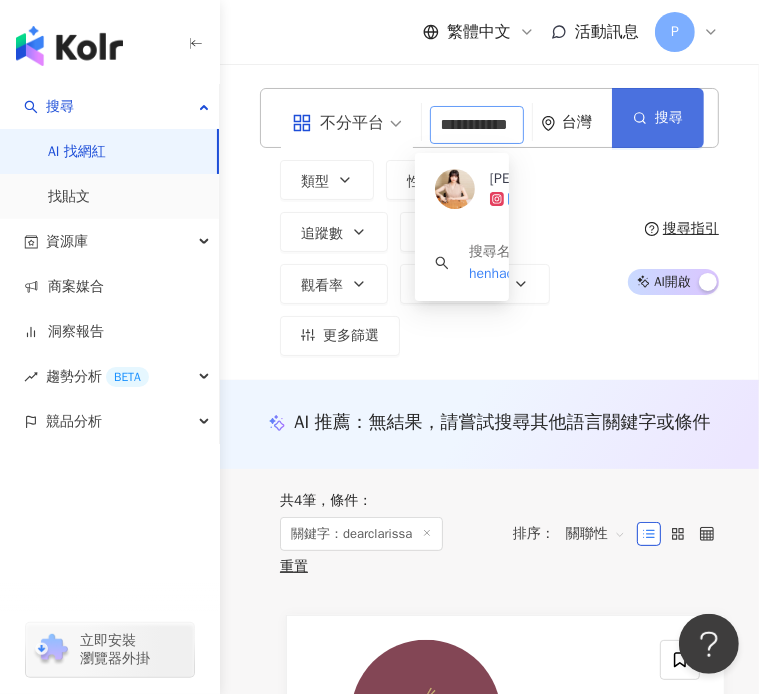 type on "**********" 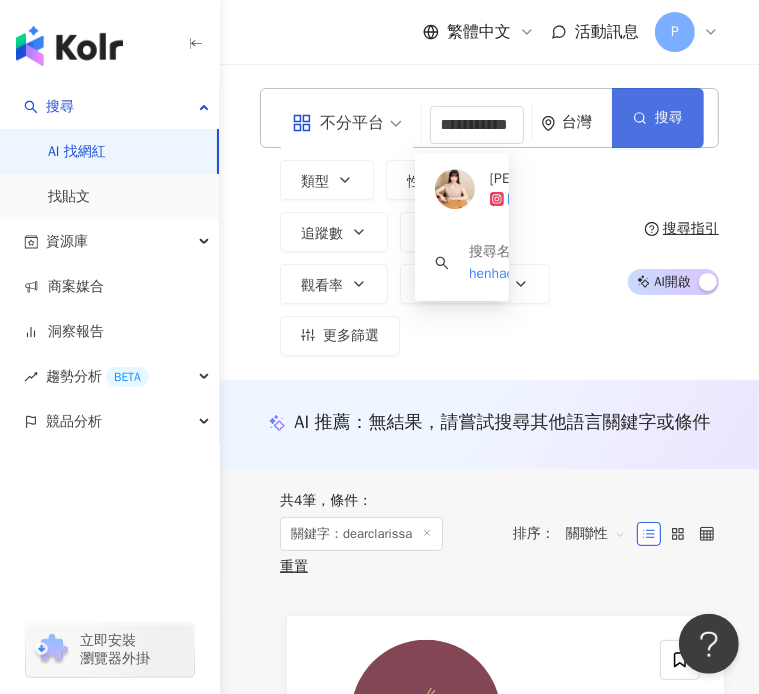 click on "搜尋" at bounding box center (658, 118) 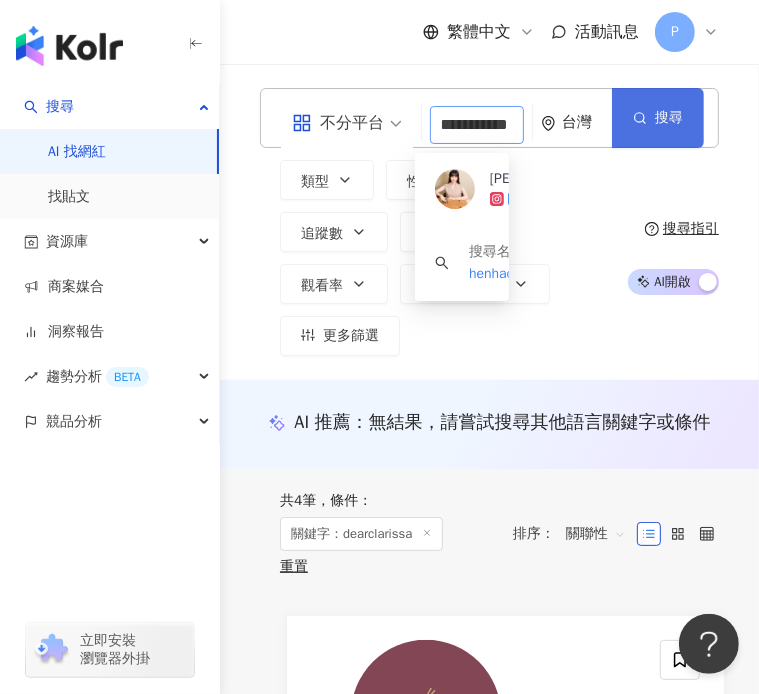 scroll, scrollTop: 0, scrollLeft: 28, axis: horizontal 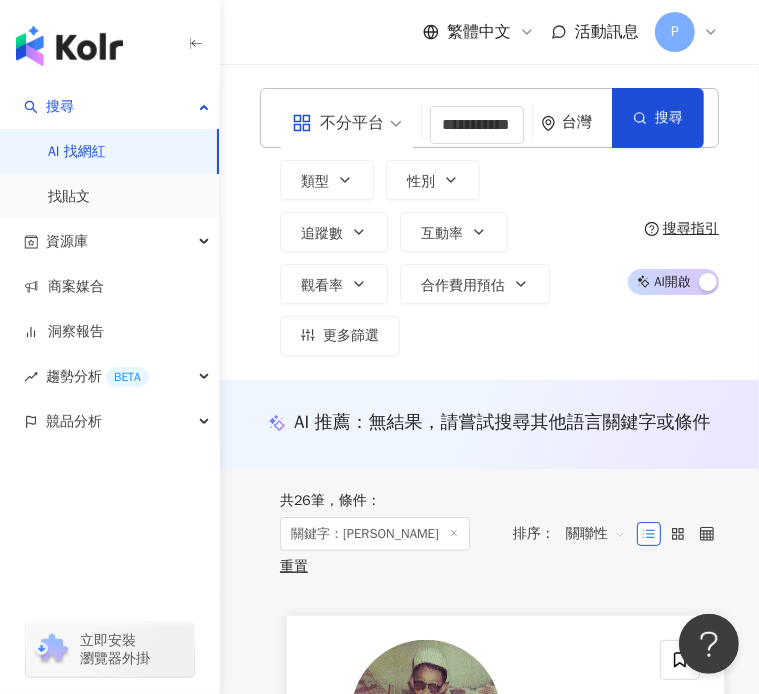 click at bounding box center [426, 715] 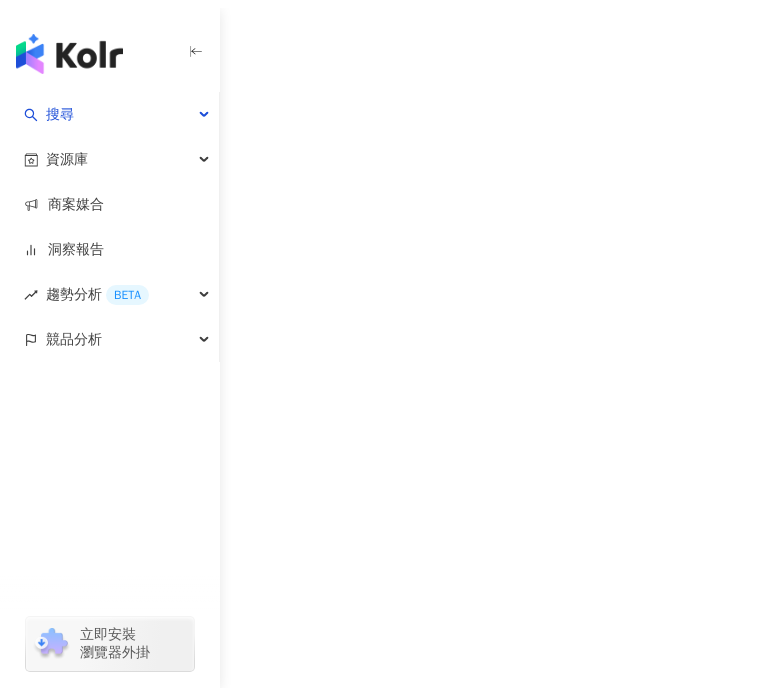scroll, scrollTop: 0, scrollLeft: 0, axis: both 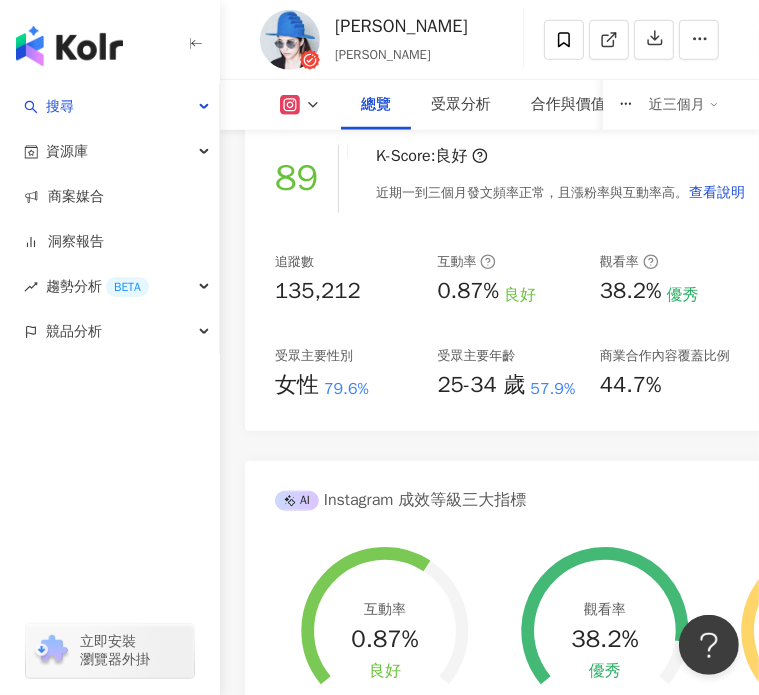 click on "受眾主要年齡" at bounding box center (477, 356) 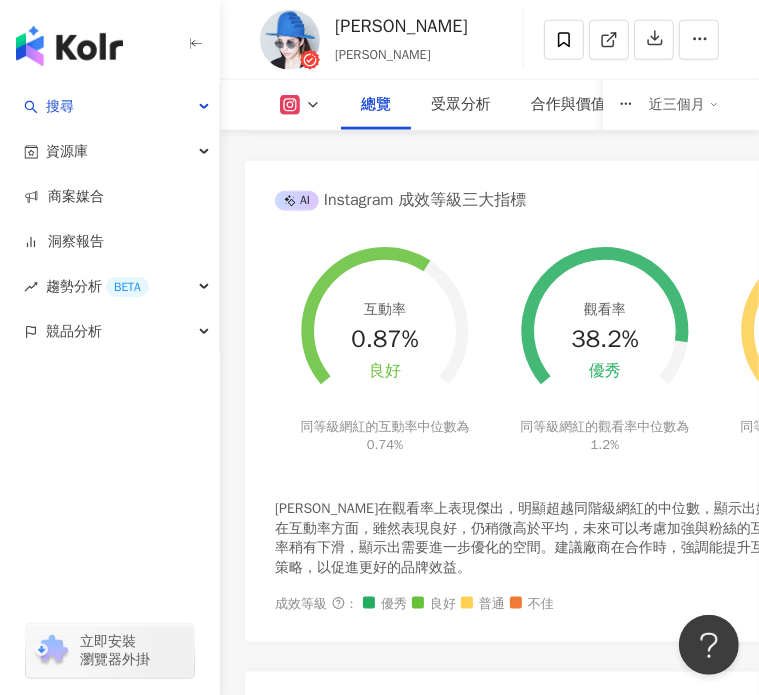 click 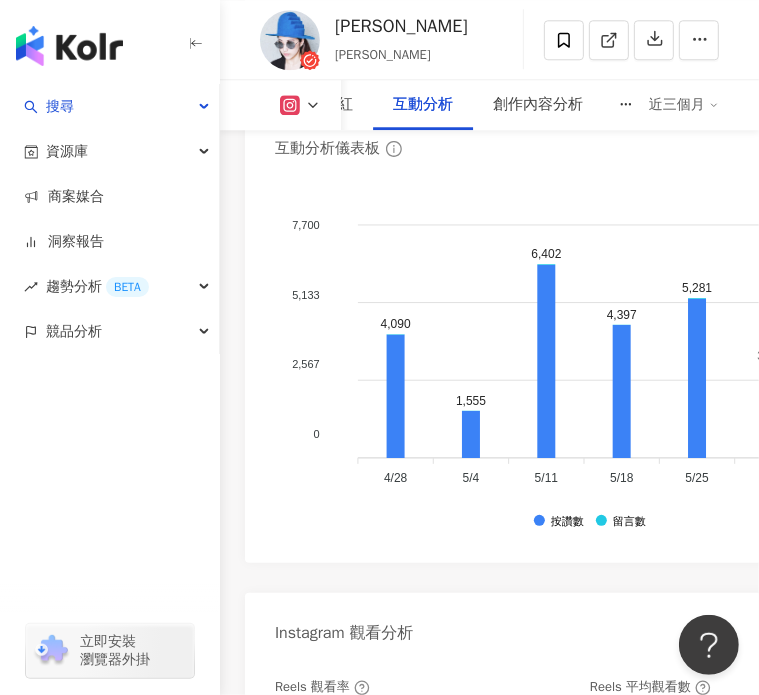 scroll, scrollTop: 6600, scrollLeft: 0, axis: vertical 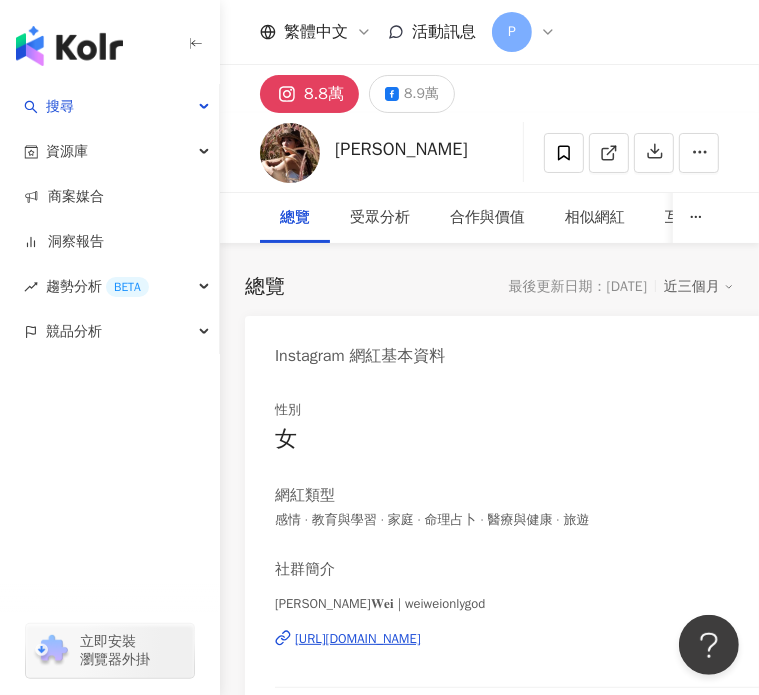 click on "[URL][DOMAIN_NAME]" at bounding box center [358, 639] 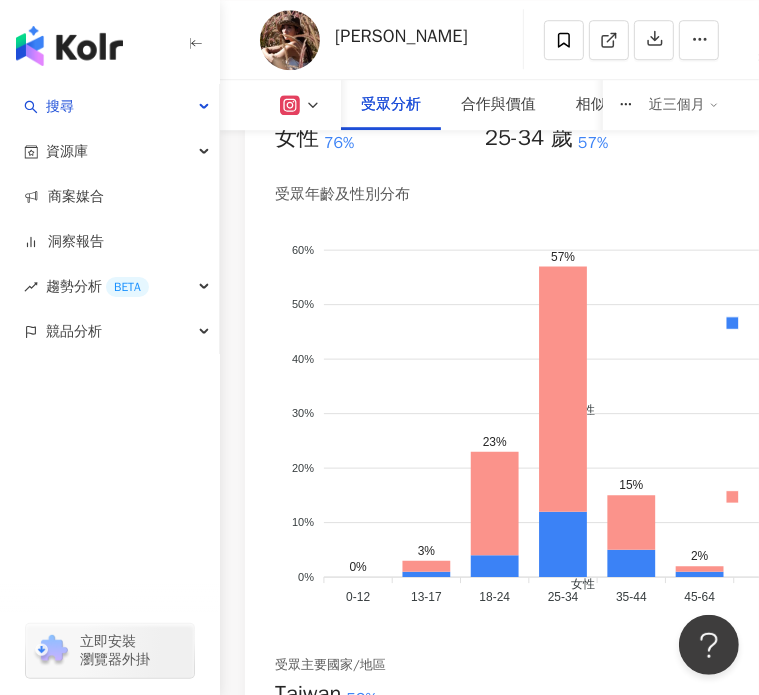 scroll, scrollTop: 2700, scrollLeft: 0, axis: vertical 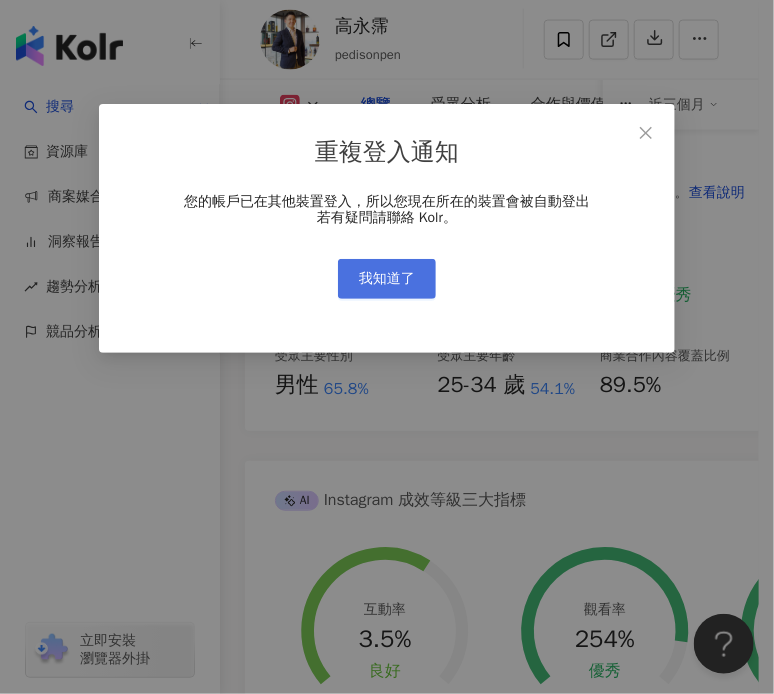 click on "我知道了" at bounding box center (387, 279) 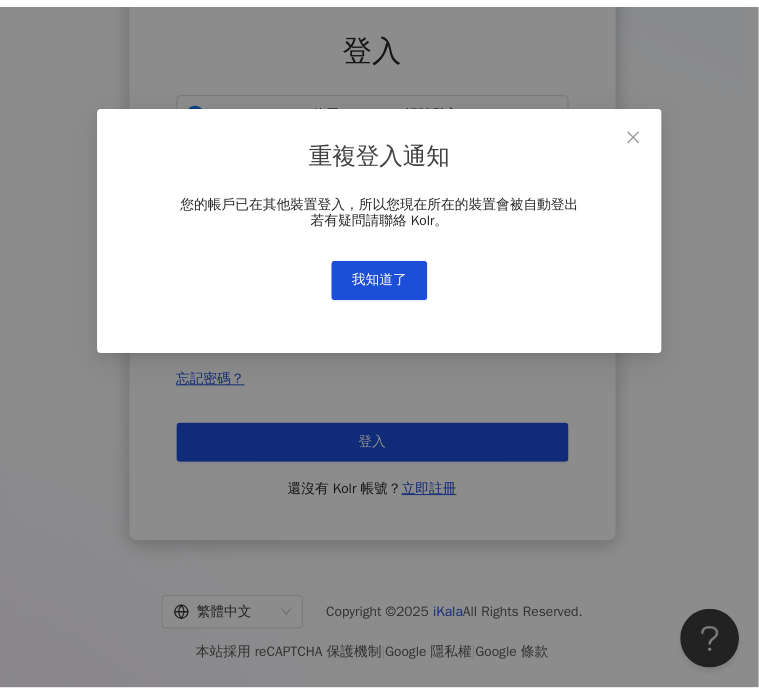 scroll, scrollTop: 0, scrollLeft: 0, axis: both 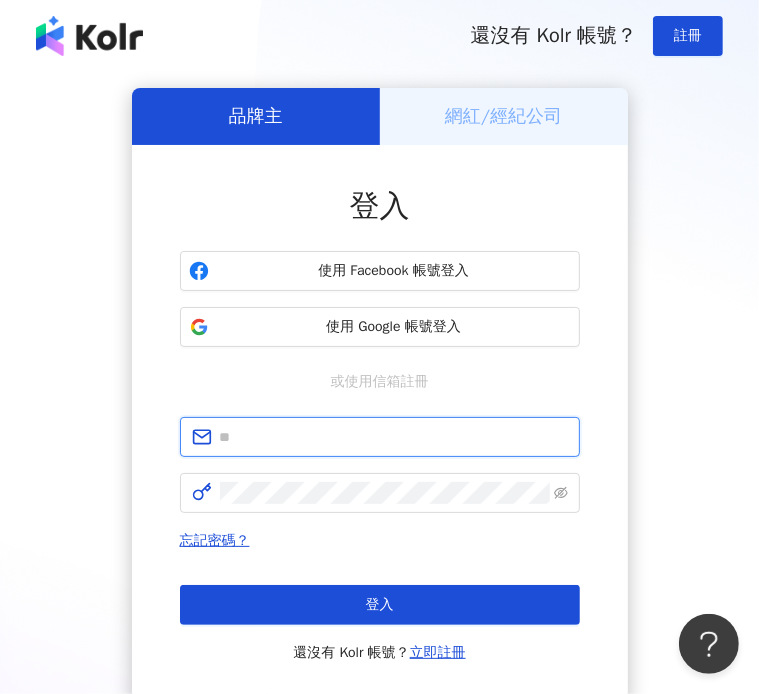 type on "**********" 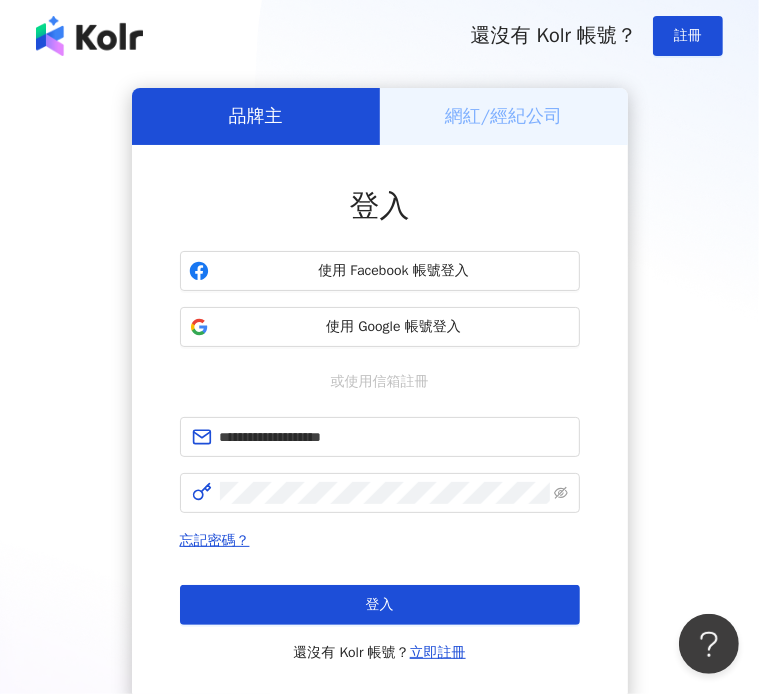 click on "登入" at bounding box center (380, 605) 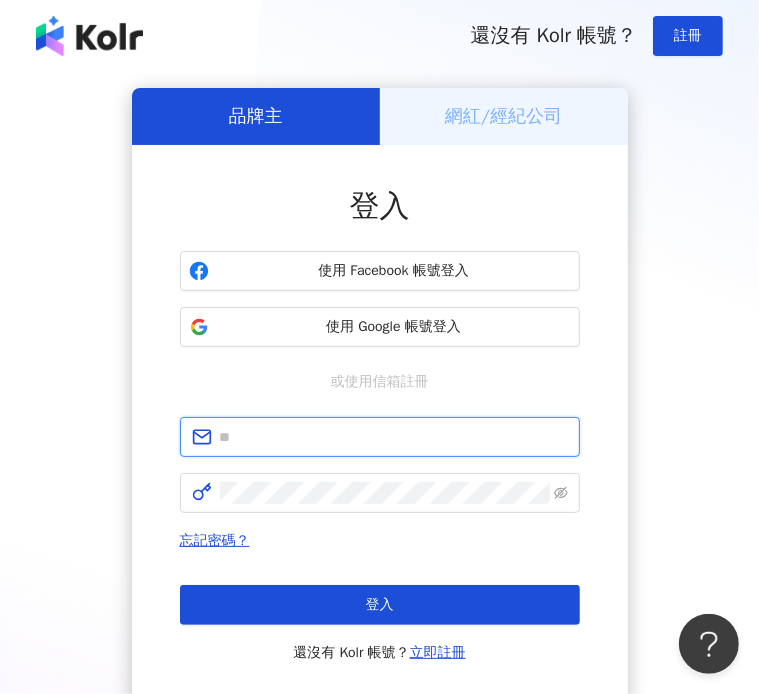 type on "**********" 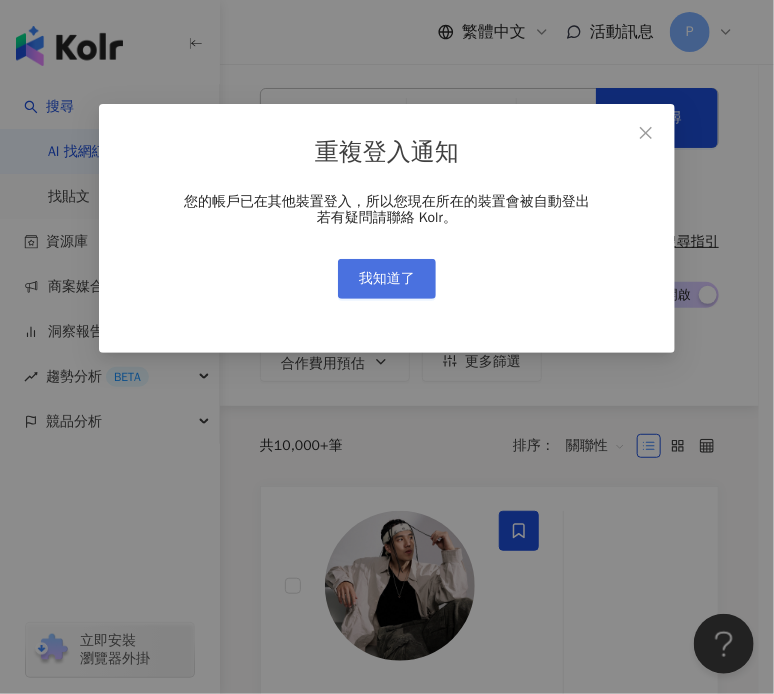 click on "我知道了" at bounding box center [387, 279] 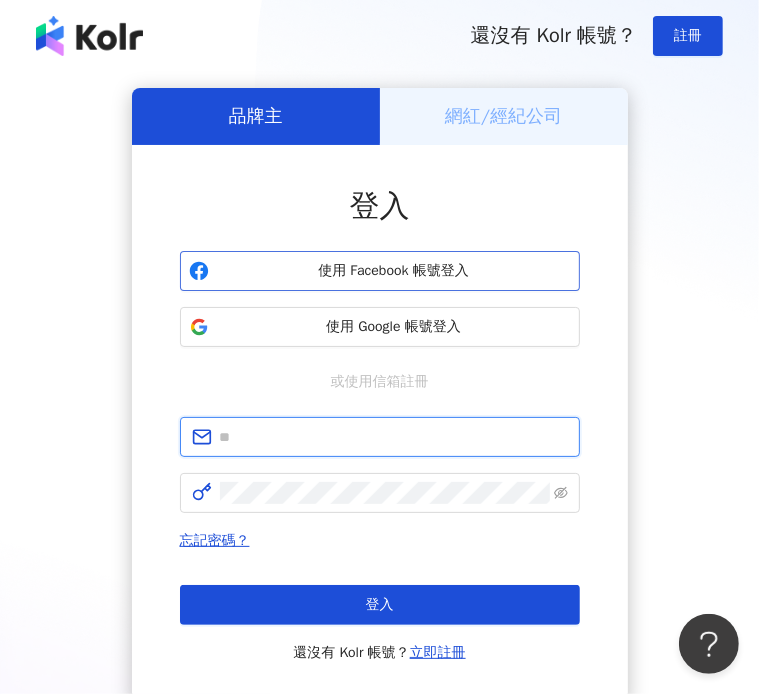 type on "**********" 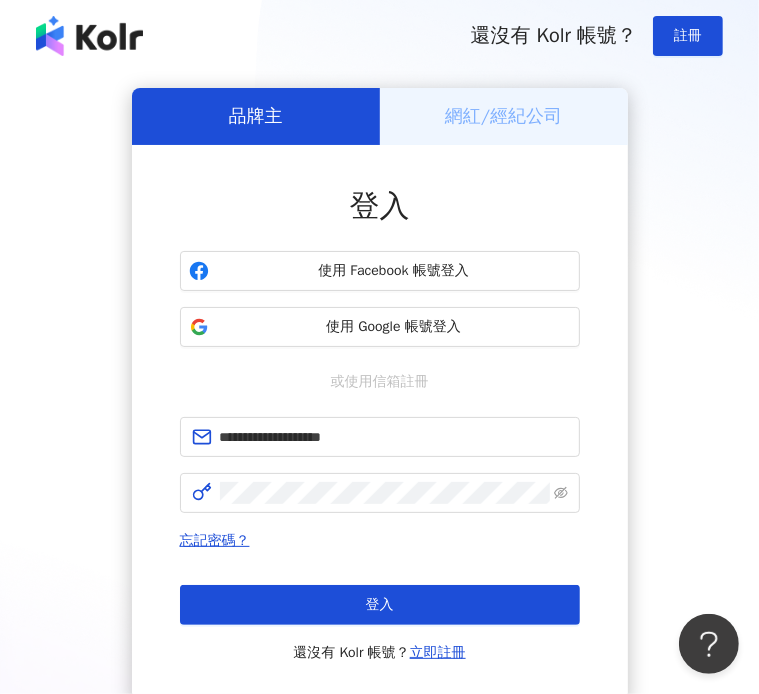 click on "還沒有 Kolr 帳號？ 註冊" at bounding box center [379, 36] 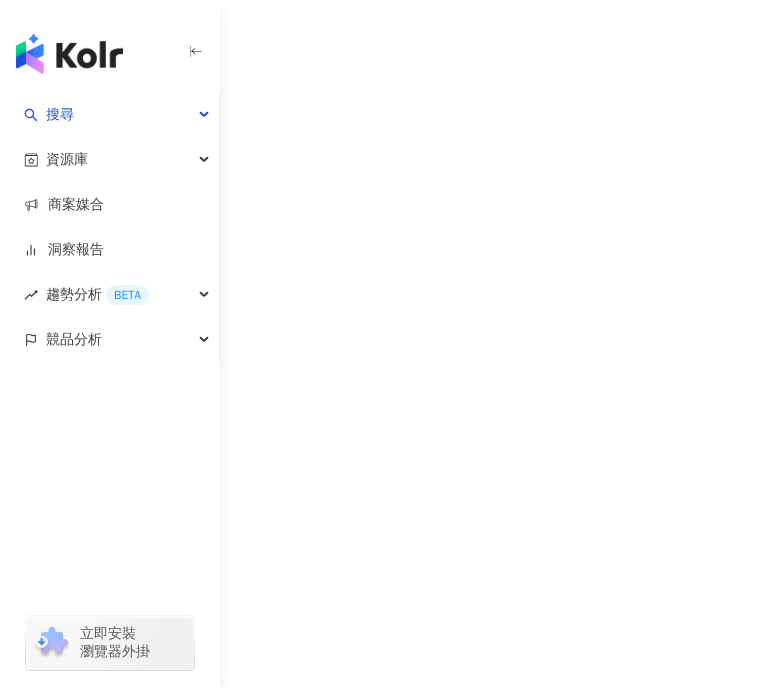 scroll, scrollTop: 0, scrollLeft: 0, axis: both 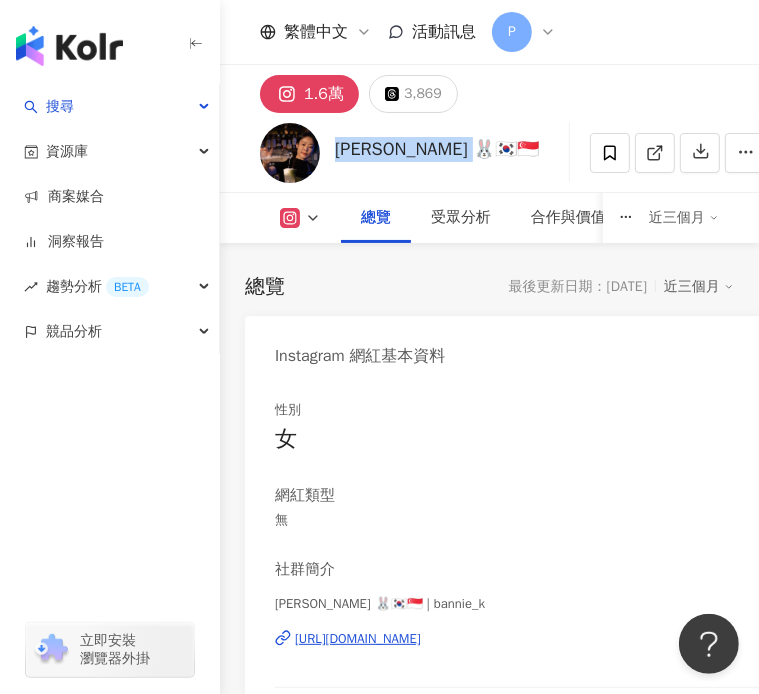 drag, startPoint x: 333, startPoint y: 155, endPoint x: 501, endPoint y: 167, distance: 168.42802 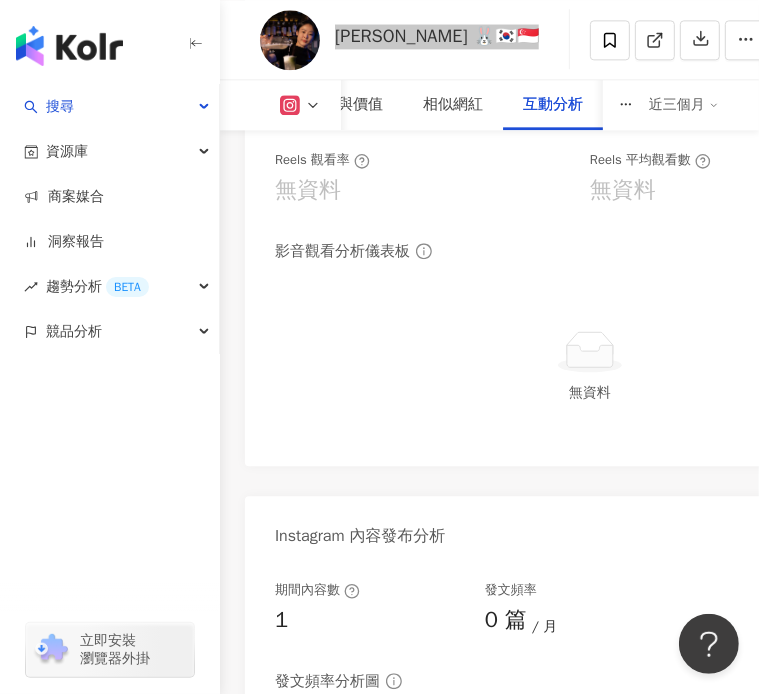 scroll, scrollTop: 6200, scrollLeft: 0, axis: vertical 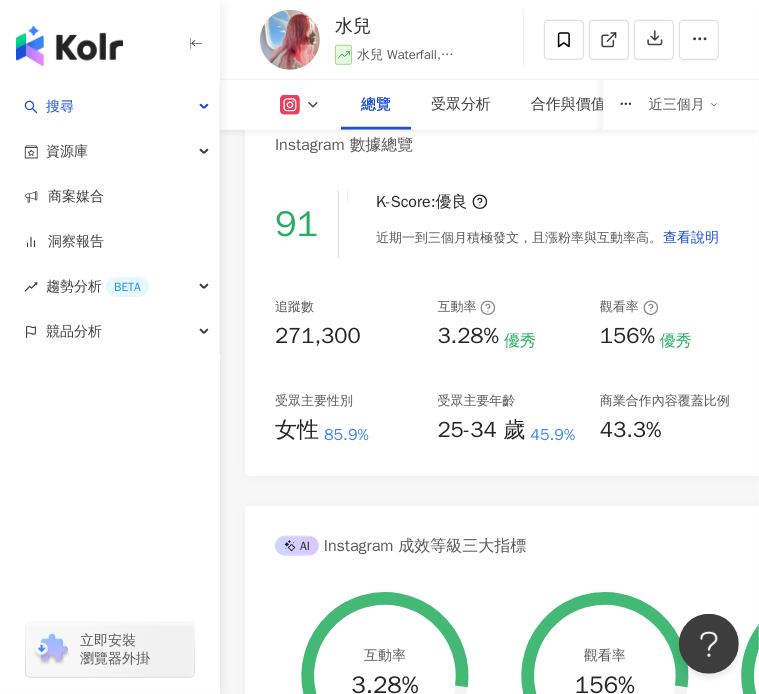 click on "受眾主要性別   女性 85.9%" at bounding box center (346, 419) 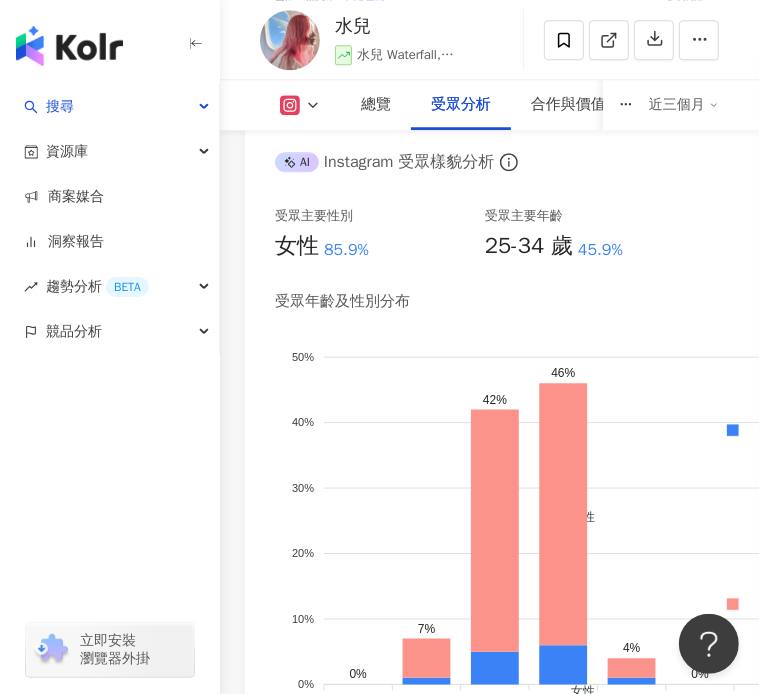 scroll, scrollTop: 2800, scrollLeft: 0, axis: vertical 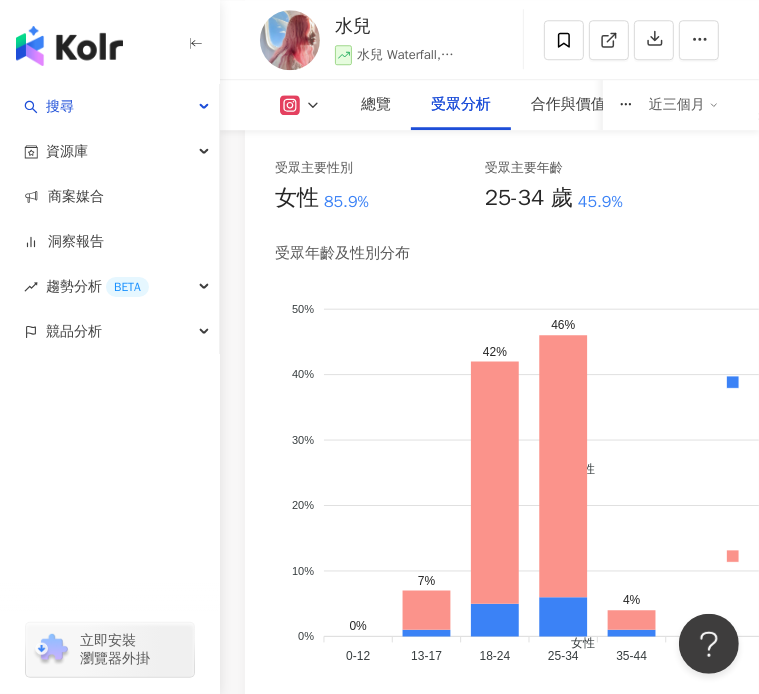 click on "男性 女性" 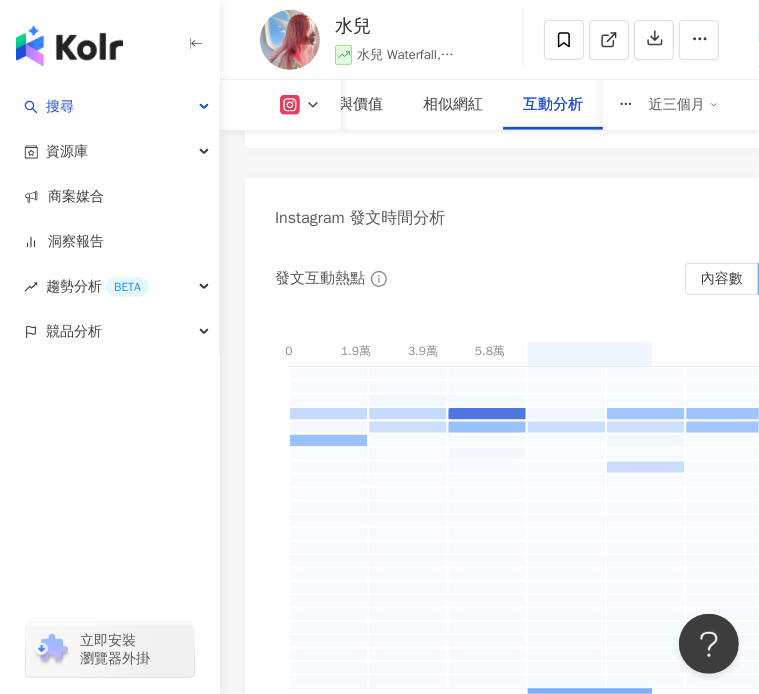 scroll, scrollTop: 8100, scrollLeft: 0, axis: vertical 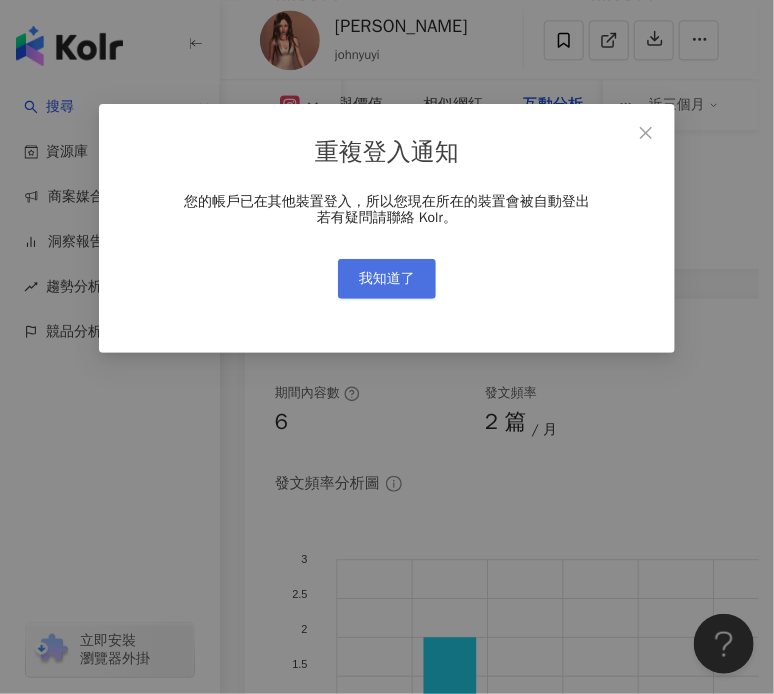 drag, startPoint x: 419, startPoint y: 283, endPoint x: 396, endPoint y: 281, distance: 23.086792 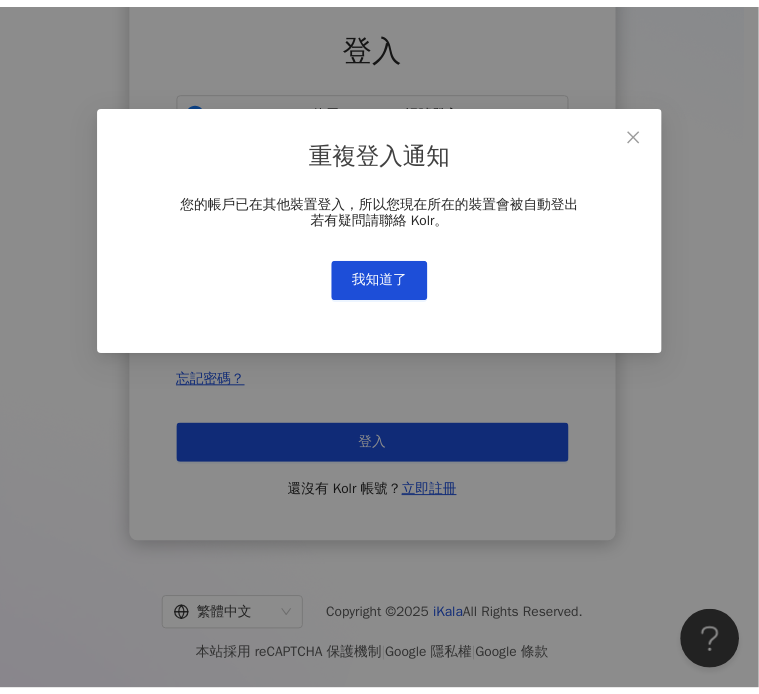 scroll, scrollTop: 0, scrollLeft: 0, axis: both 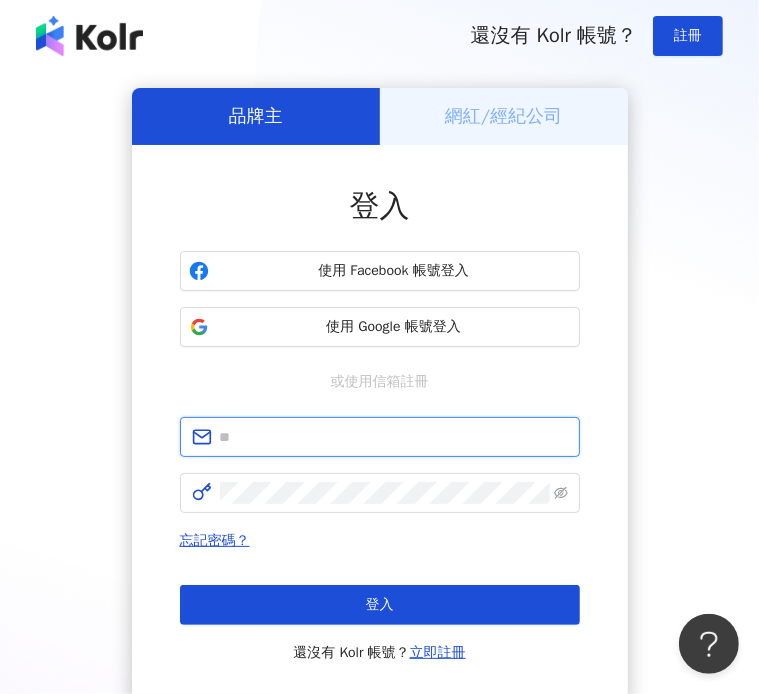 type on "**********" 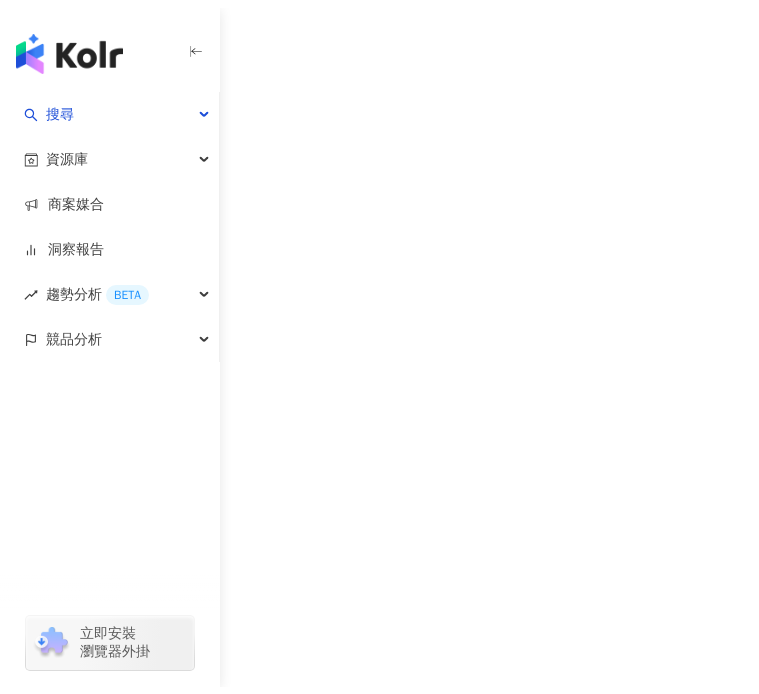 scroll, scrollTop: 0, scrollLeft: 0, axis: both 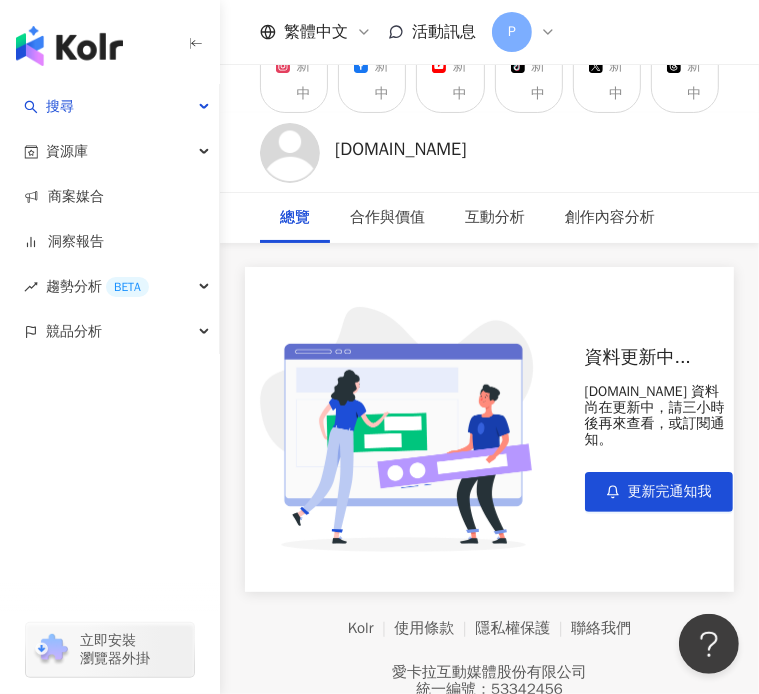 click at bounding box center (0, 0) 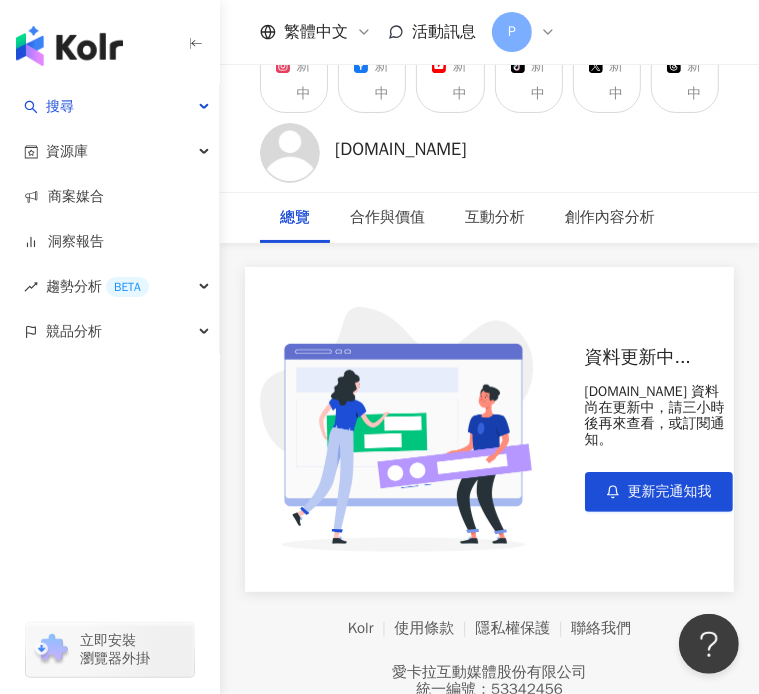 click at bounding box center [0, 0] 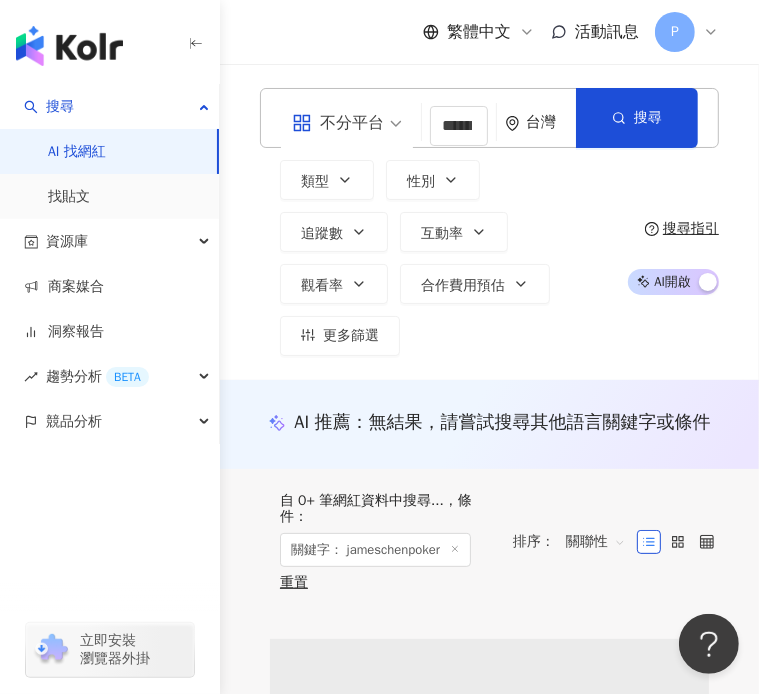scroll, scrollTop: 0, scrollLeft: 60, axis: horizontal 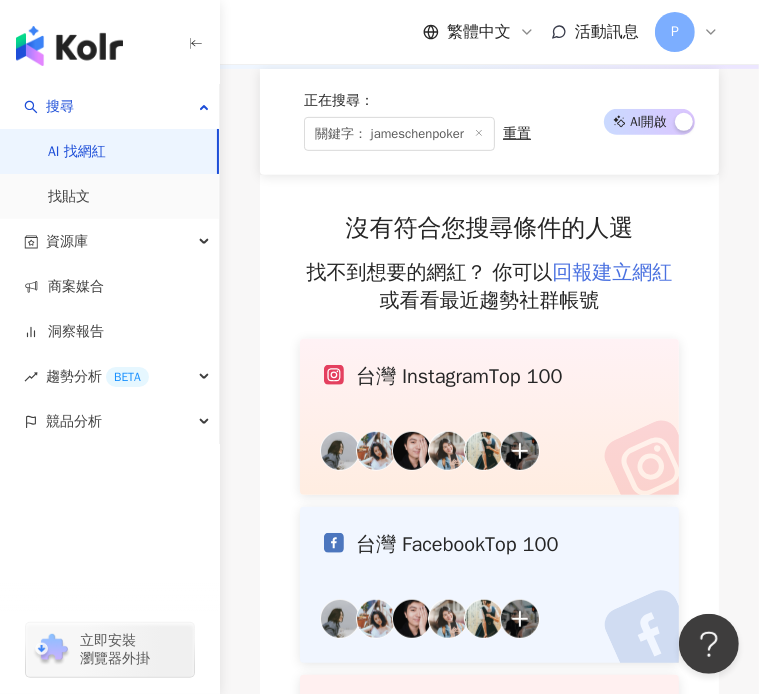 click on "回報建立網紅" at bounding box center [613, 272] 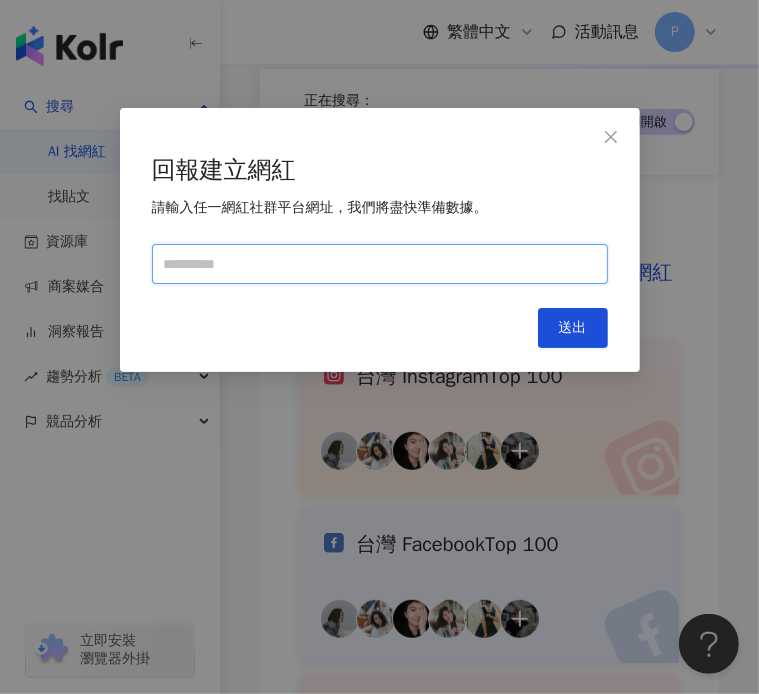 drag, startPoint x: 452, startPoint y: 246, endPoint x: 460, endPoint y: 255, distance: 12.0415945 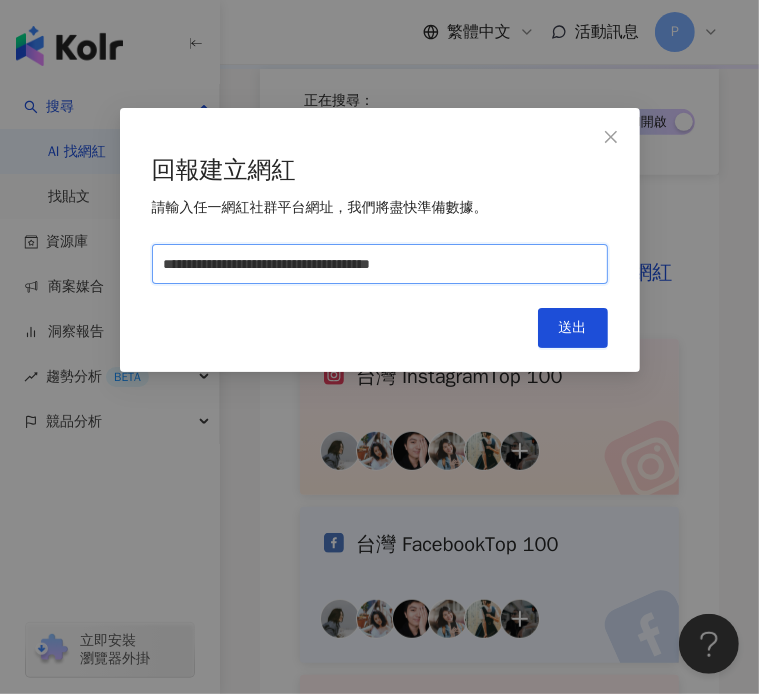 type on "**********" 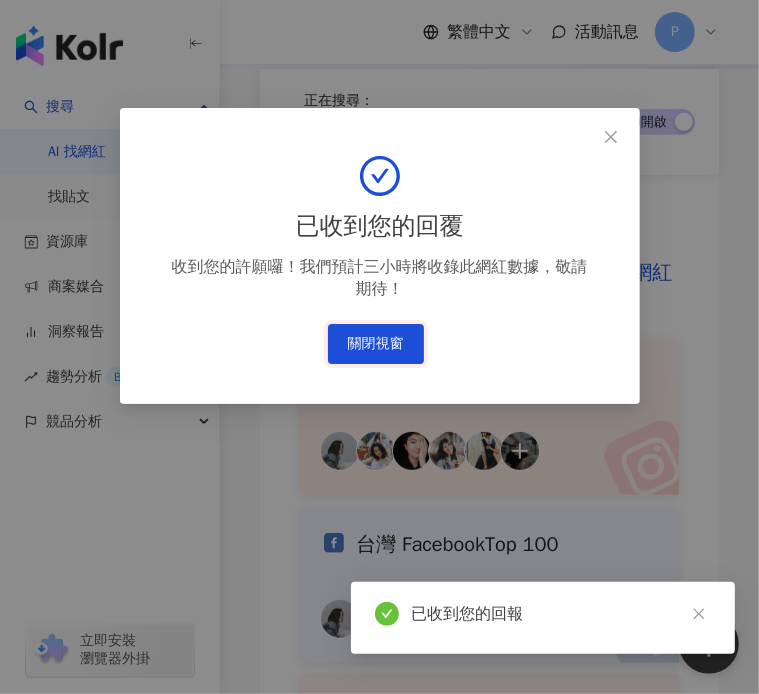 click on "關閉視窗" at bounding box center [376, 344] 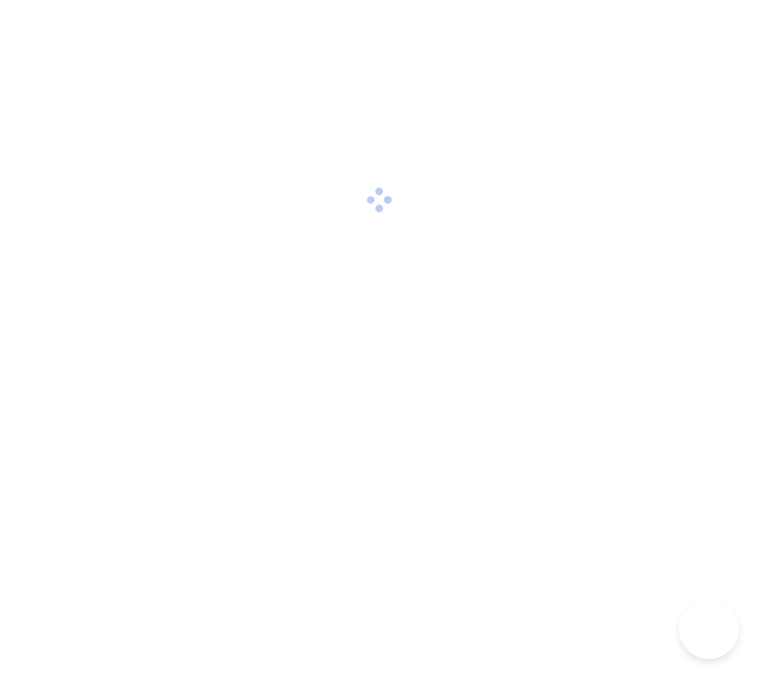 scroll, scrollTop: 0, scrollLeft: 0, axis: both 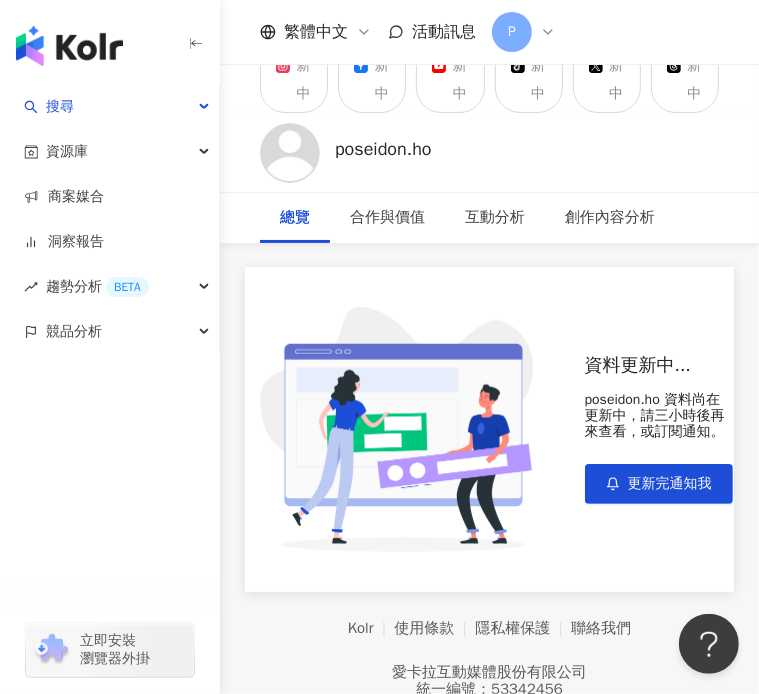 click on "資料更新中... poseidon.ho 資料尚在更新中，請三小時後再來查看，或訂閱通知。 更新完通知我" at bounding box center [489, 429] 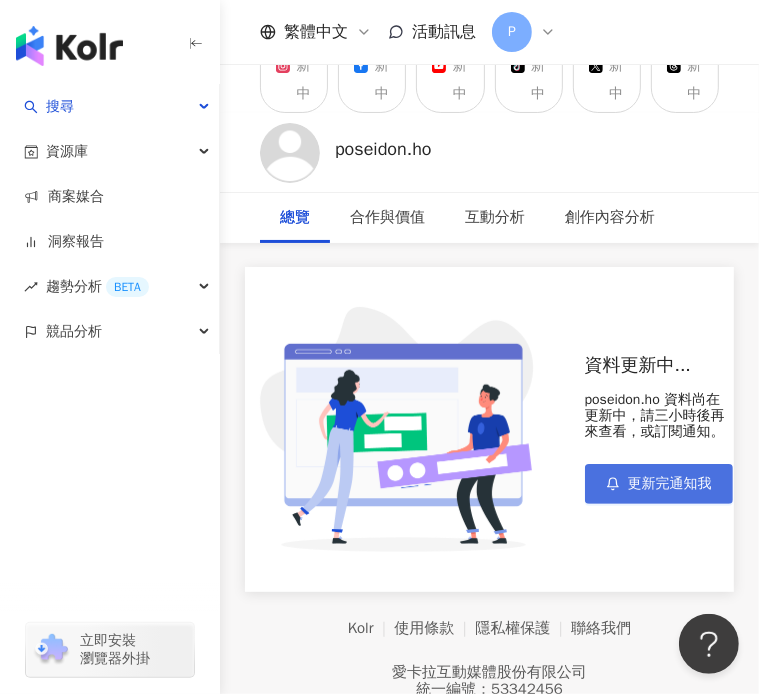 click on "更新完通知我" at bounding box center [670, 484] 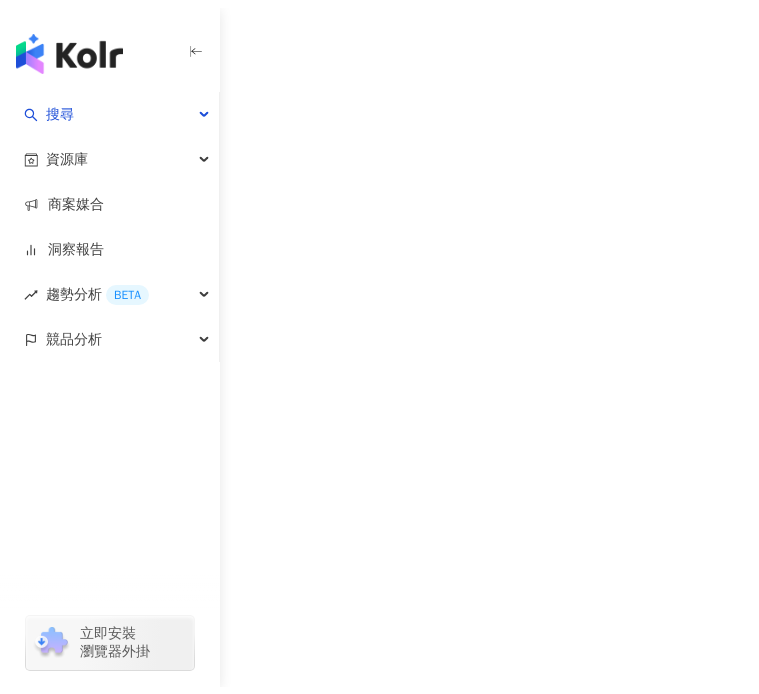 scroll, scrollTop: 0, scrollLeft: 0, axis: both 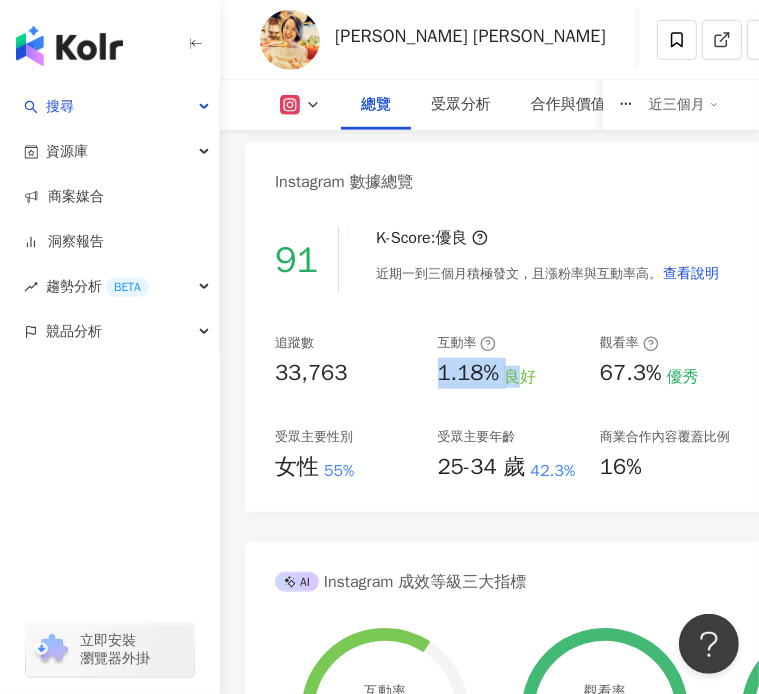 drag, startPoint x: 440, startPoint y: 376, endPoint x: 532, endPoint y: 378, distance: 92.021736 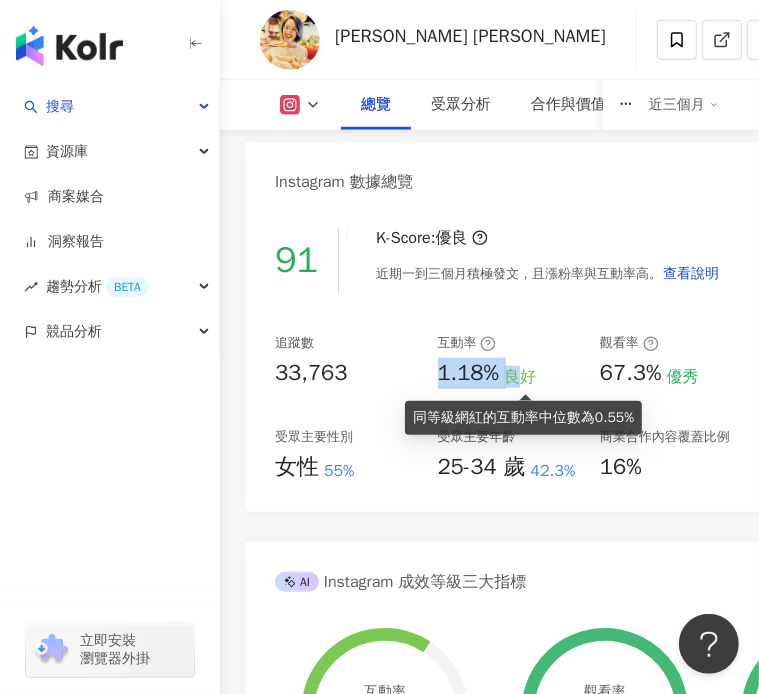 click on "良好" at bounding box center (520, 377) 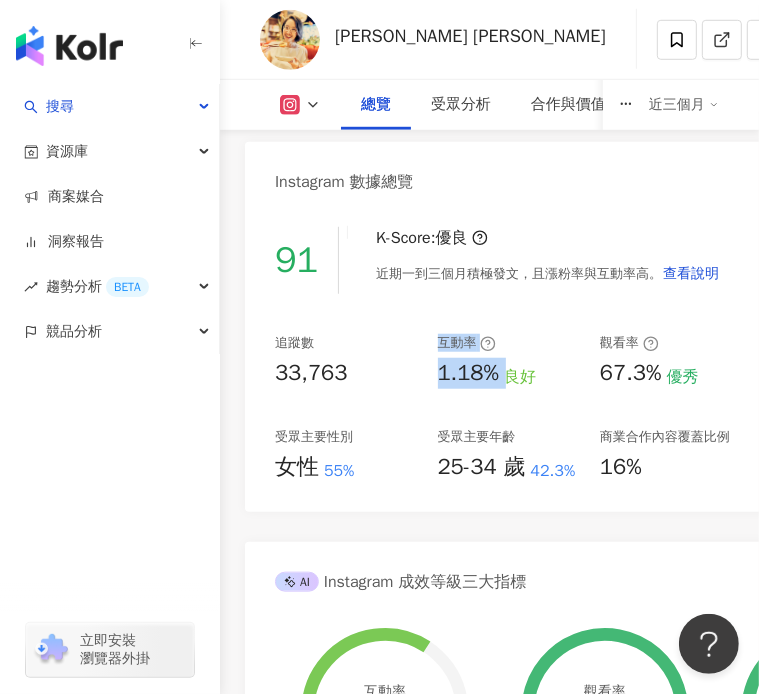 drag, startPoint x: 513, startPoint y: 379, endPoint x: 421, endPoint y: 383, distance: 92.086914 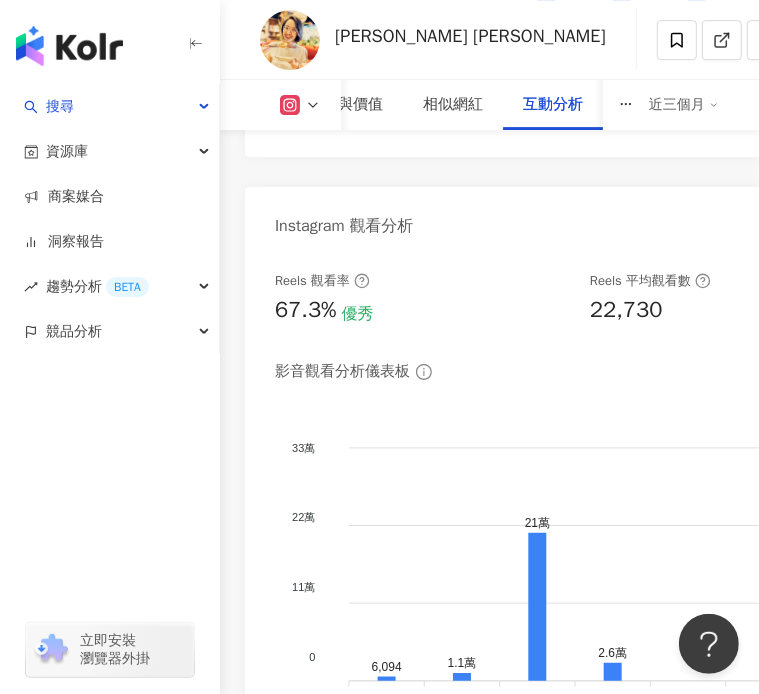 scroll, scrollTop: 7100, scrollLeft: 0, axis: vertical 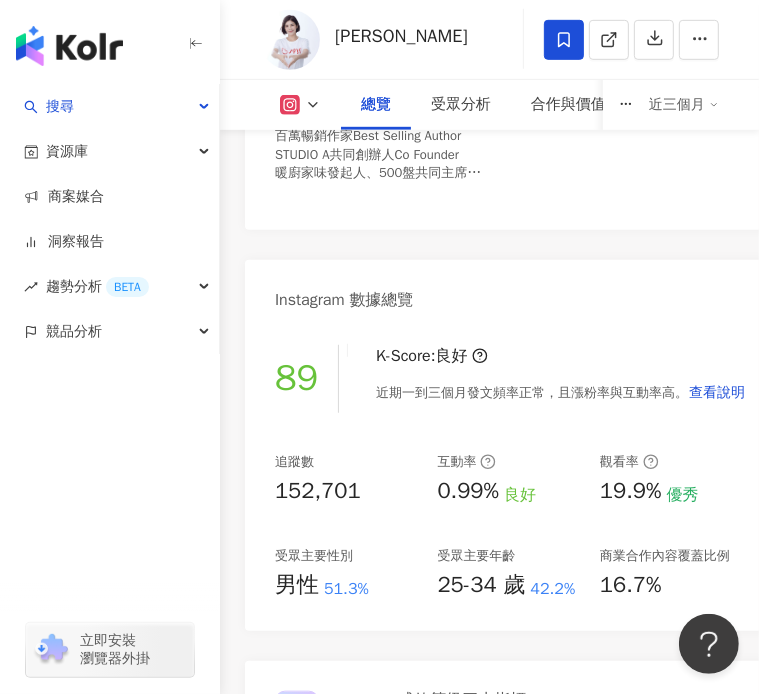 click on "0.99%" at bounding box center (469, 491) 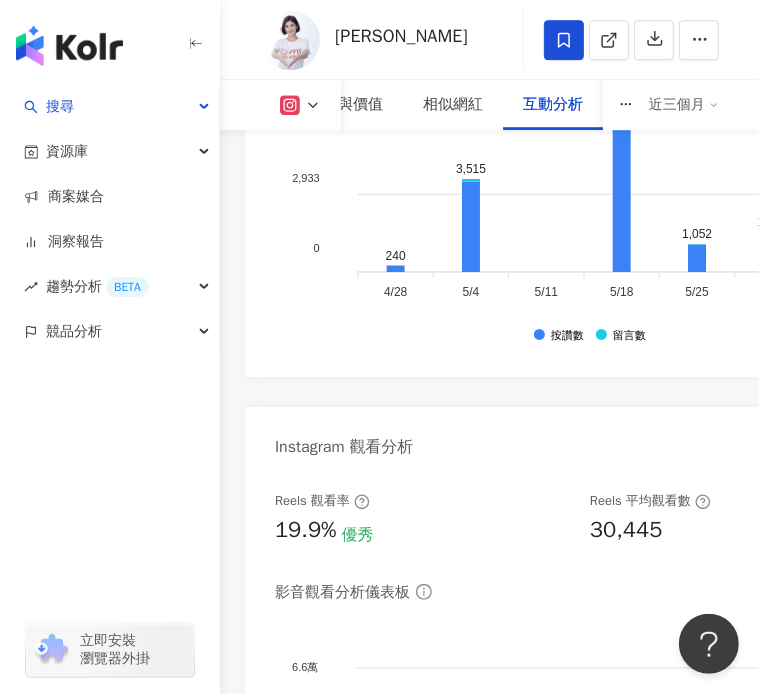 scroll, scrollTop: 6800, scrollLeft: 0, axis: vertical 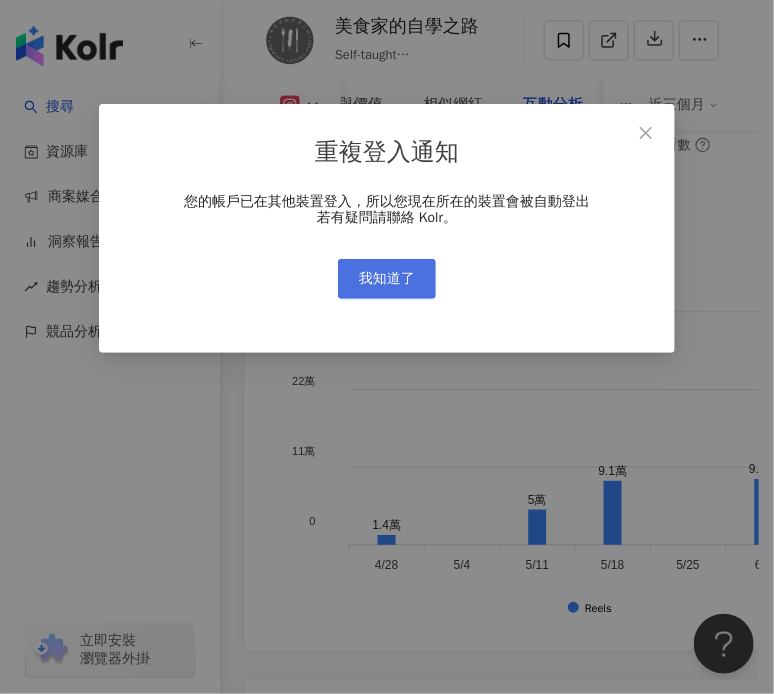 click on "我知道了" at bounding box center (387, 279) 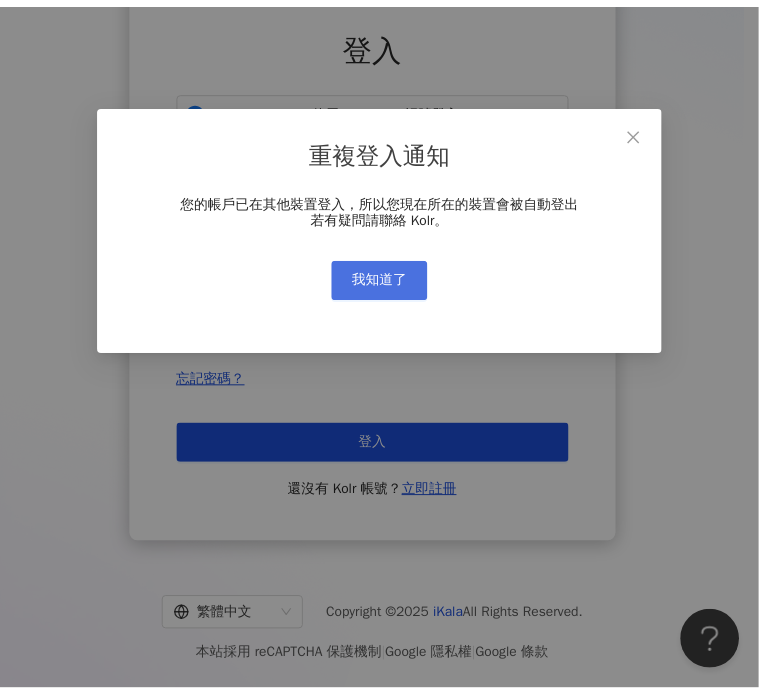 scroll, scrollTop: 0, scrollLeft: 0, axis: both 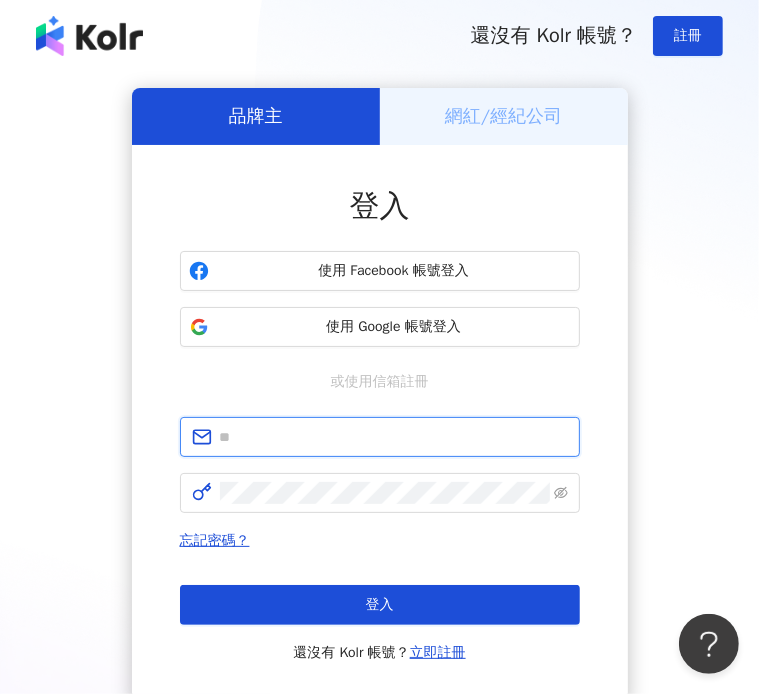 type on "**********" 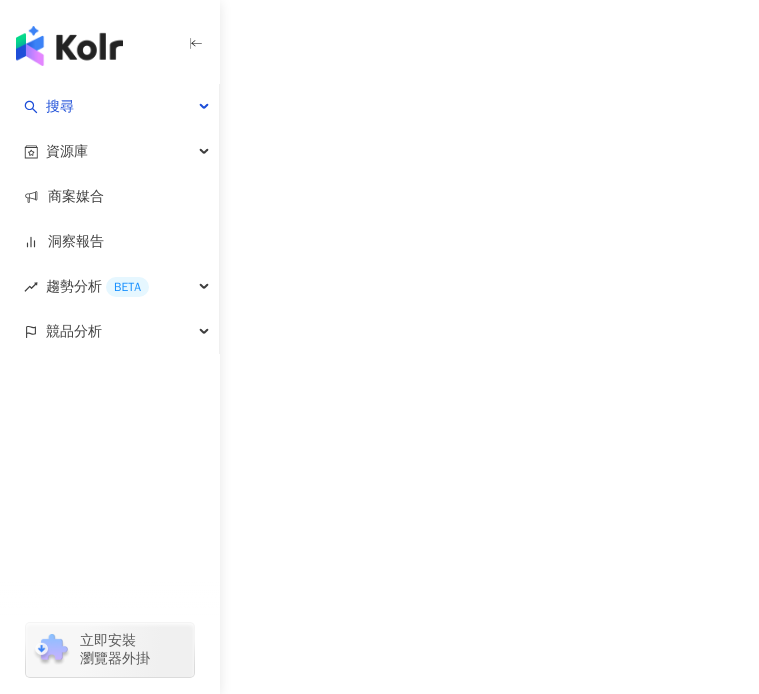 scroll, scrollTop: 0, scrollLeft: 0, axis: both 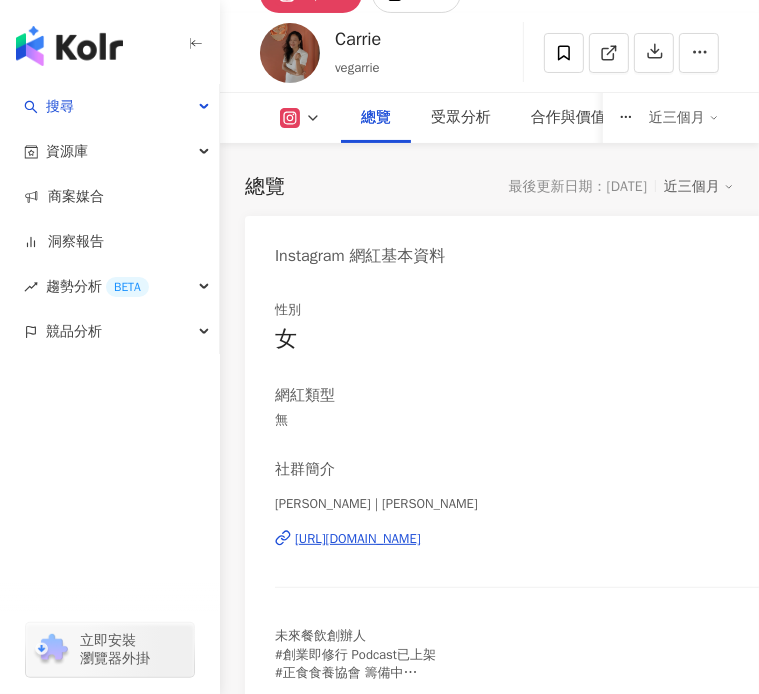 drag, startPoint x: 400, startPoint y: 536, endPoint x: 398, endPoint y: 509, distance: 27.073973 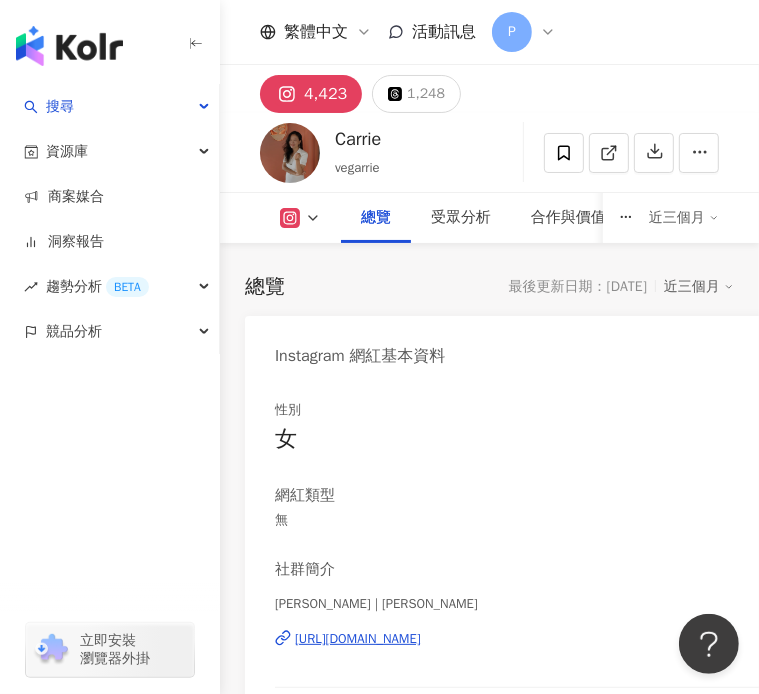 scroll, scrollTop: 0, scrollLeft: 0, axis: both 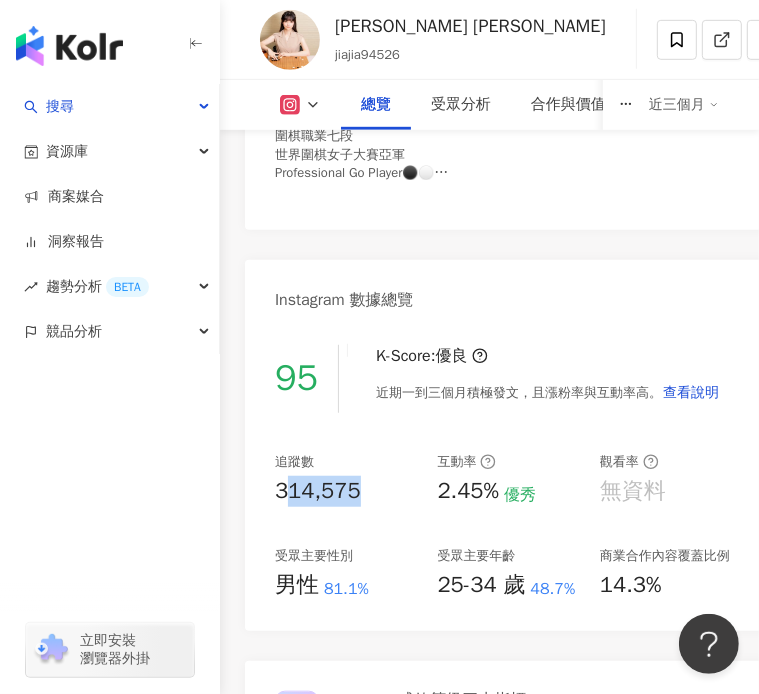 drag, startPoint x: 380, startPoint y: 498, endPoint x: 277, endPoint y: 492, distance: 103.17461 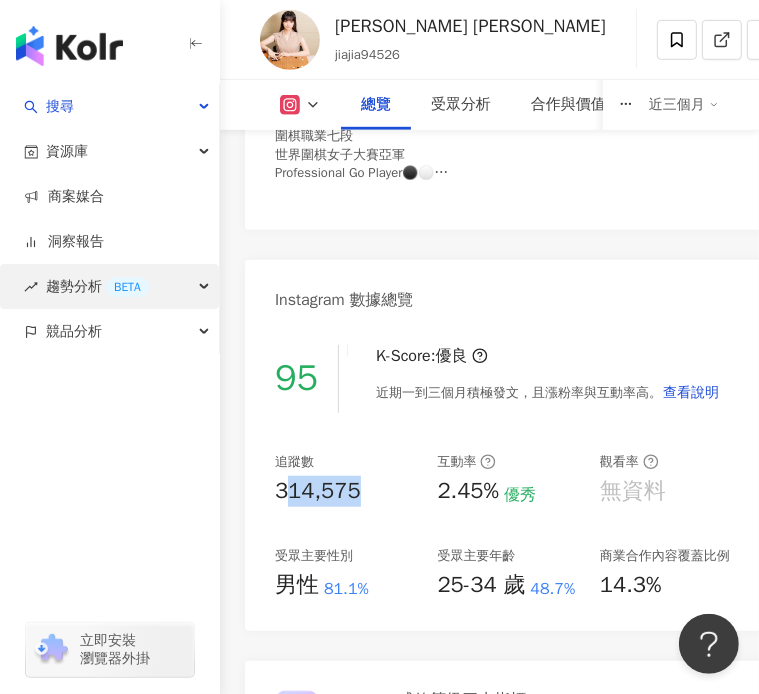 copy on "14,575" 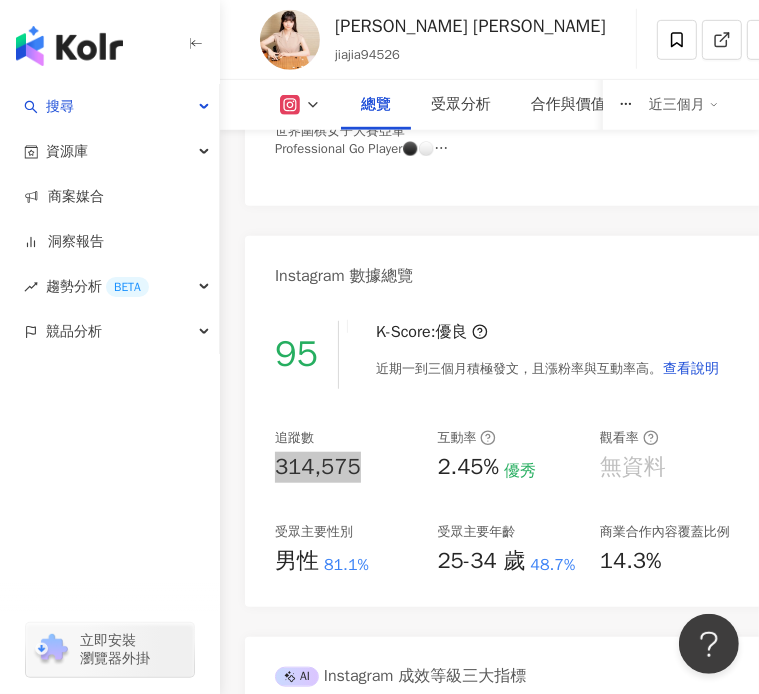 scroll, scrollTop: 700, scrollLeft: 0, axis: vertical 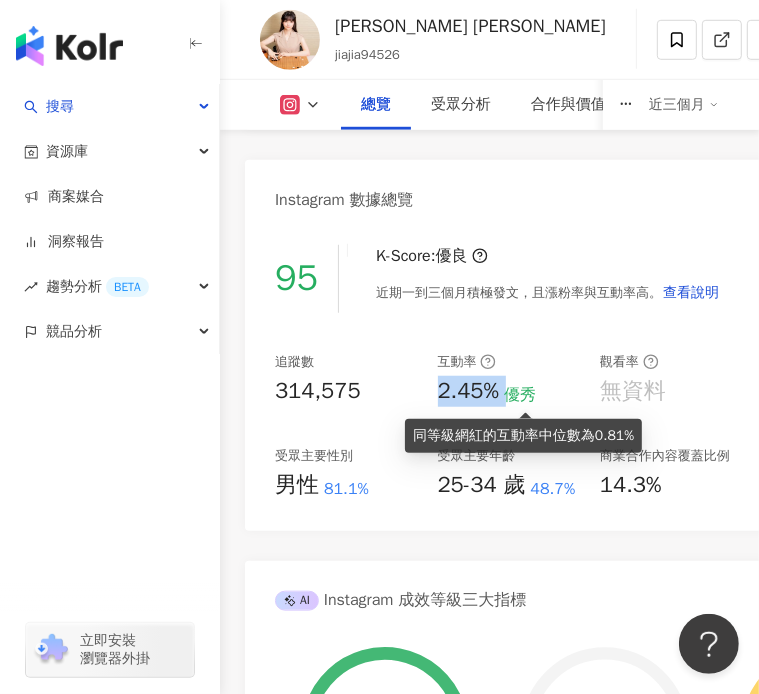 drag, startPoint x: 433, startPoint y: 388, endPoint x: 510, endPoint y: 391, distance: 77.05842 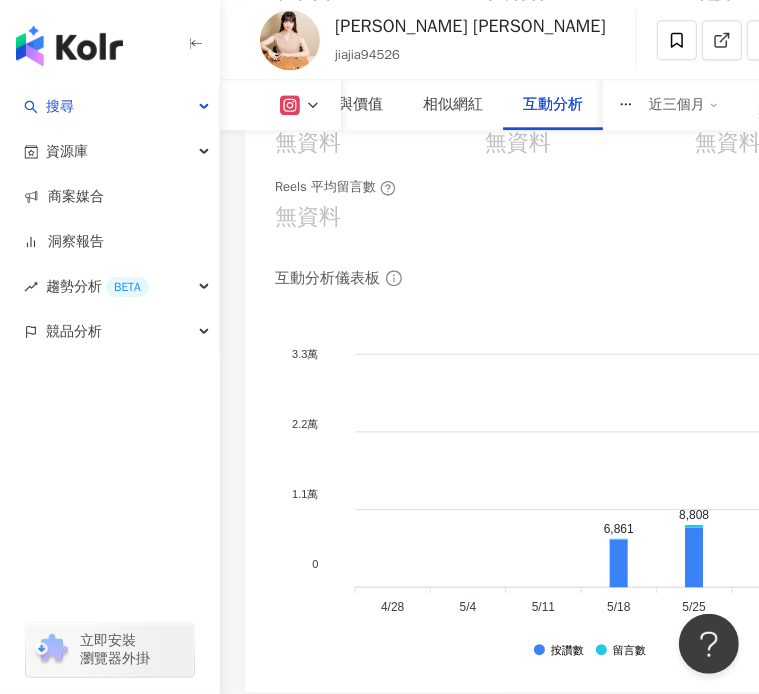 scroll, scrollTop: 6500, scrollLeft: 0, axis: vertical 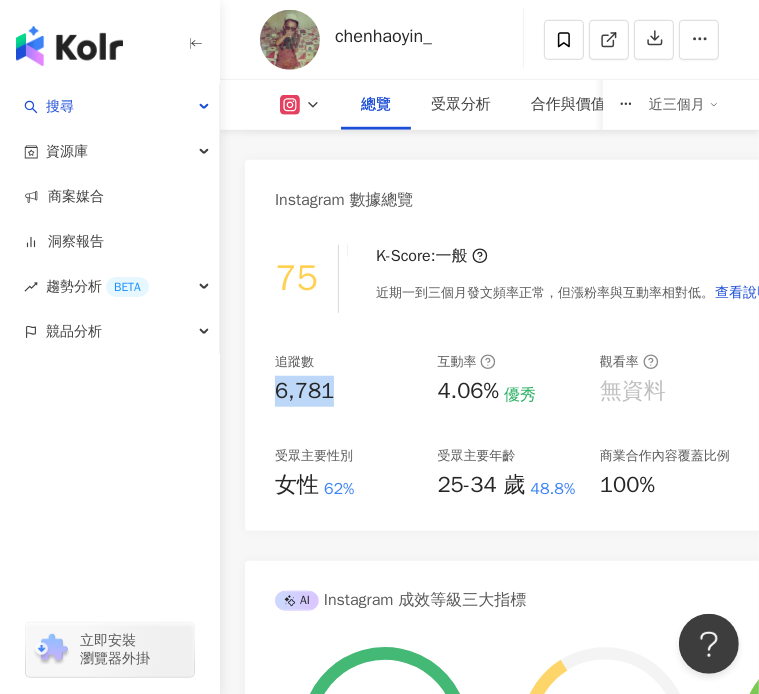 drag, startPoint x: 339, startPoint y: 393, endPoint x: 256, endPoint y: 393, distance: 83 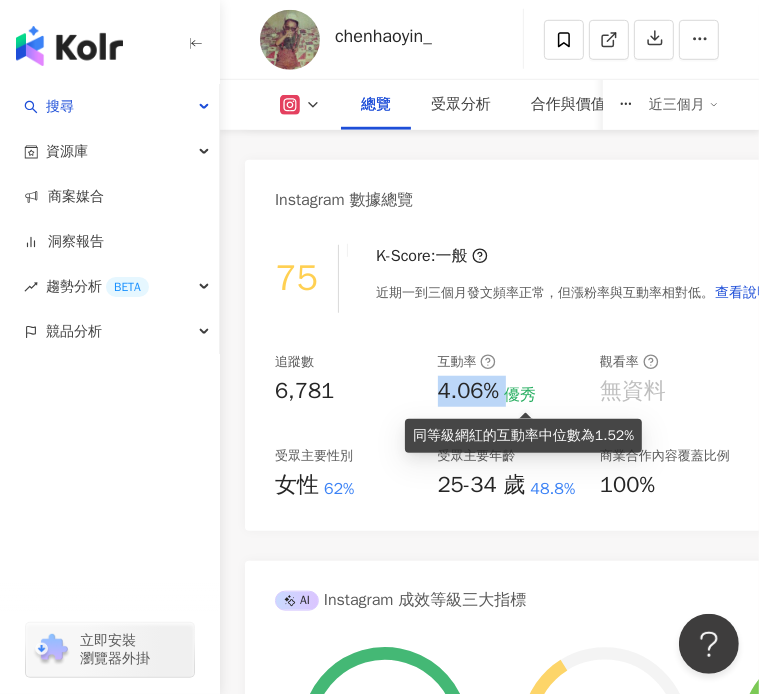 drag, startPoint x: 437, startPoint y: 393, endPoint x: 514, endPoint y: 397, distance: 77.10383 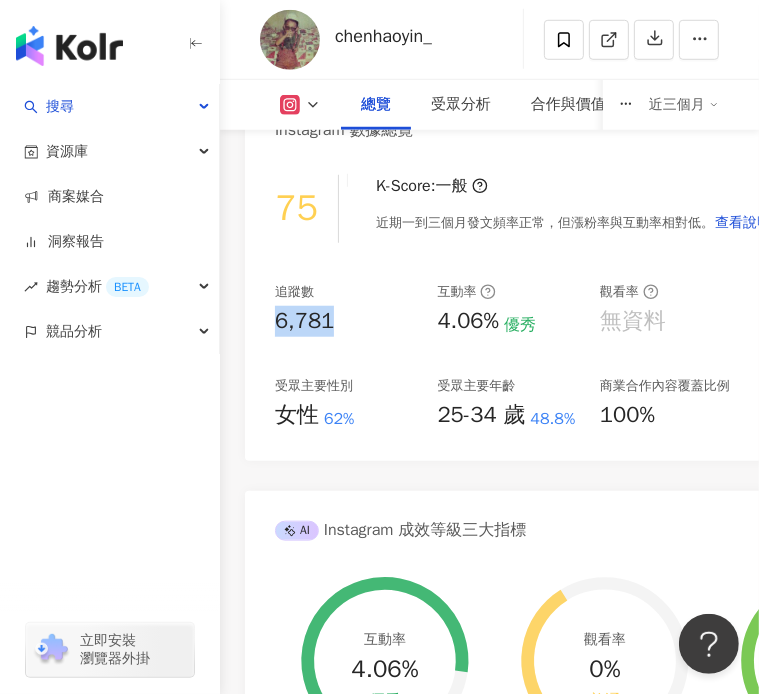 drag, startPoint x: 388, startPoint y: 343, endPoint x: 332, endPoint y: 360, distance: 58.5235 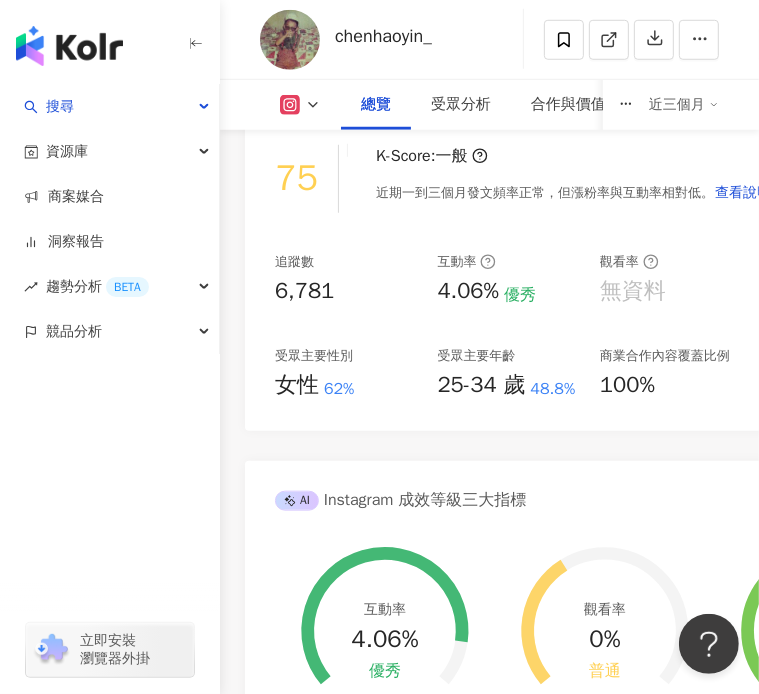 click on "25-34 歲" at bounding box center [482, 385] 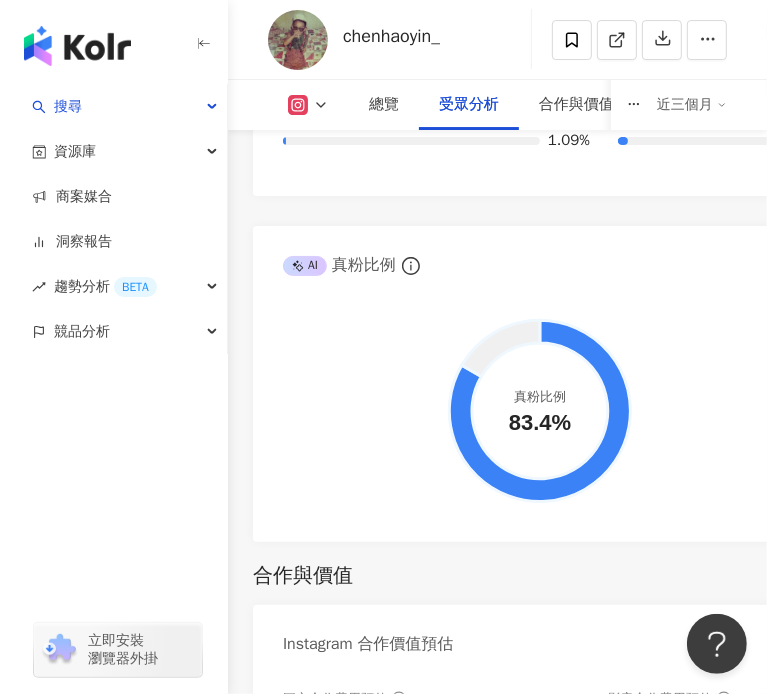 scroll, scrollTop: 3500, scrollLeft: 0, axis: vertical 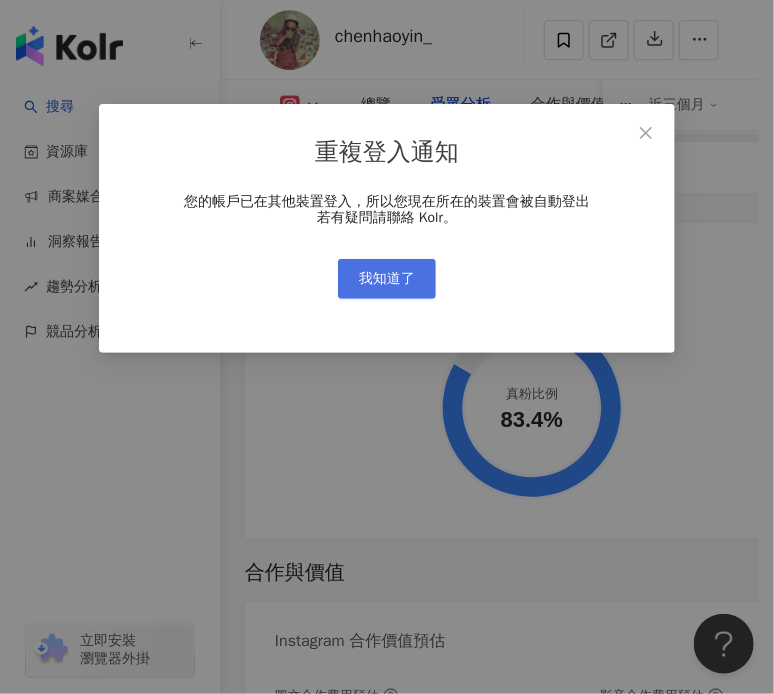 drag, startPoint x: 368, startPoint y: 283, endPoint x: 367, endPoint y: 293, distance: 10.049875 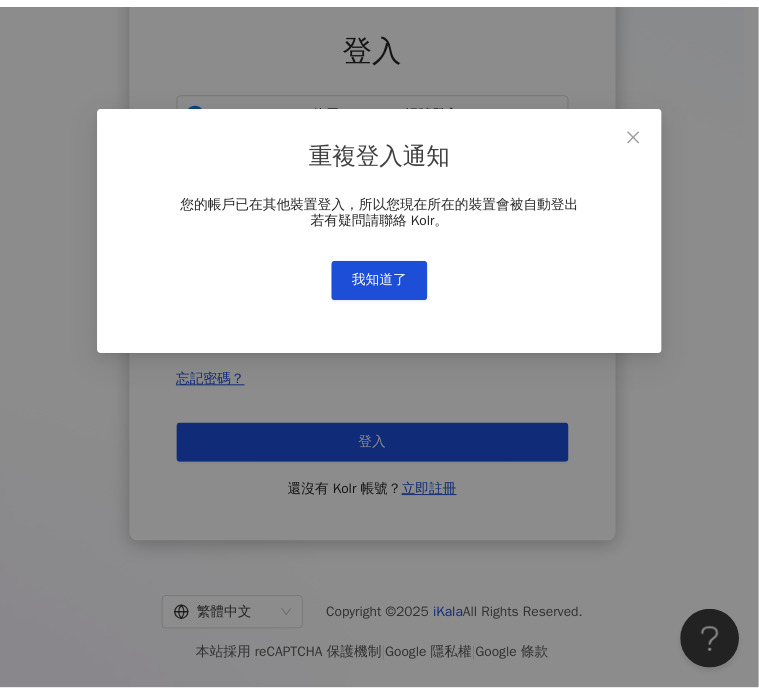 scroll, scrollTop: 0, scrollLeft: 0, axis: both 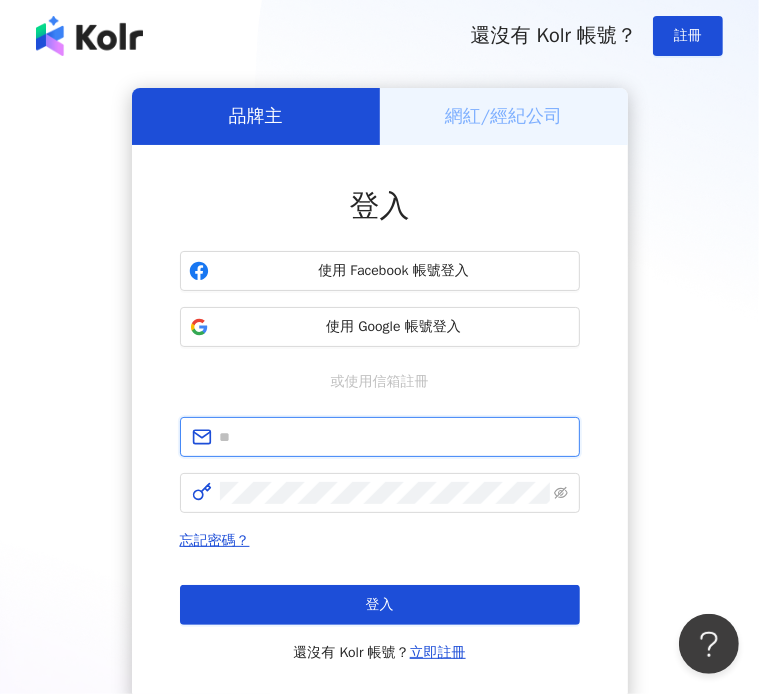type on "**********" 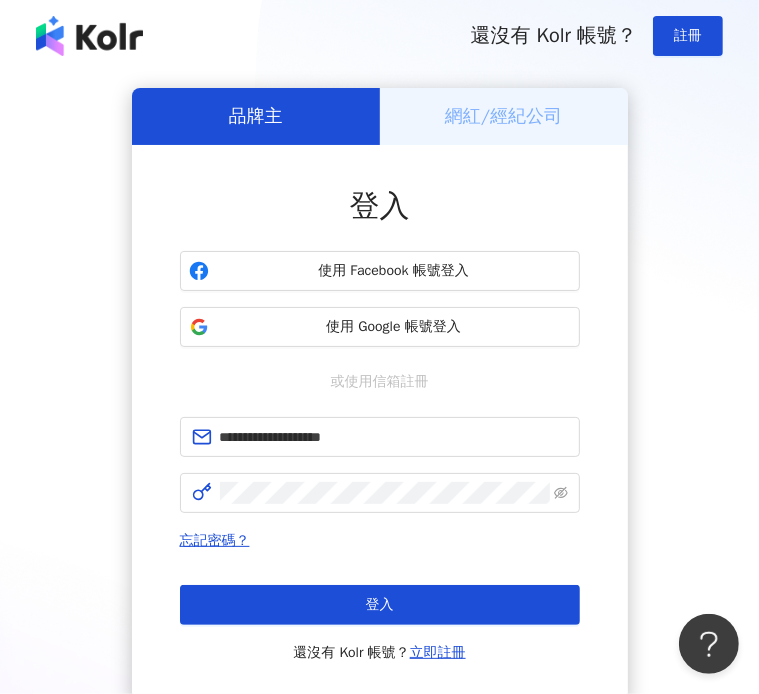 click on "**********" at bounding box center (379, 396) 